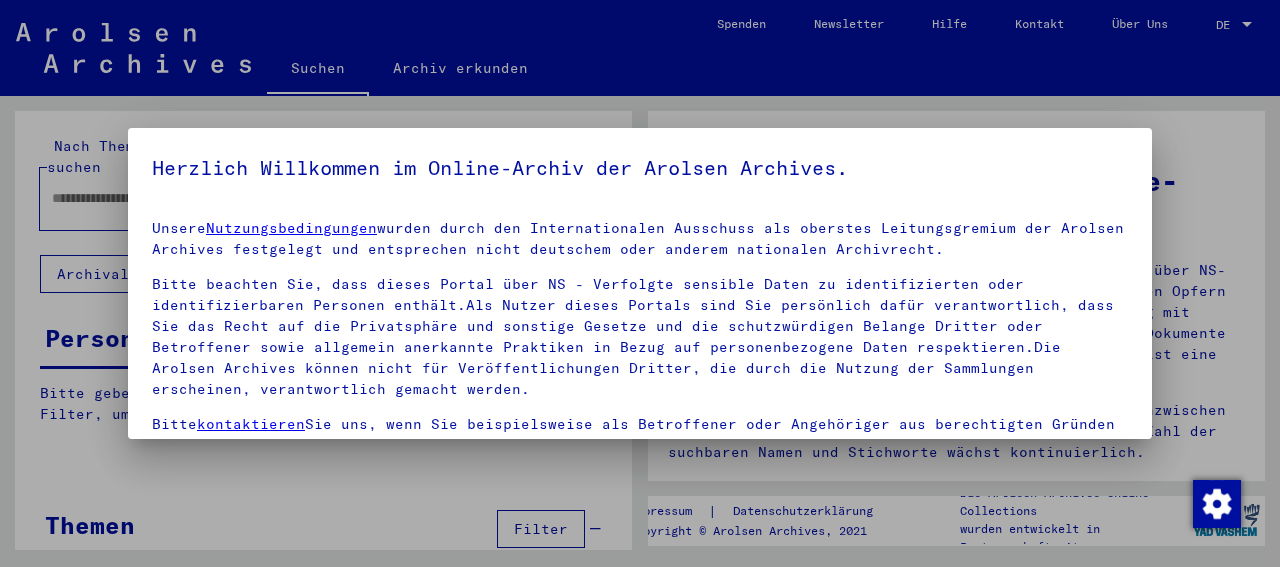 scroll, scrollTop: 0, scrollLeft: 0, axis: both 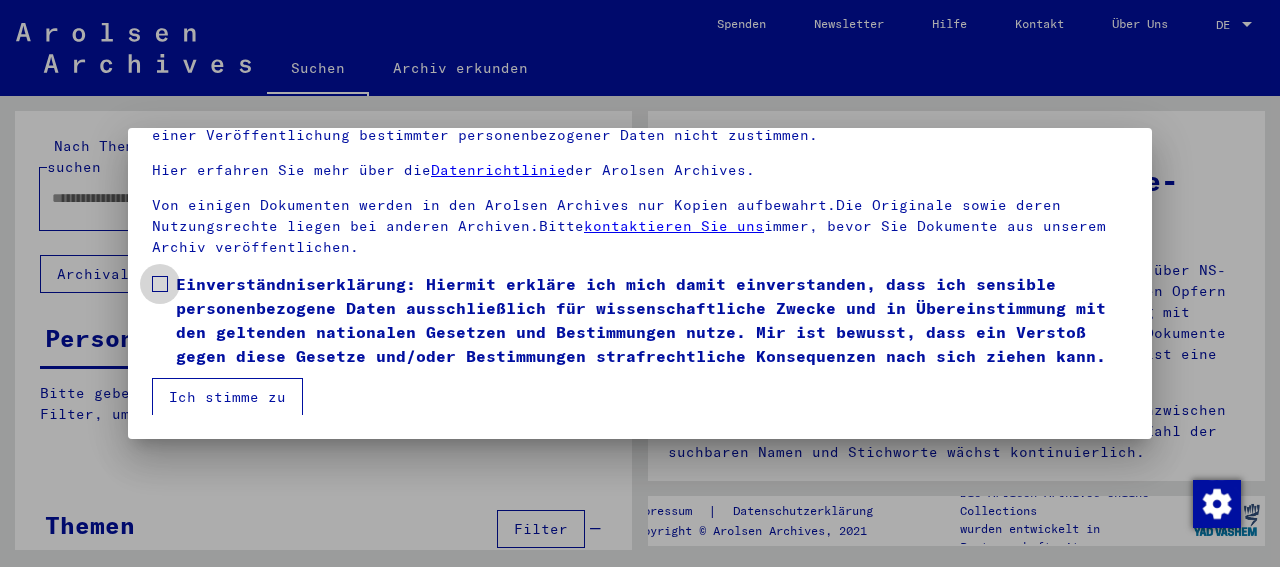 drag, startPoint x: 166, startPoint y: 258, endPoint x: 315, endPoint y: 344, distance: 172.03778 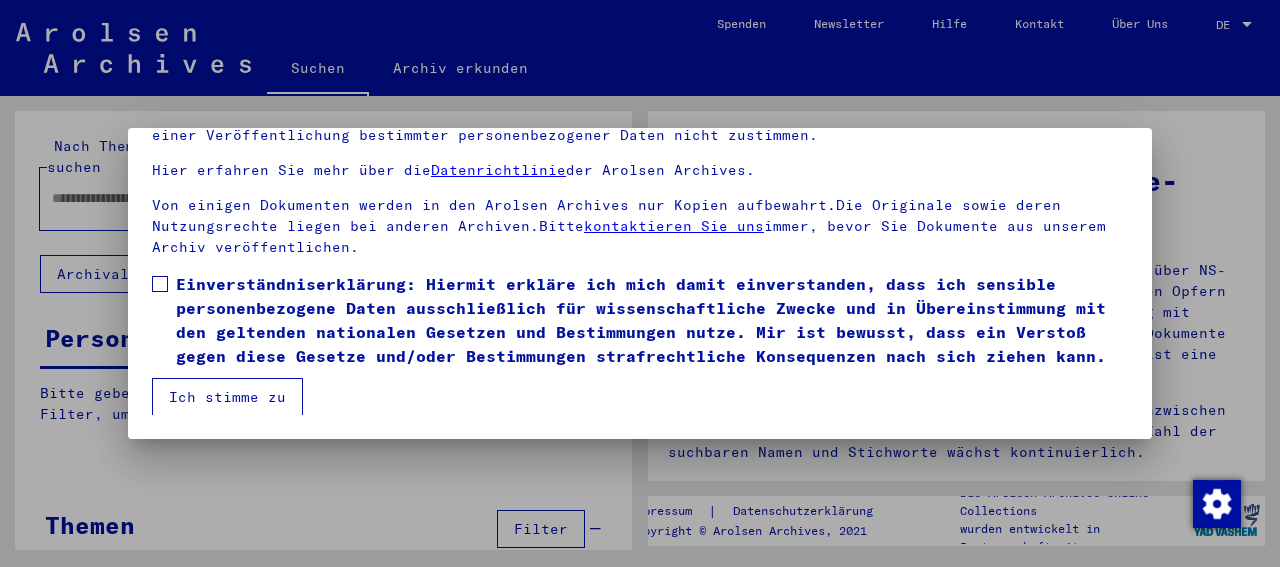 click on "Ich stimme zu" at bounding box center (227, 397) 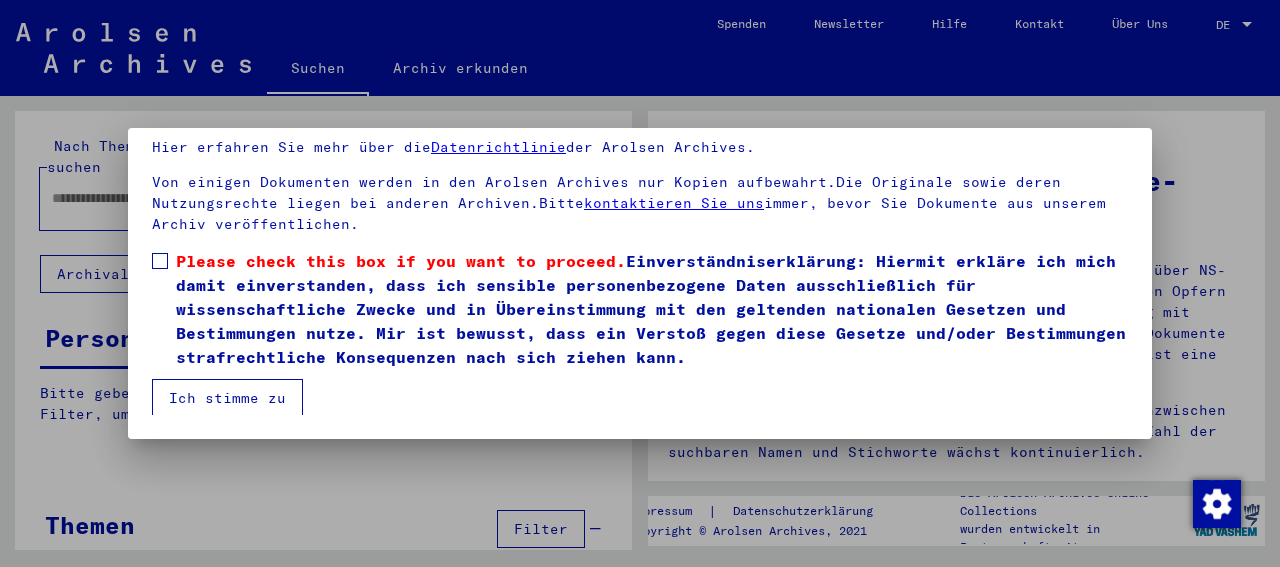 drag, startPoint x: 165, startPoint y: 257, endPoint x: 169, endPoint y: 285, distance: 28.284271 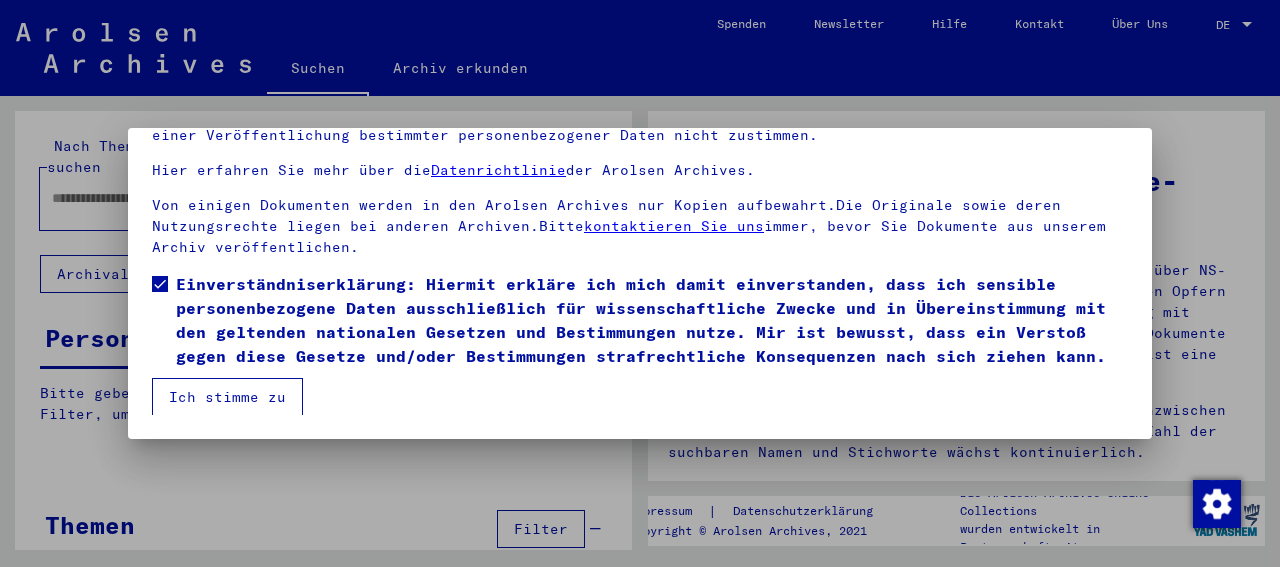 click on "Ich stimme zu" at bounding box center [227, 397] 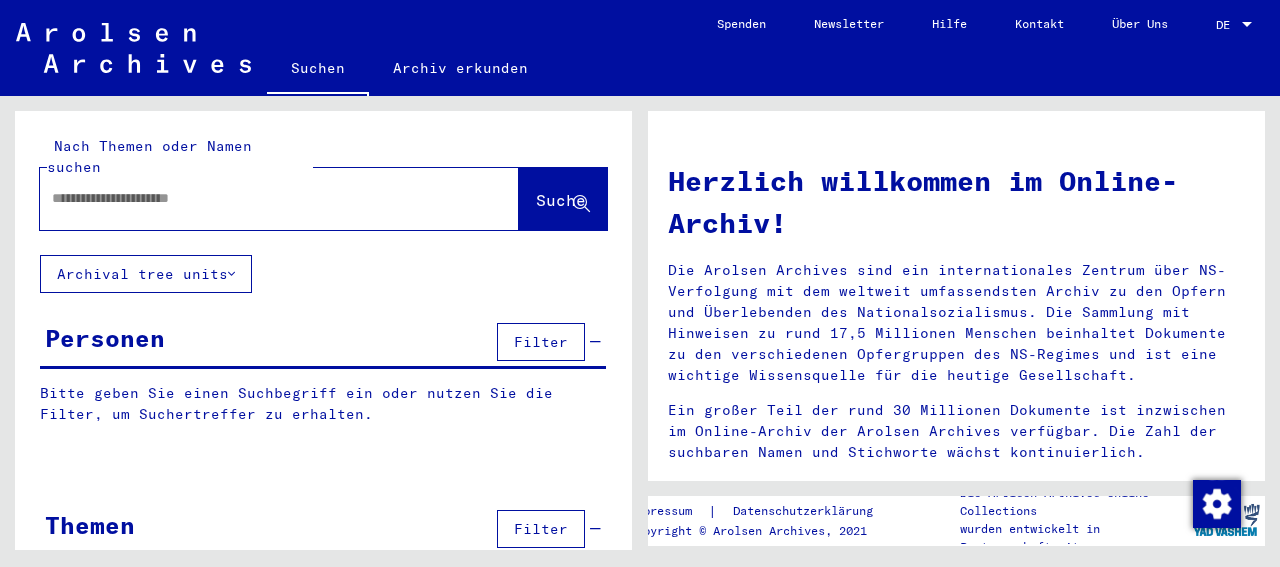 drag, startPoint x: 255, startPoint y: 183, endPoint x: 245, endPoint y: 196, distance: 16.40122 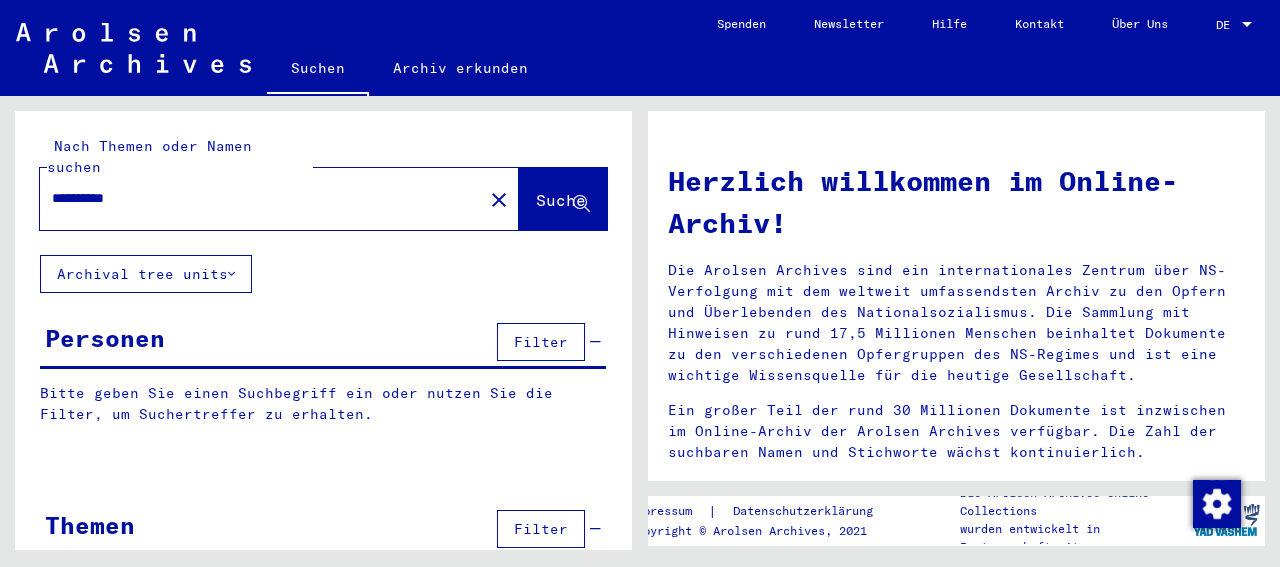 type on "**********" 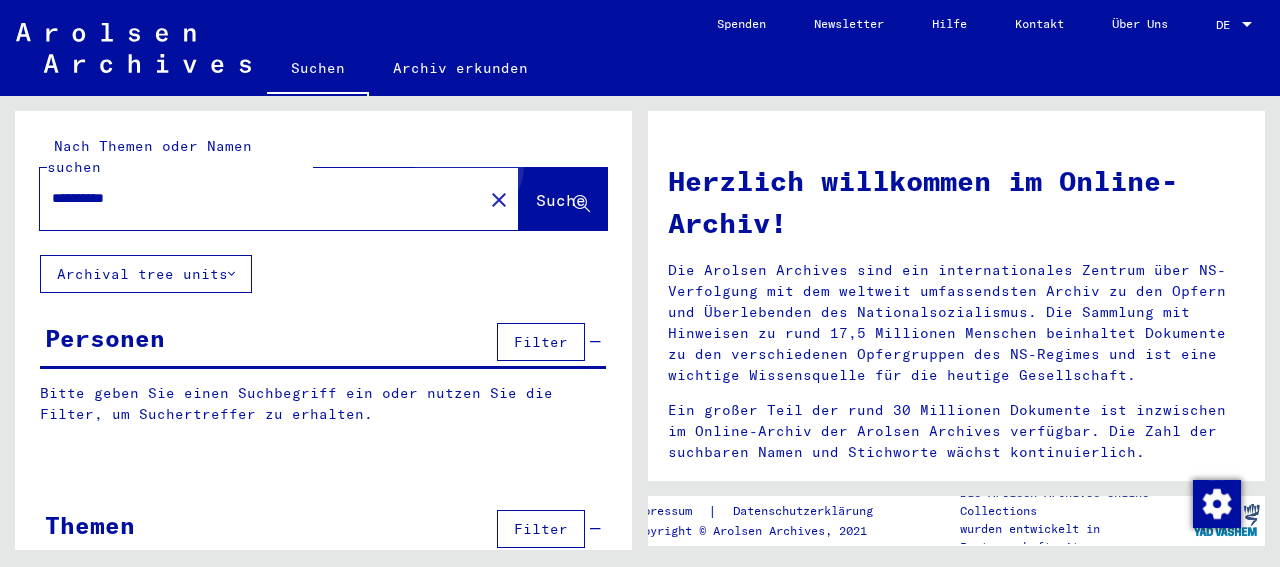 drag, startPoint x: 523, startPoint y: 170, endPoint x: 609, endPoint y: 321, distance: 173.77284 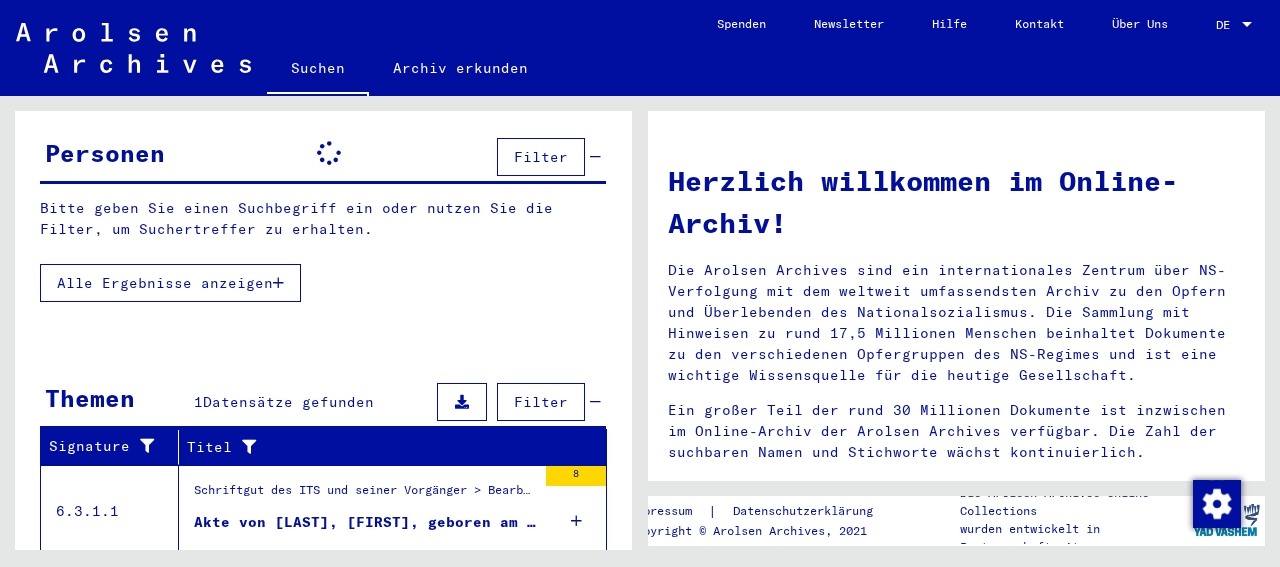 scroll, scrollTop: 227, scrollLeft: 0, axis: vertical 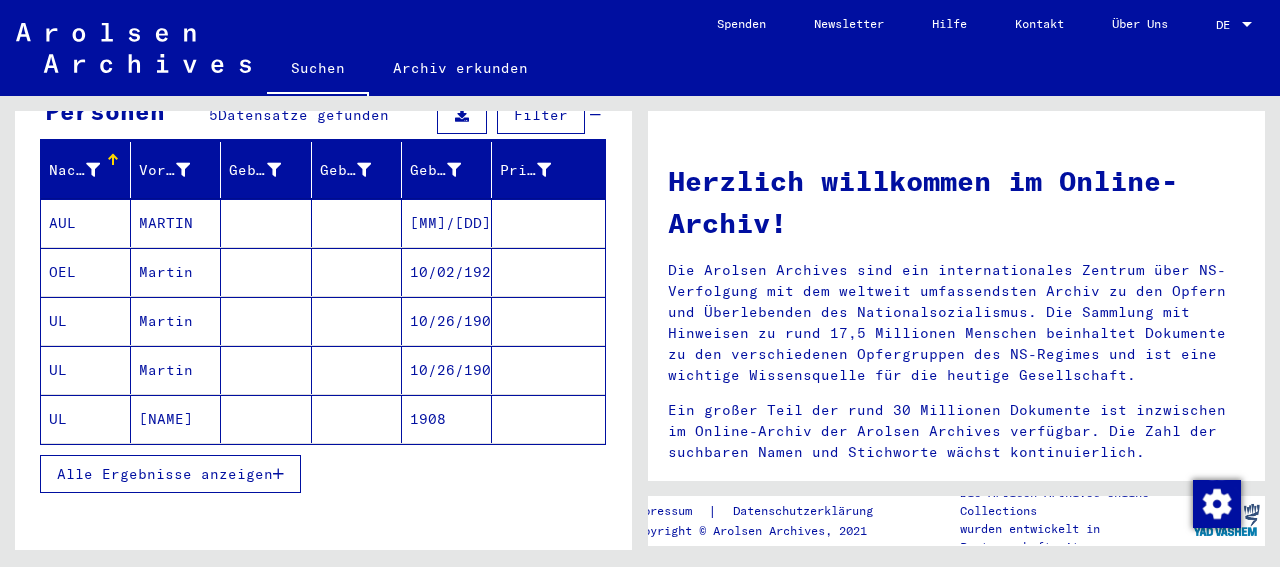 click on "MARTIN" at bounding box center (176, 272) 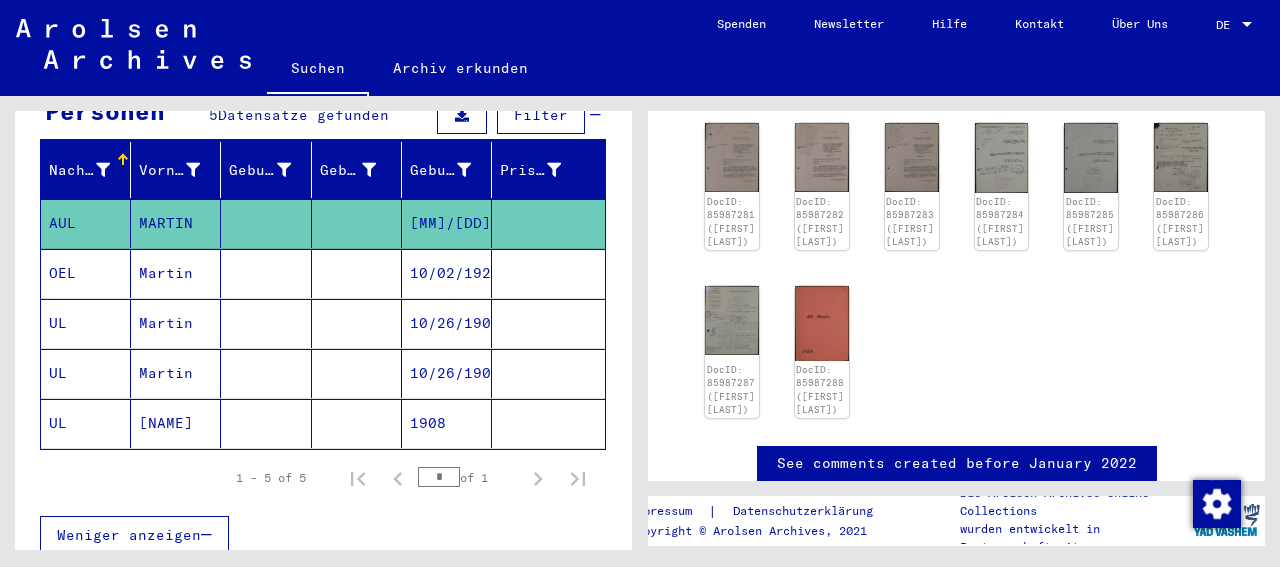 scroll, scrollTop: 248, scrollLeft: 0, axis: vertical 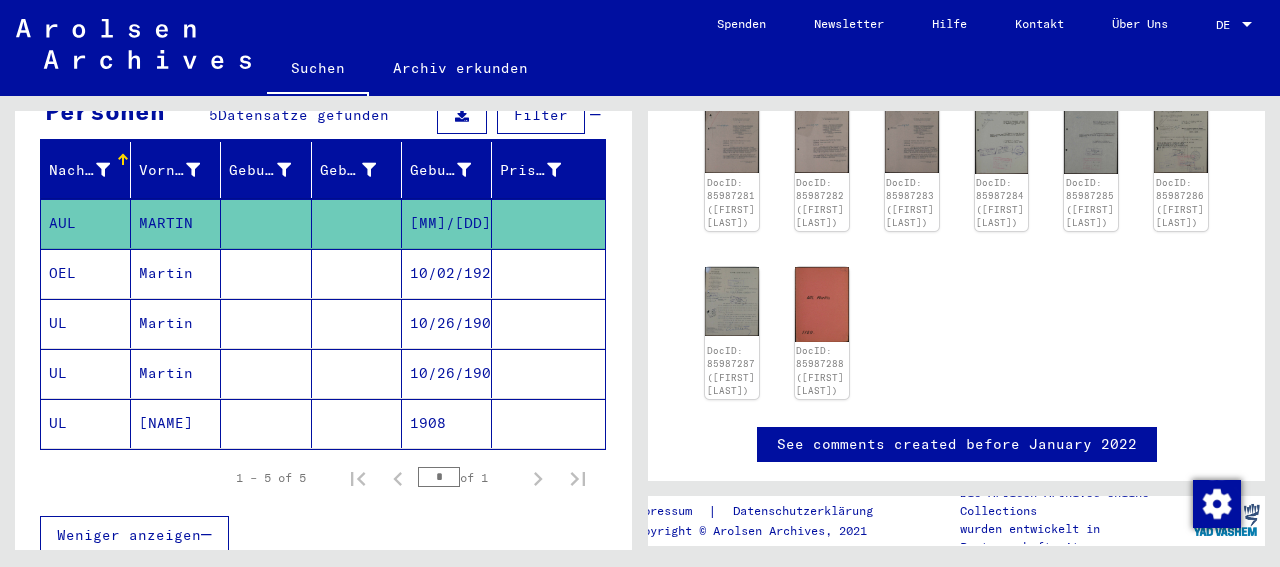 click on "See comments created before January 2022" 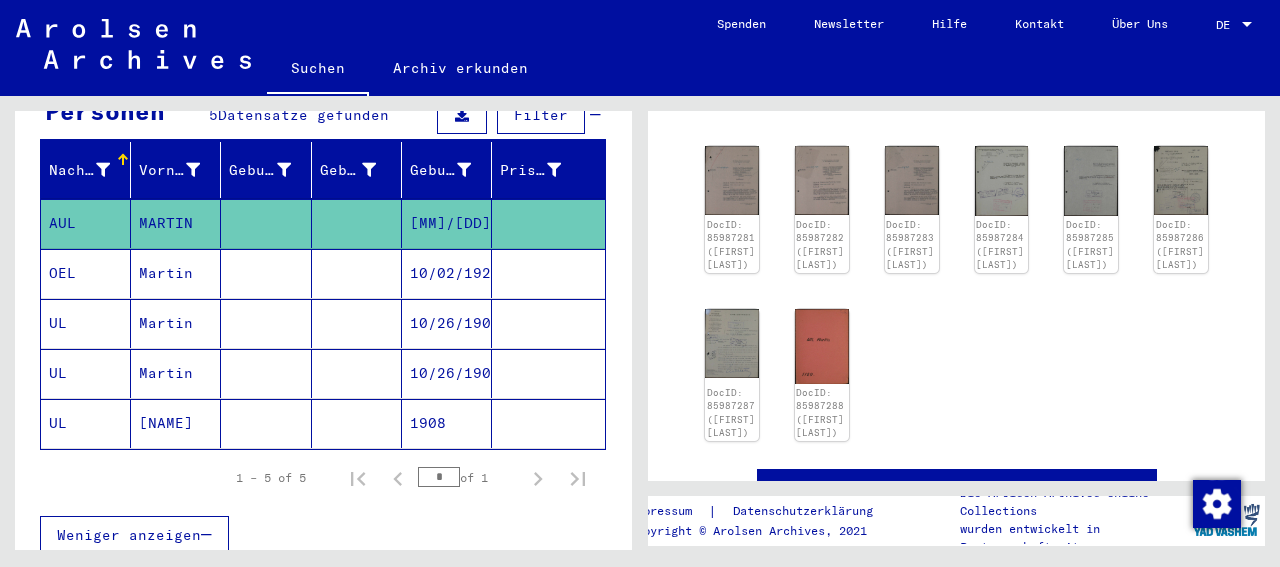 scroll, scrollTop: 203, scrollLeft: 0, axis: vertical 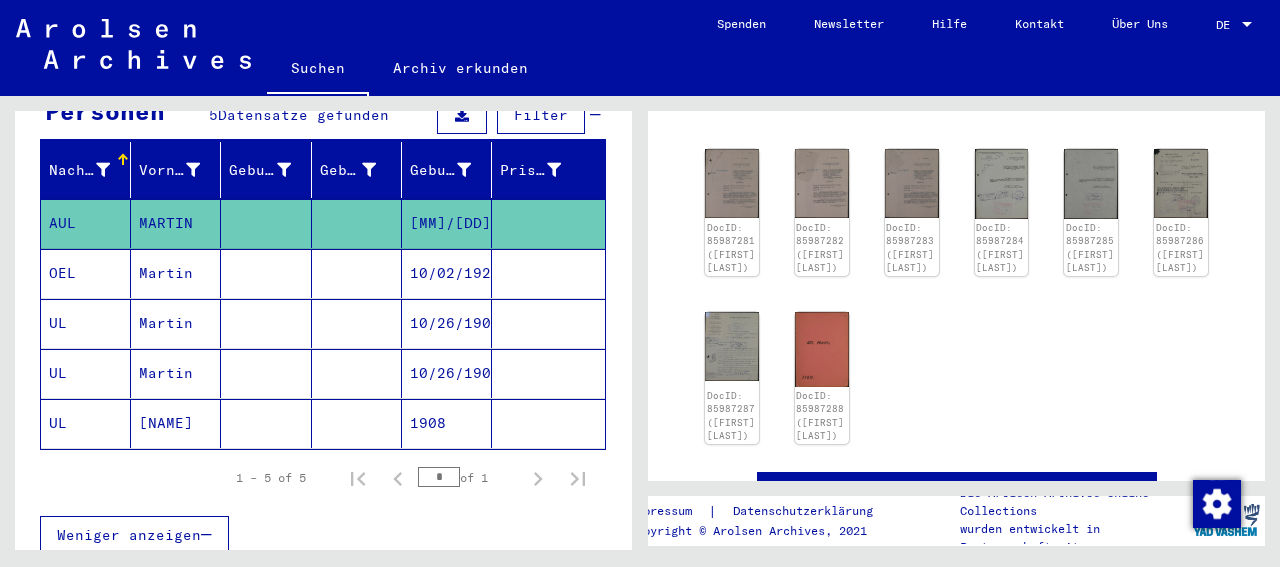 click on "DocID: 85987281 ([FIRST] [LAST]) DocID: 85987282 ([FIRST] [LAST]) DocID: 85987283 ([FIRST] [LAST]) DocID: 85987284 ([FIRST] [LAST]) DocID: 85987285 ([FIRST] [LAST]) DocID: 85987286 ([FIRST] [LAST]) DocID: 85987287 ([FIRST] [LAST]) DocID: 85987288 ([FIRST] [LAST])" 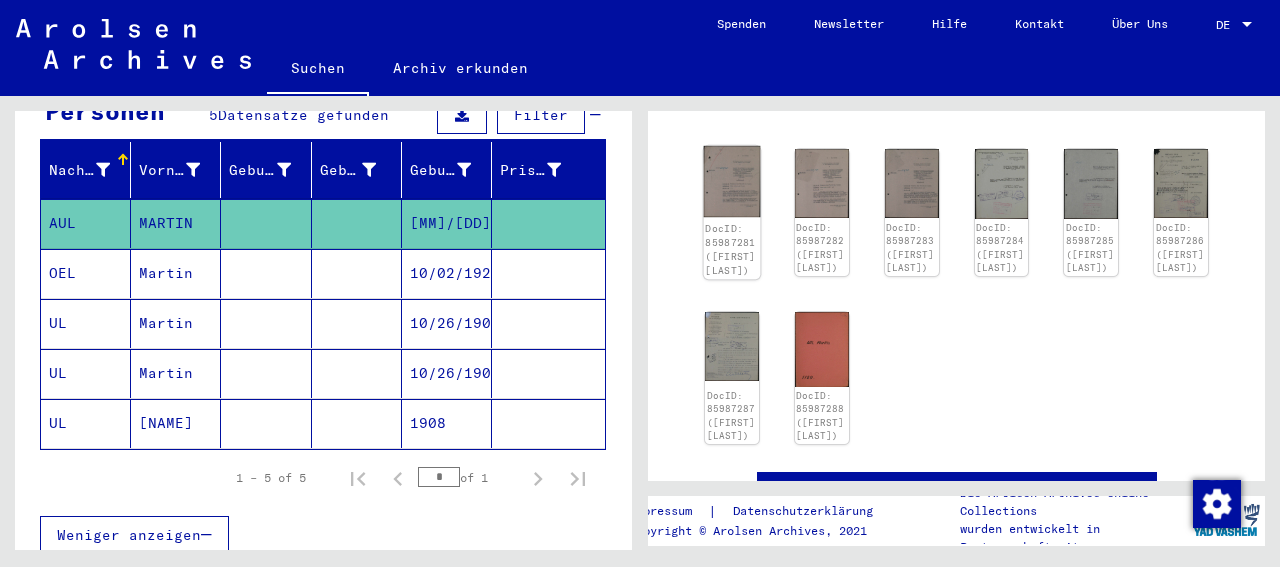 click 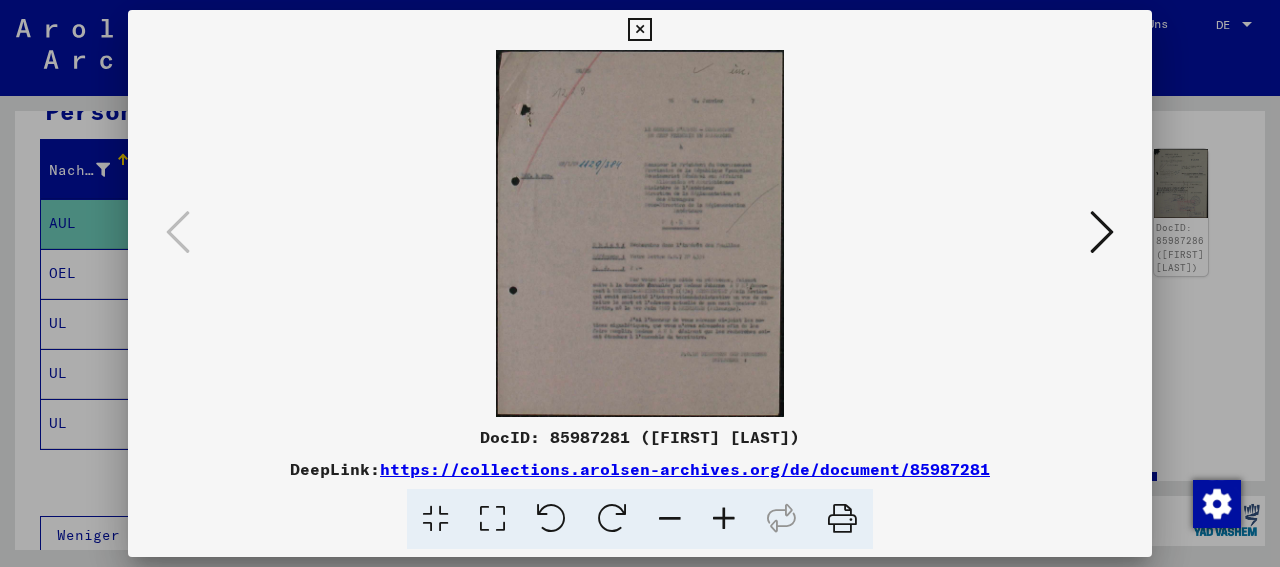 click at bounding box center [724, 519] 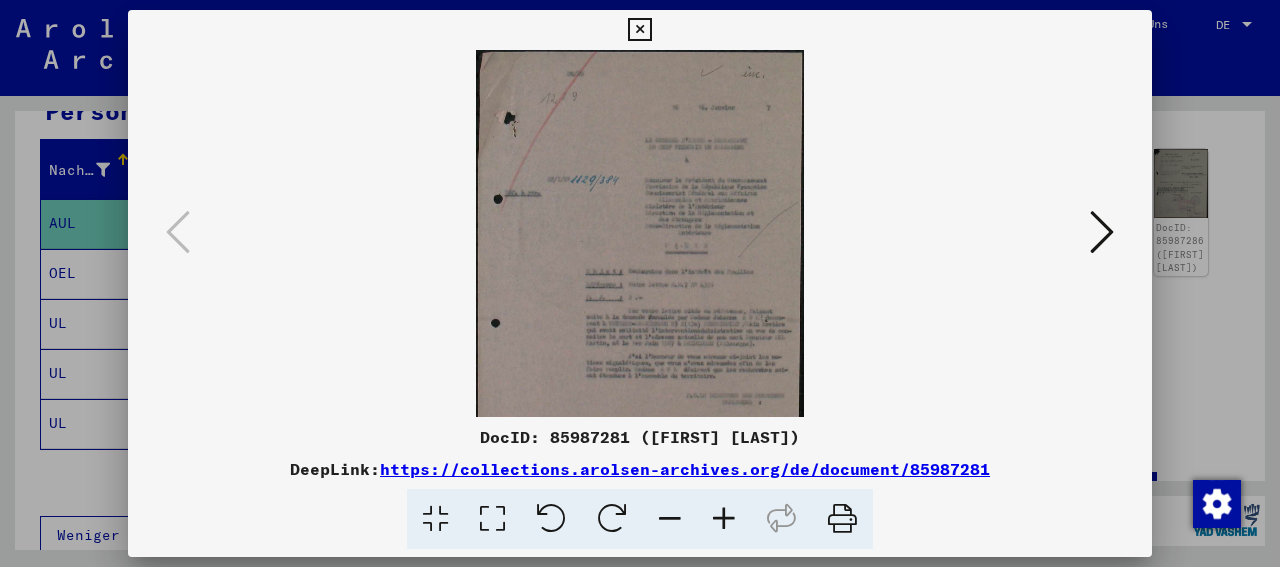 click at bounding box center [724, 519] 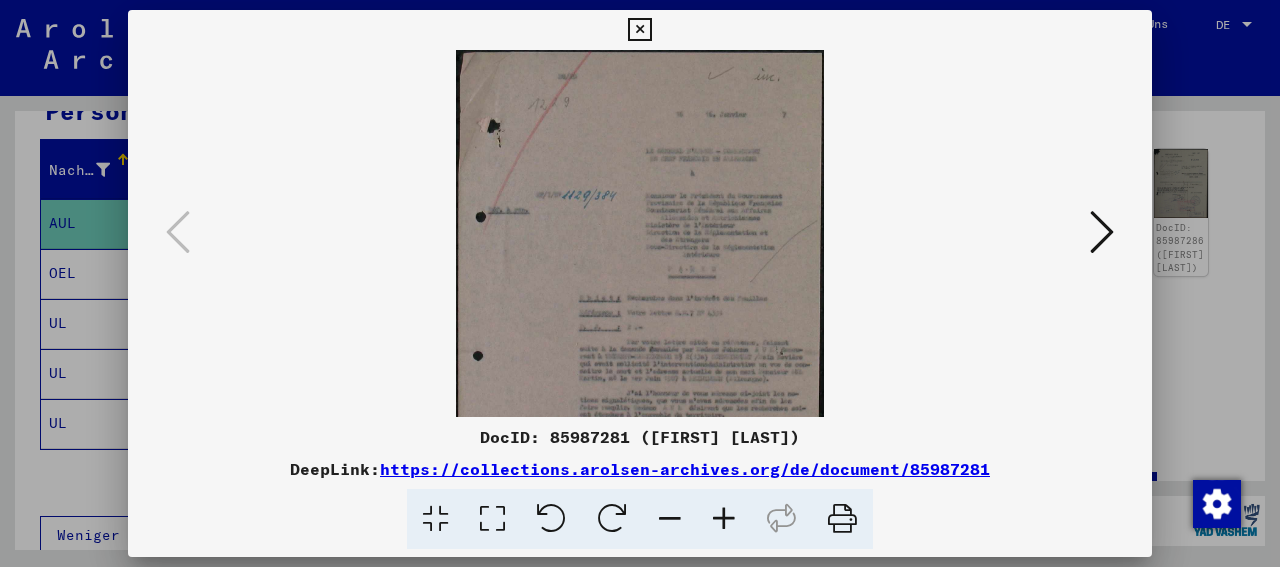 click at bounding box center (724, 519) 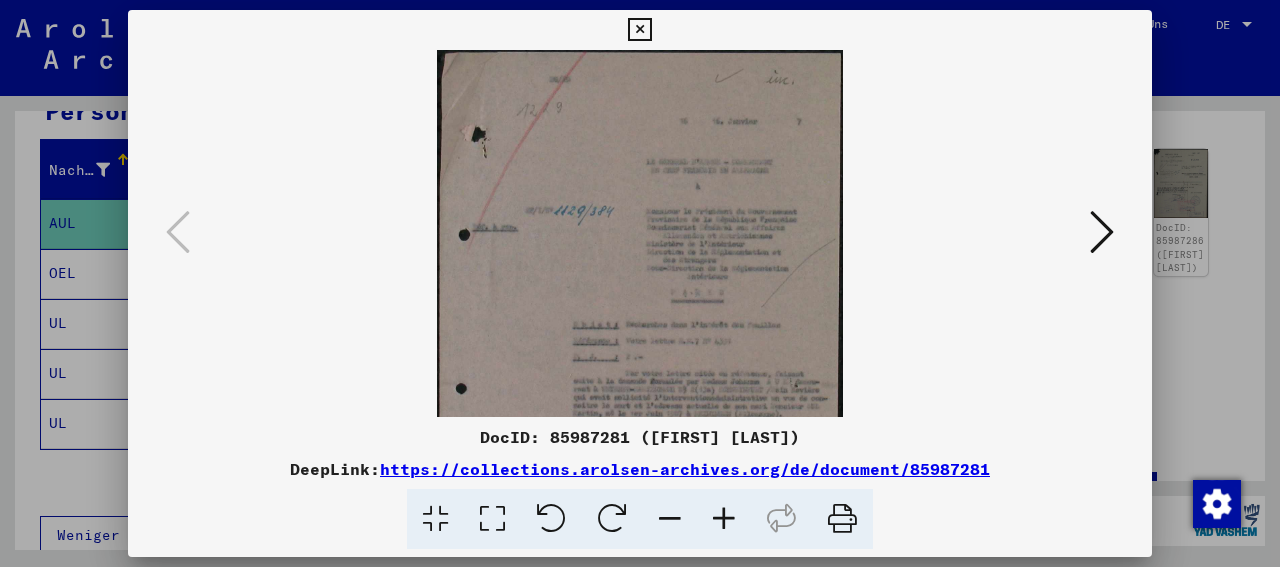 click at bounding box center (724, 519) 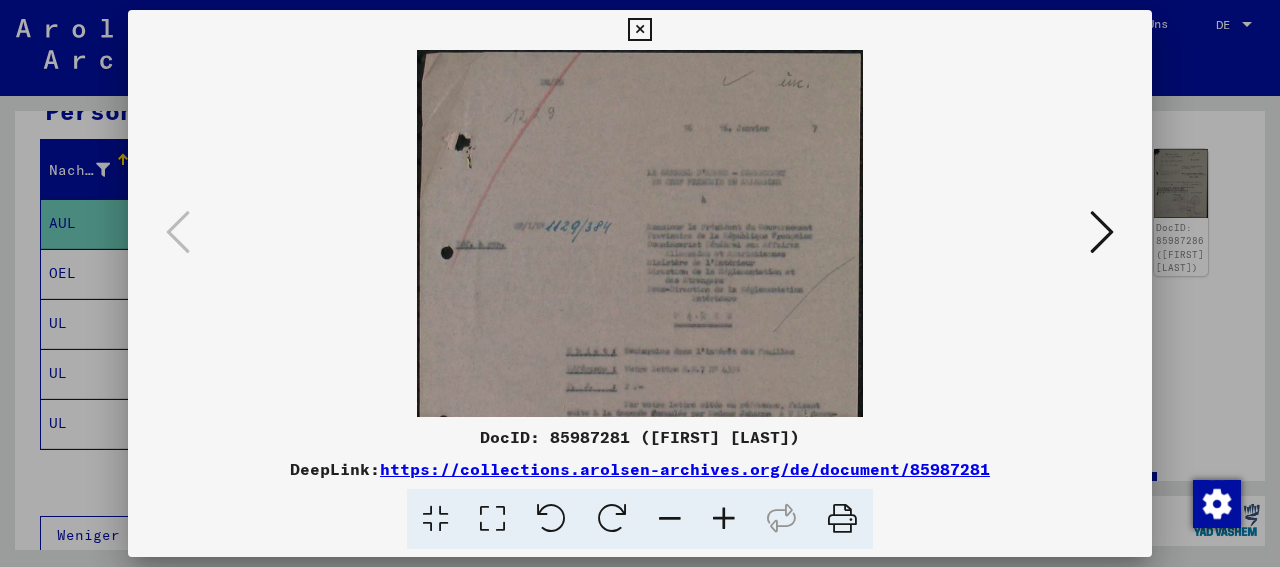 click at bounding box center [724, 519] 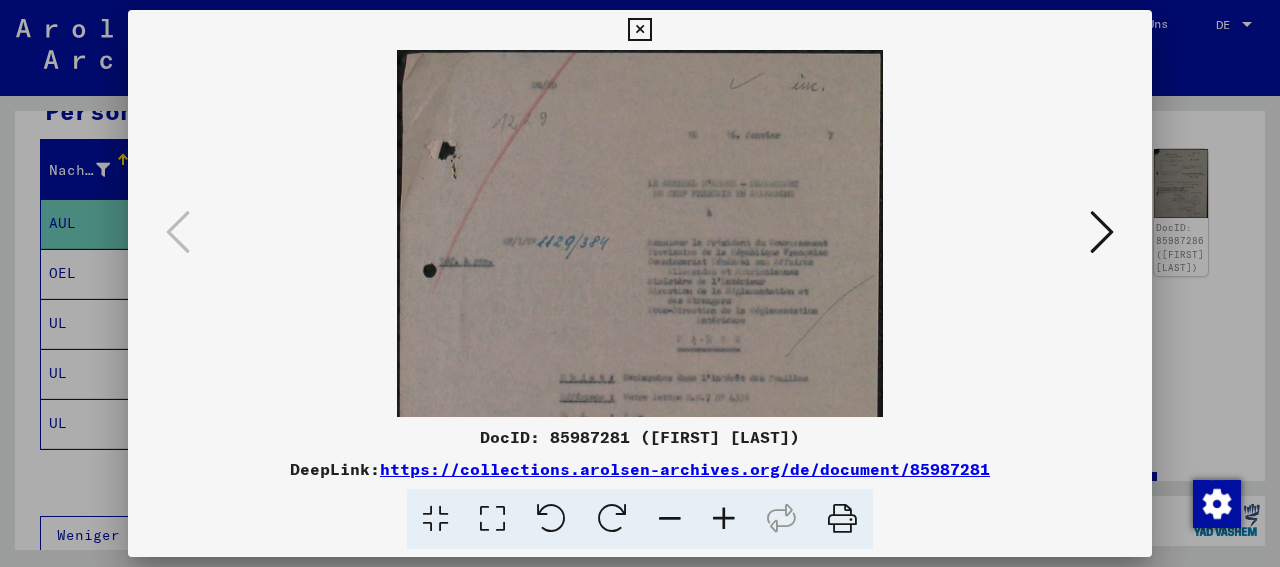 click at bounding box center (724, 519) 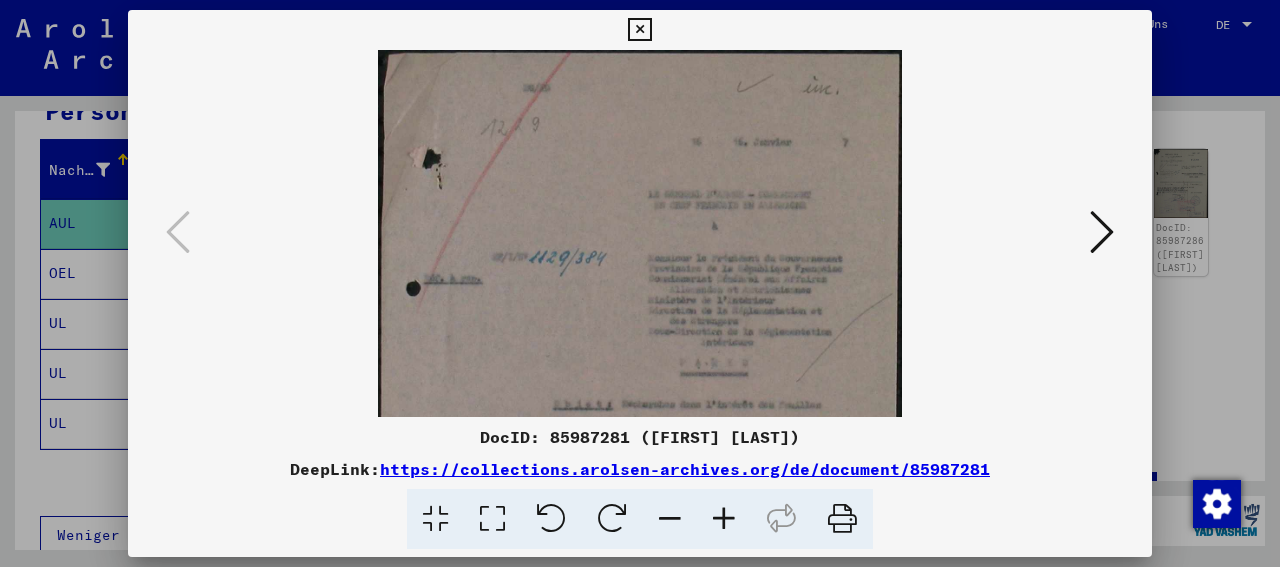 click at bounding box center (724, 519) 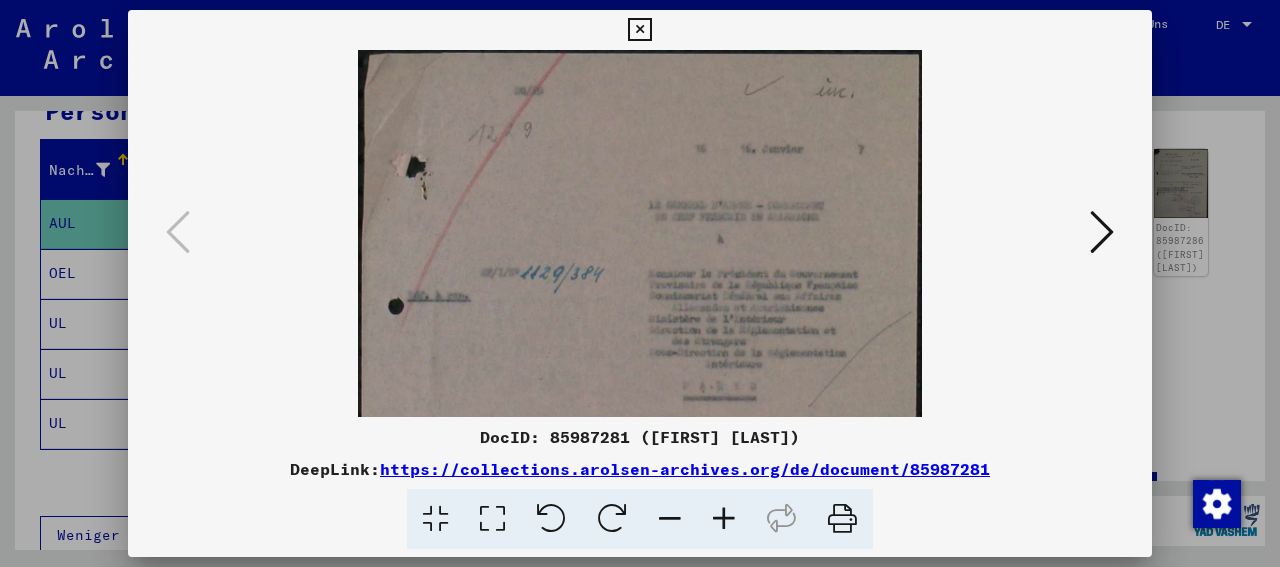 click at bounding box center (1102, 232) 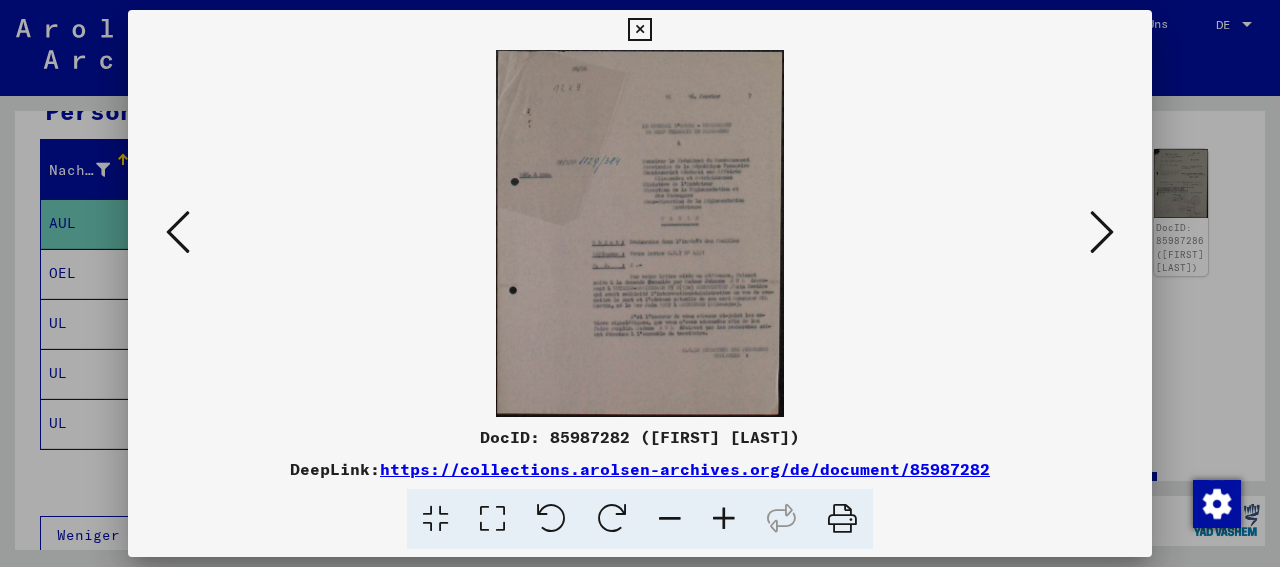 click at bounding box center (724, 519) 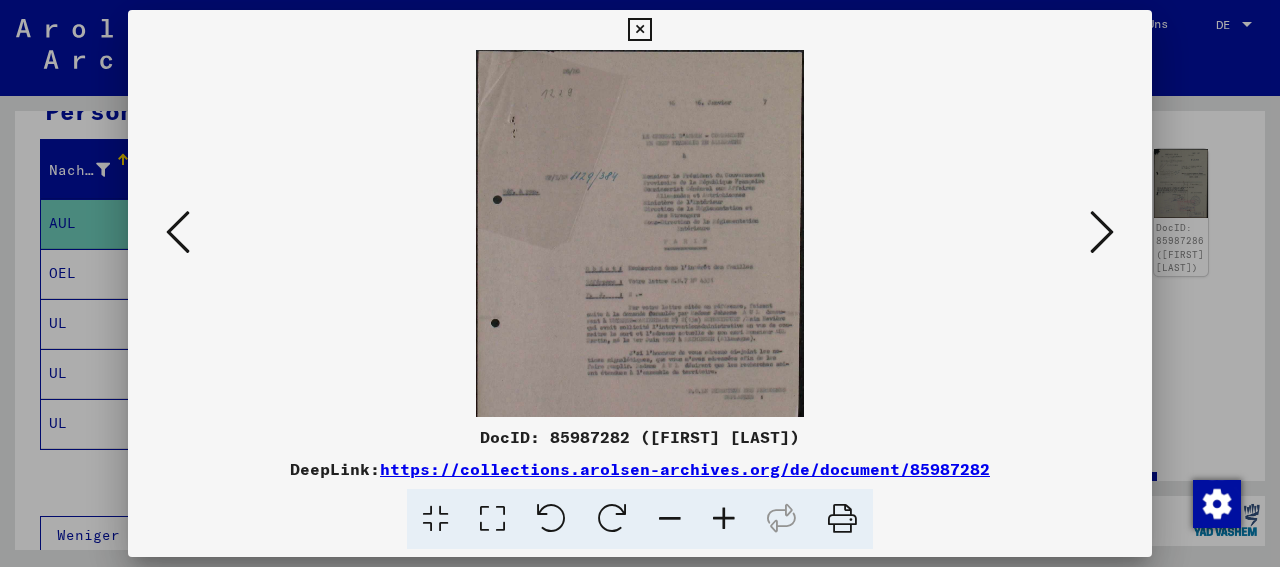 click at bounding box center (724, 519) 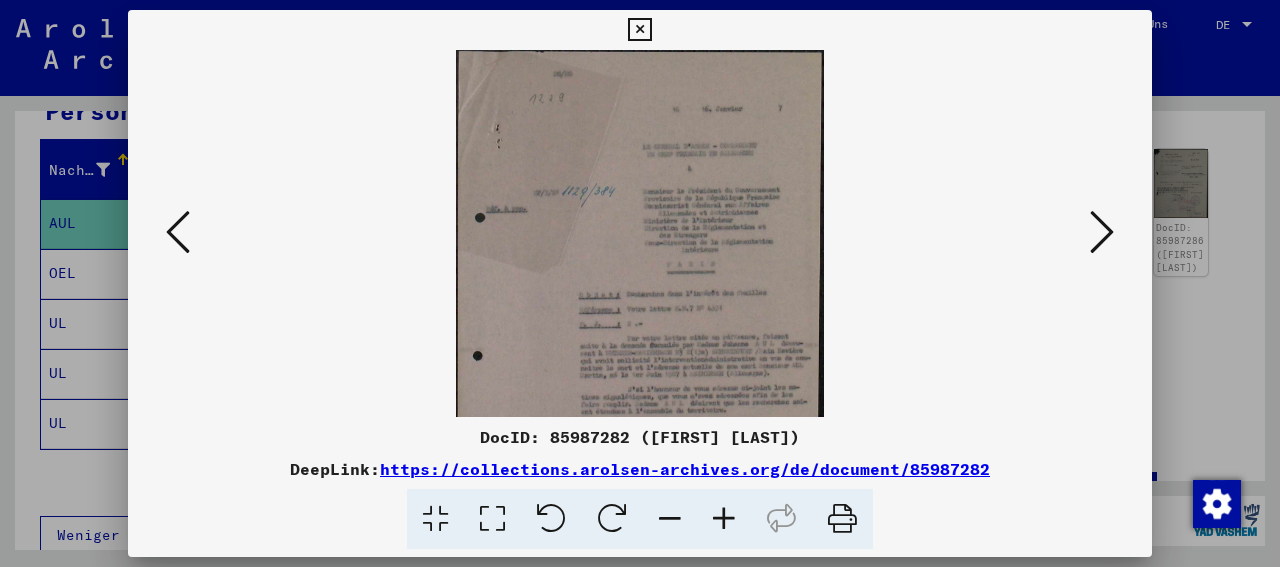 click at bounding box center (724, 519) 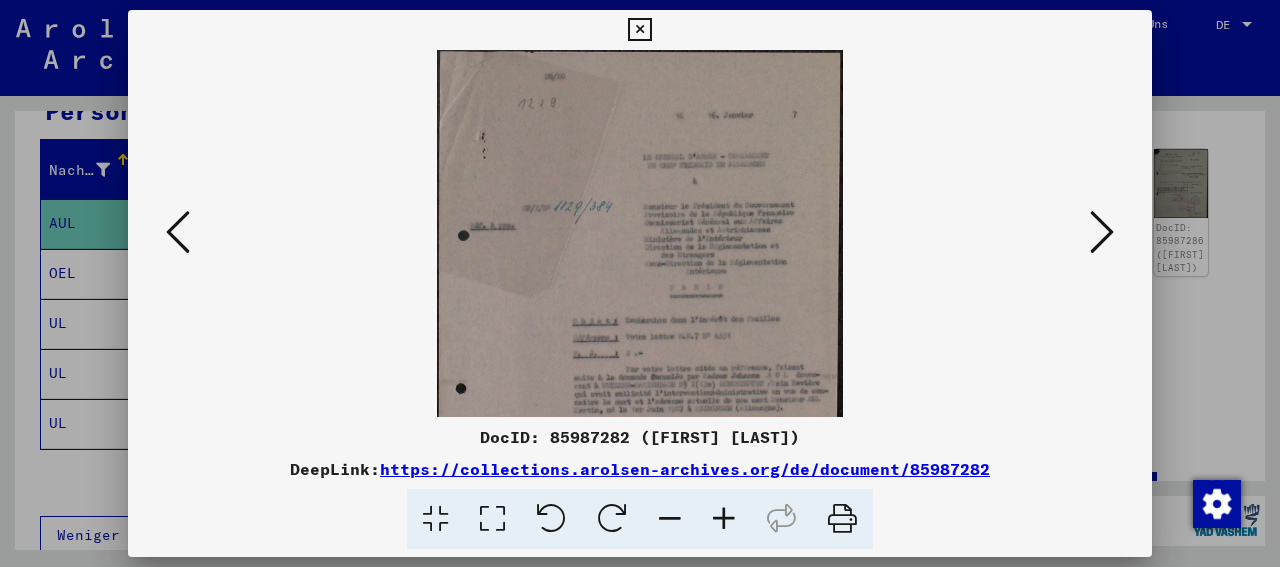 click at bounding box center (724, 519) 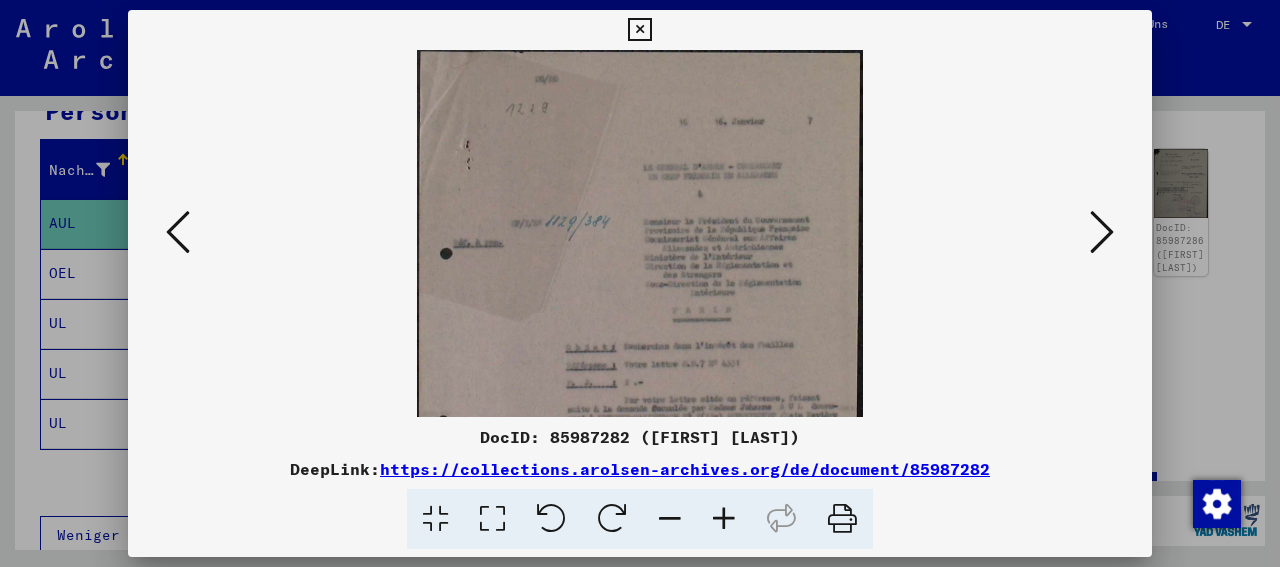 click at bounding box center (724, 519) 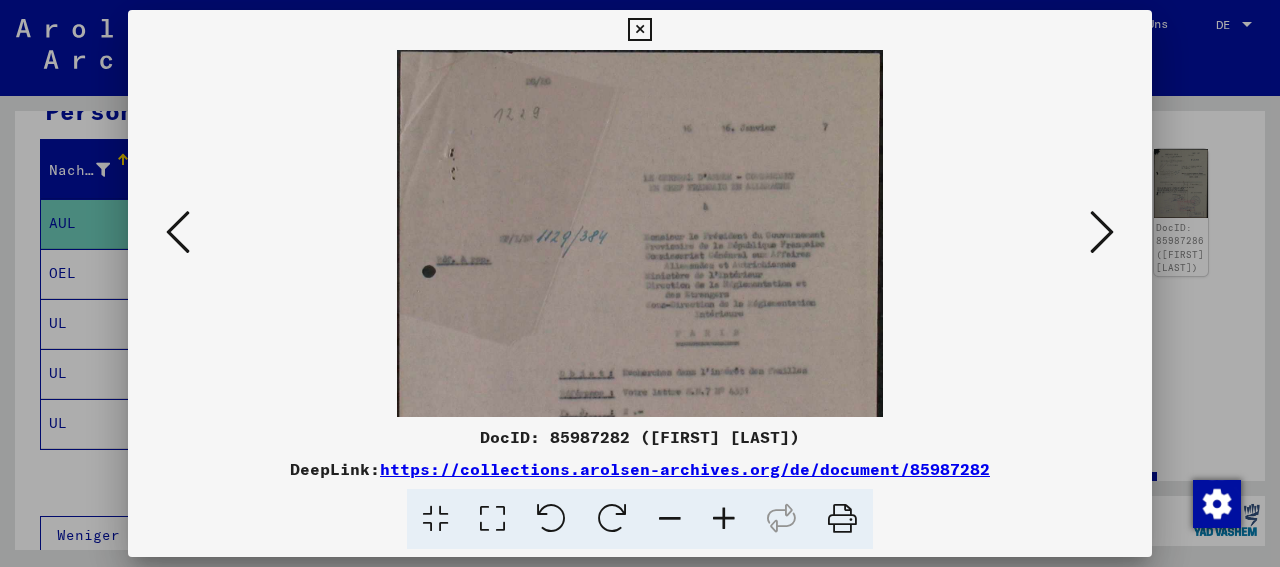 click at bounding box center [724, 519] 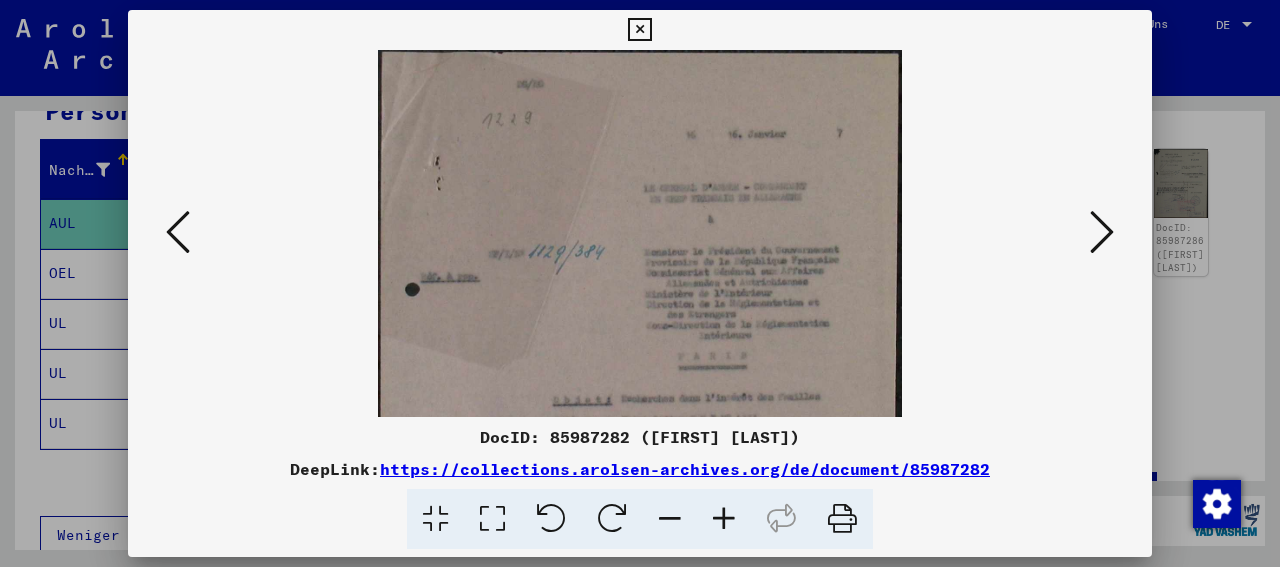 click at bounding box center [724, 519] 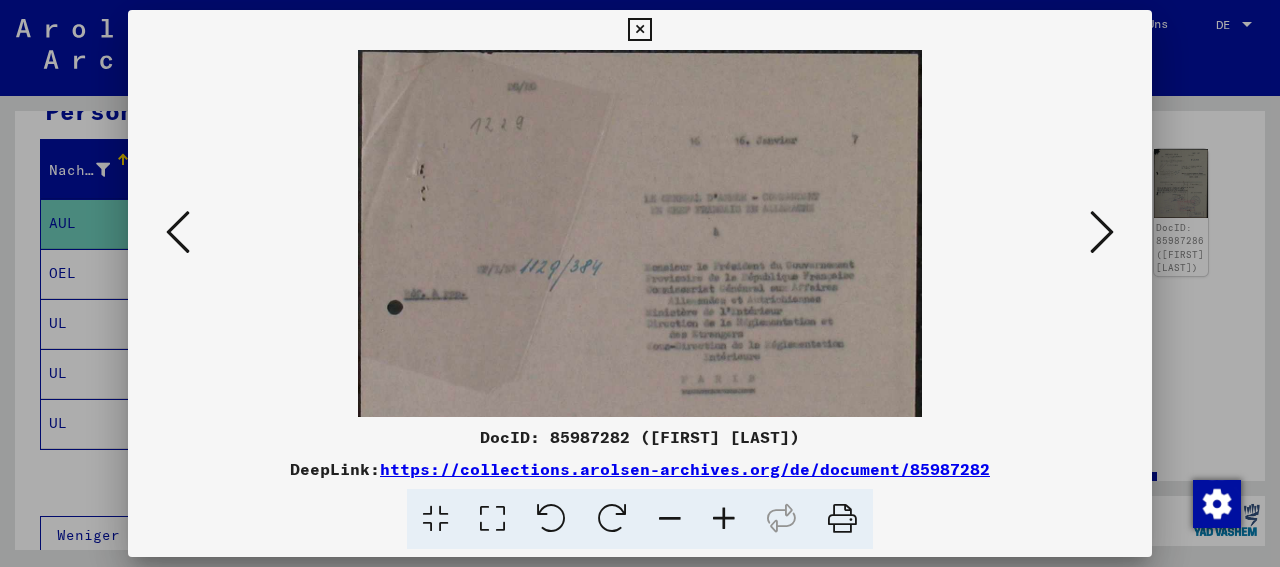 click at bounding box center [724, 519] 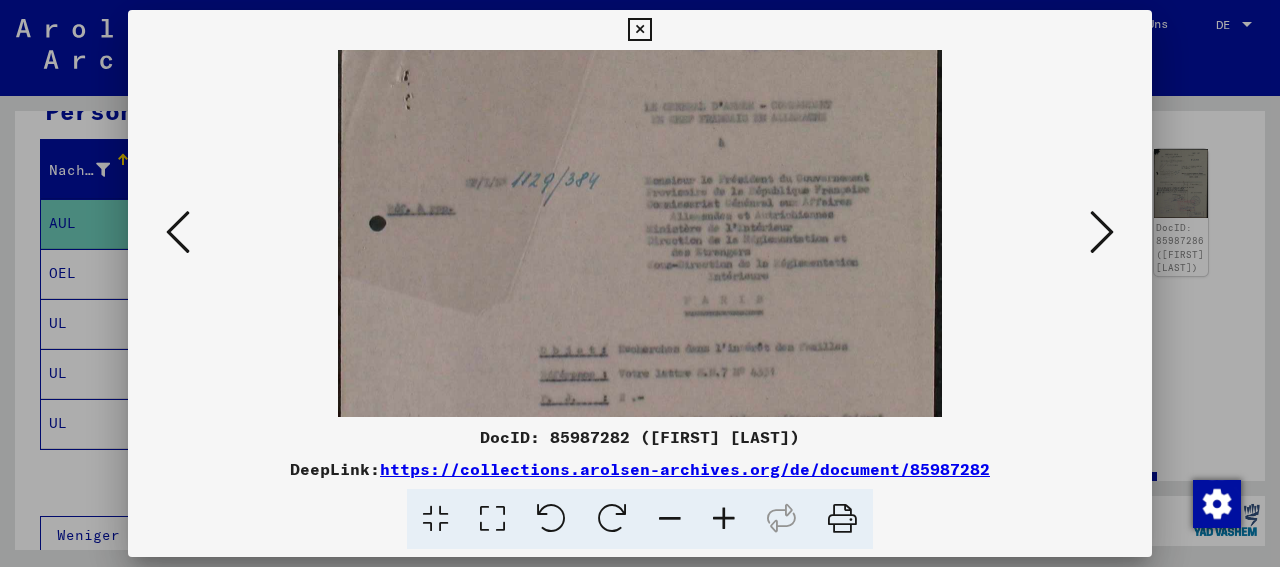 scroll, scrollTop: 103, scrollLeft: 0, axis: vertical 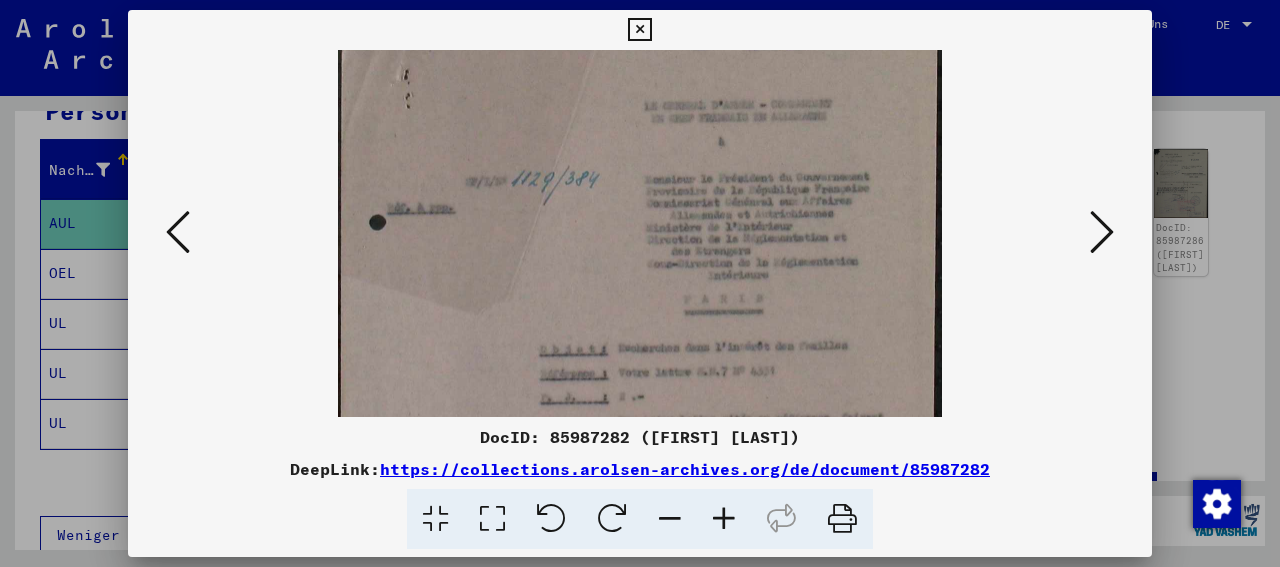 drag, startPoint x: 843, startPoint y: 385, endPoint x: 818, endPoint y: 282, distance: 105.99056 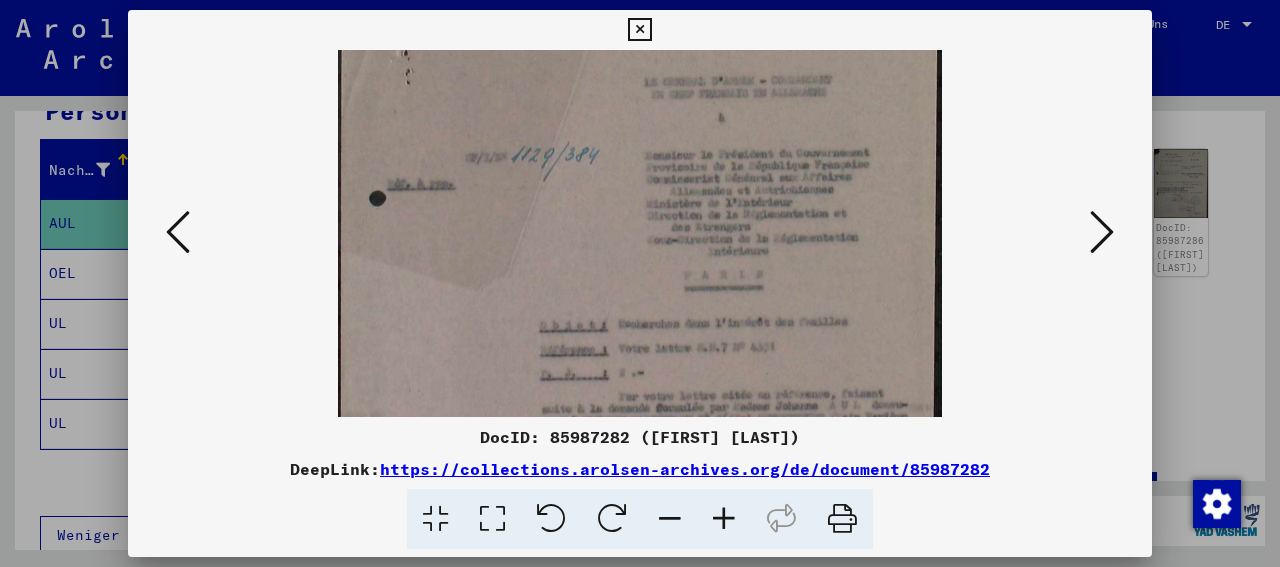 scroll, scrollTop: 226, scrollLeft: 0, axis: vertical 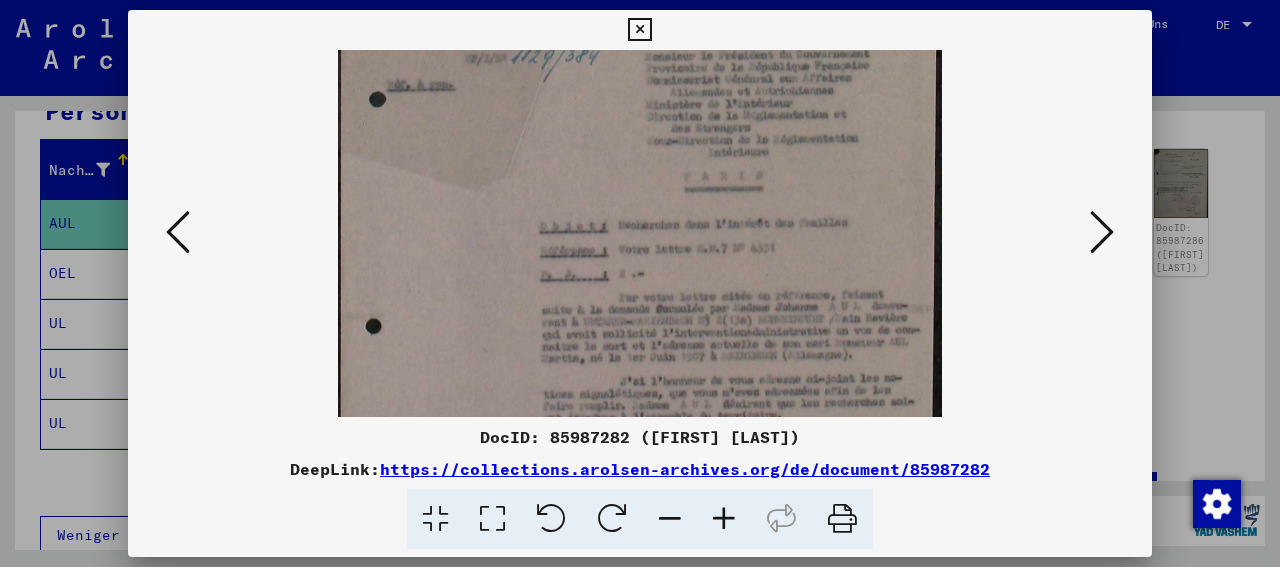 drag, startPoint x: 817, startPoint y: 280, endPoint x: 808, endPoint y: 166, distance: 114.35471 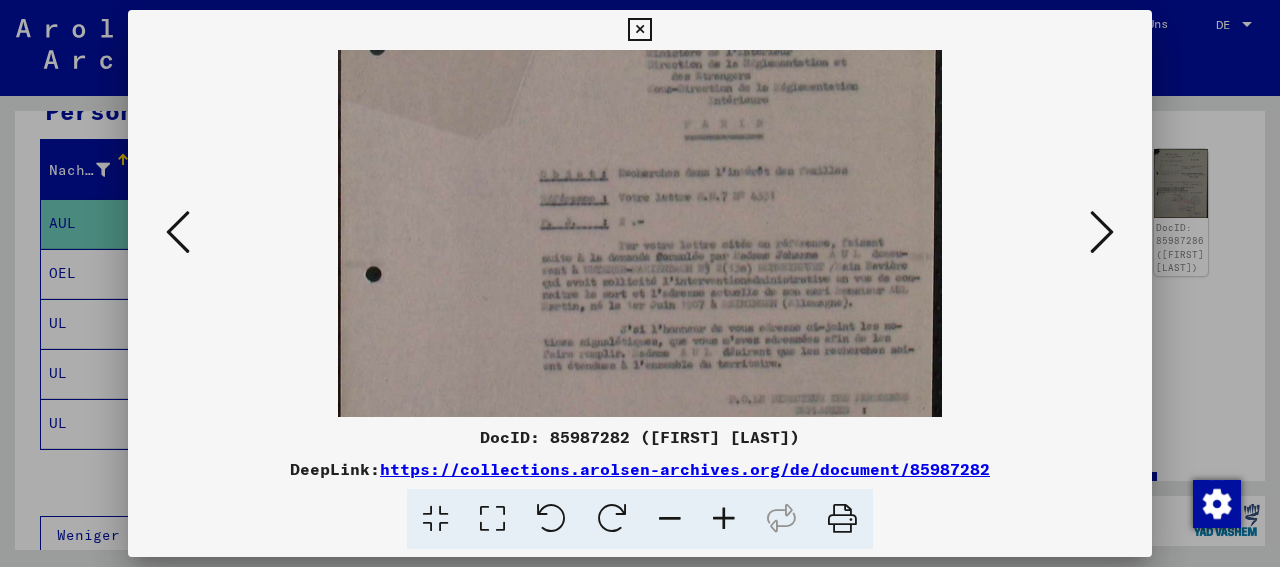 drag, startPoint x: 828, startPoint y: 241, endPoint x: 820, endPoint y: 201, distance: 40.792156 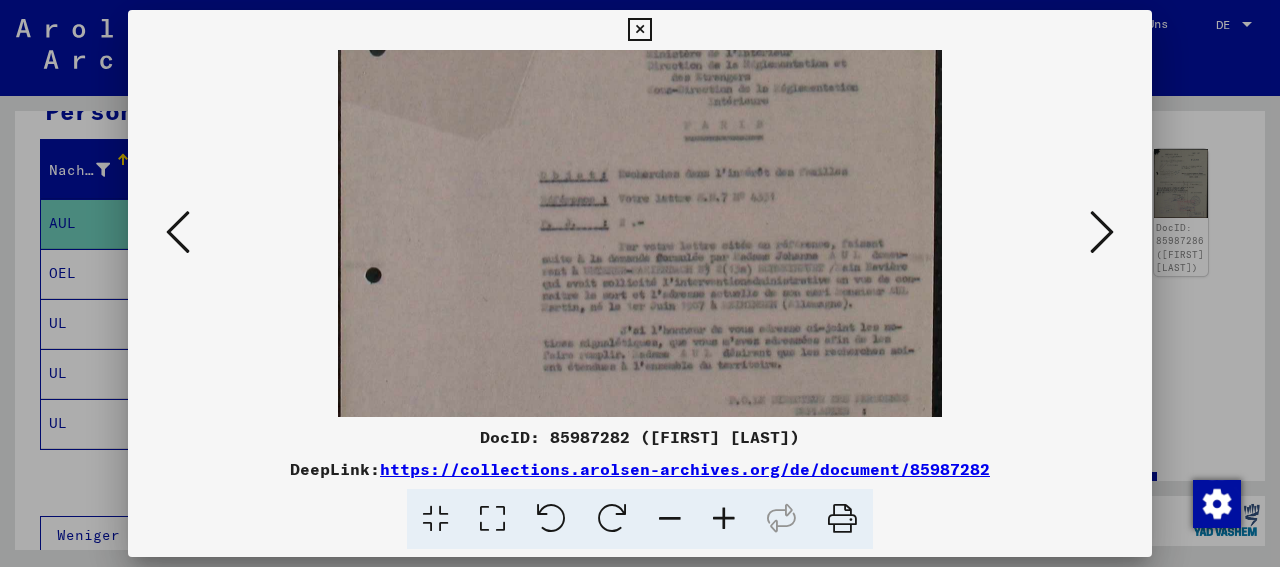 click at bounding box center [1102, 232] 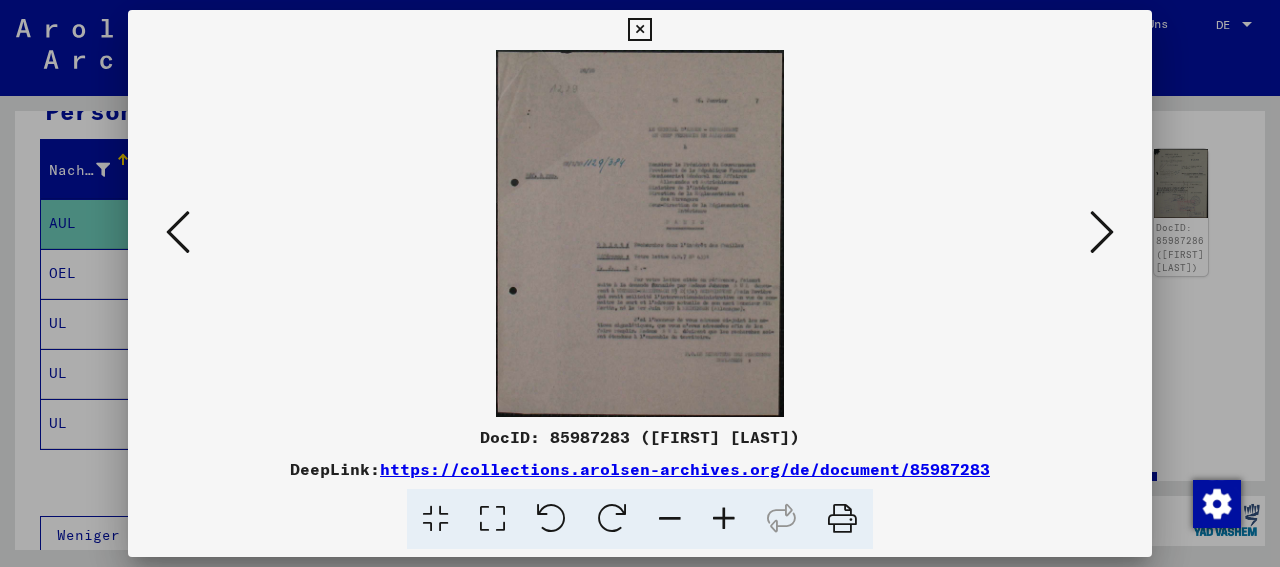 click at bounding box center (1102, 232) 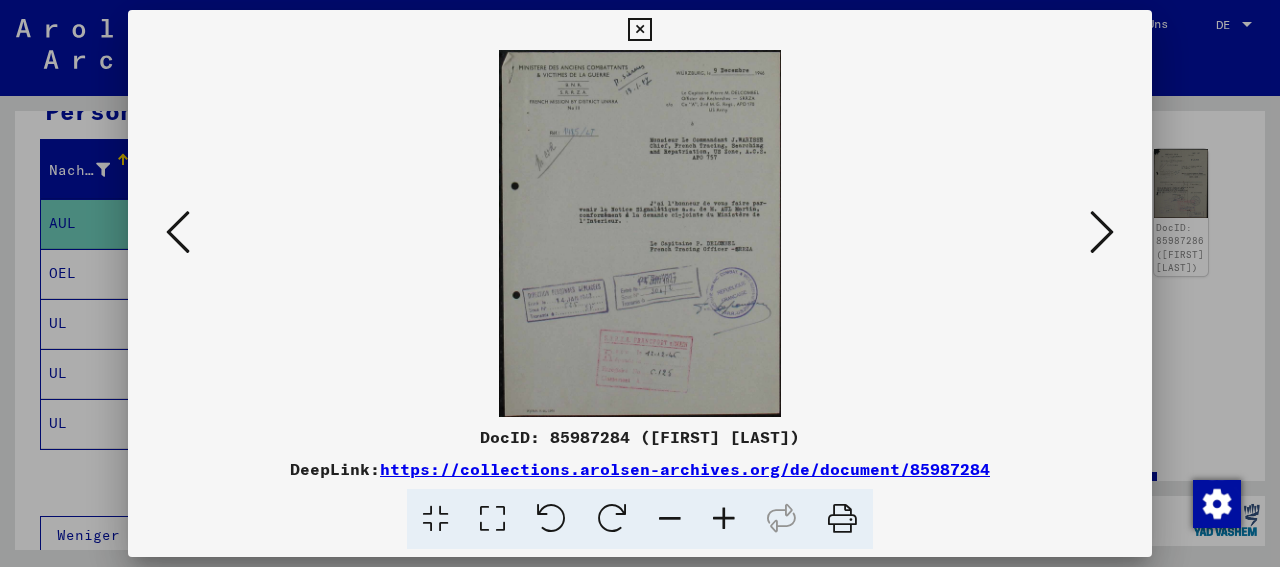 click at bounding box center [724, 519] 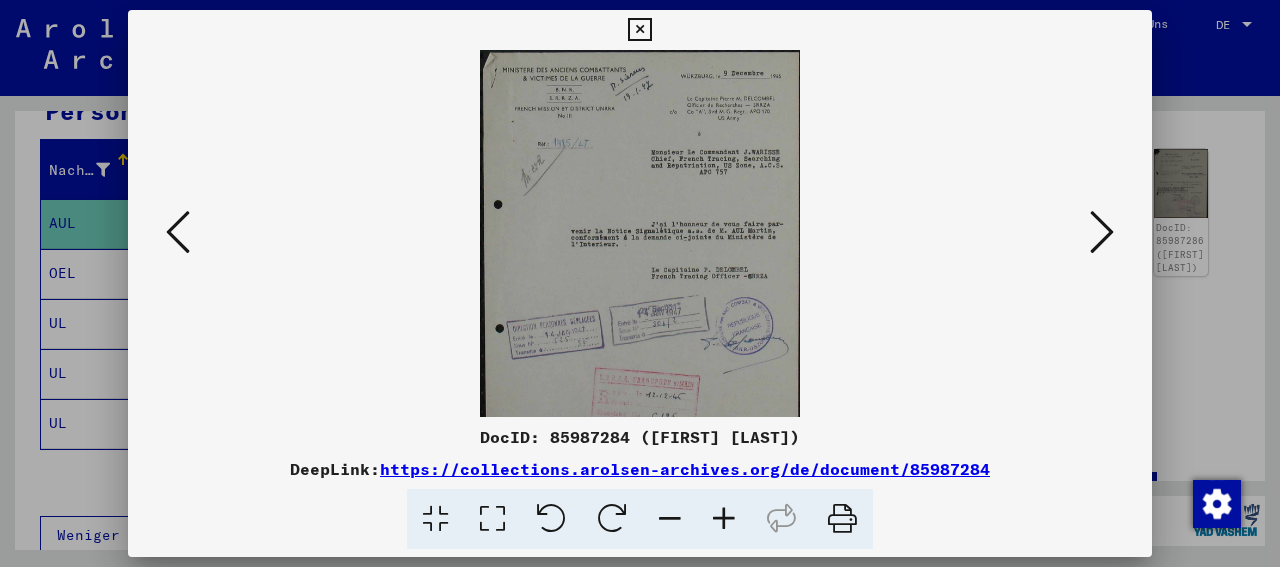 click at bounding box center [724, 519] 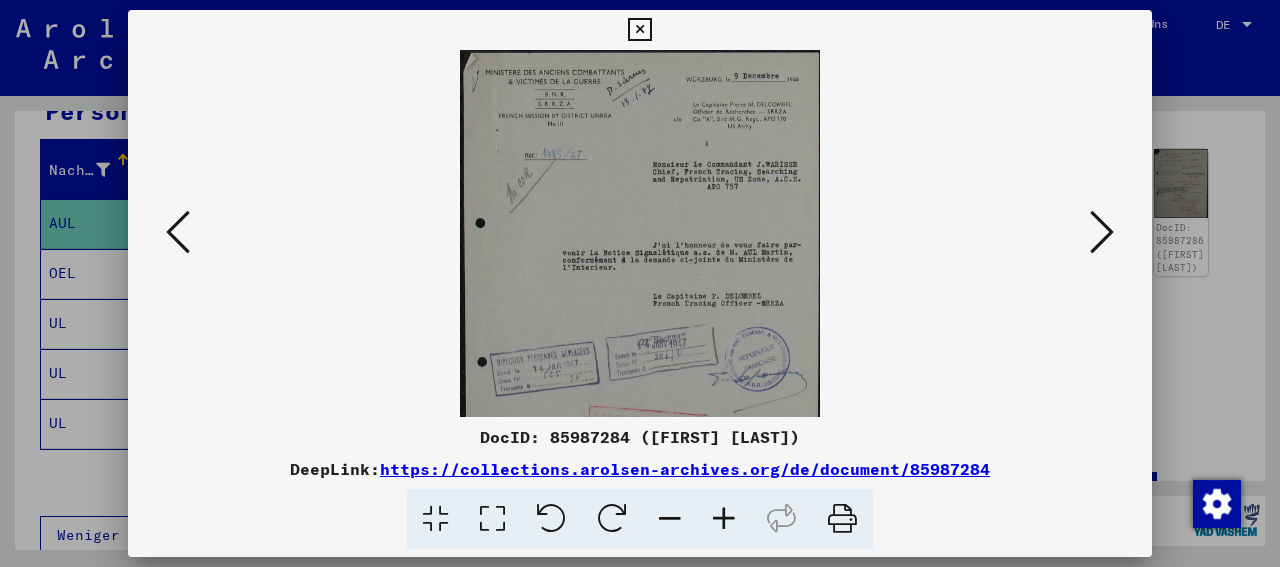 click at bounding box center (1102, 232) 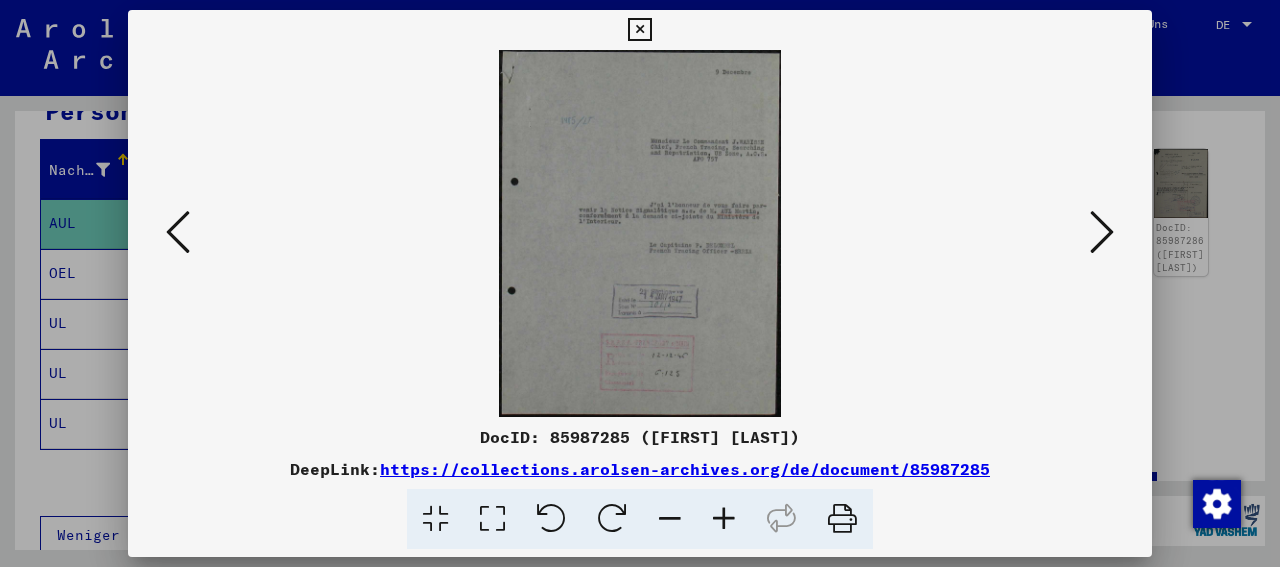 click at bounding box center (1102, 232) 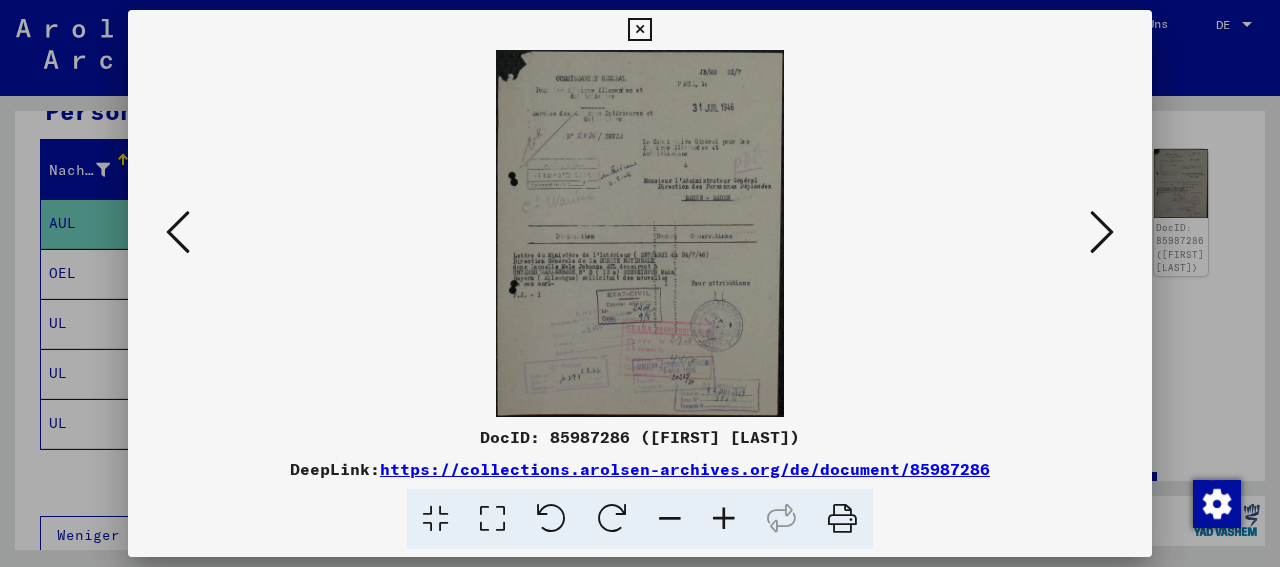 click at bounding box center [724, 519] 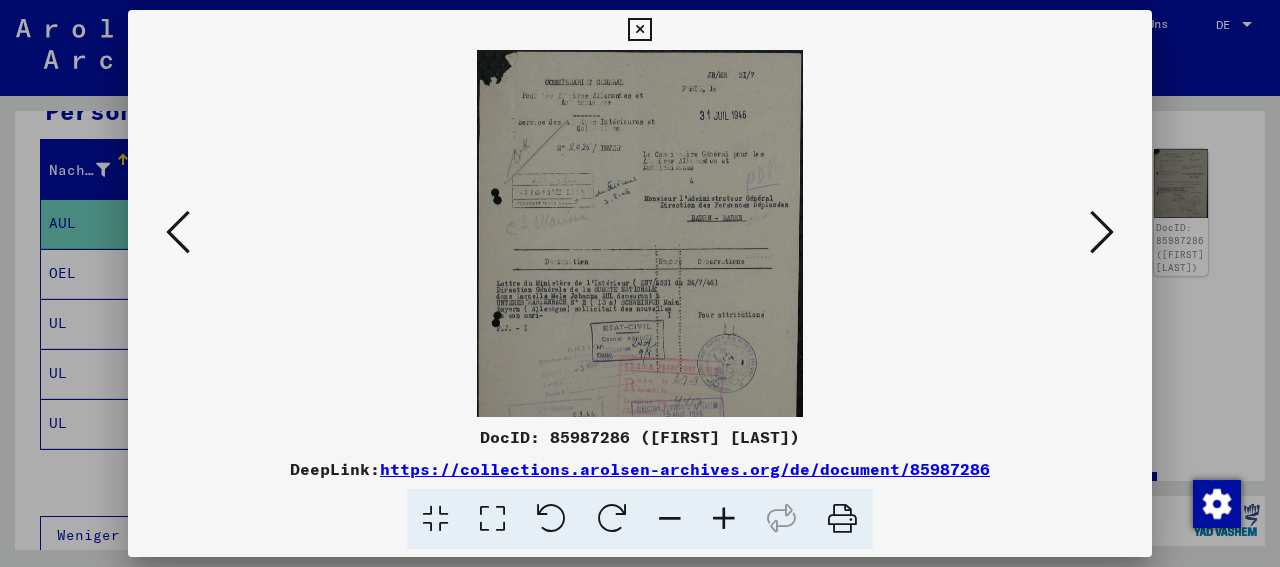 click at bounding box center (724, 519) 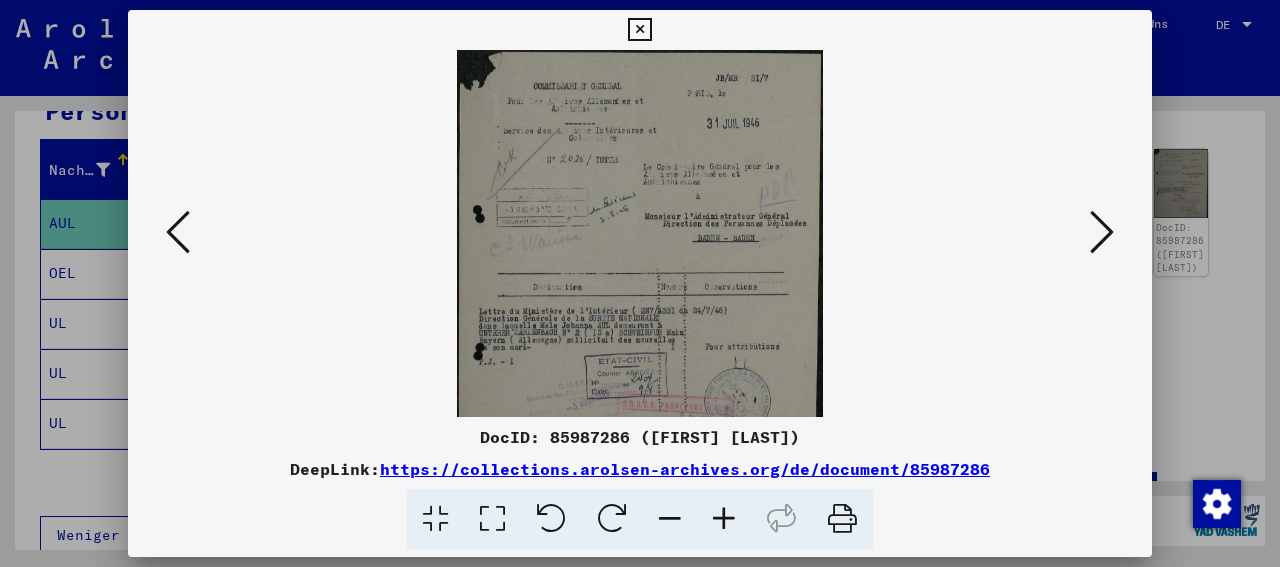 click at bounding box center [724, 519] 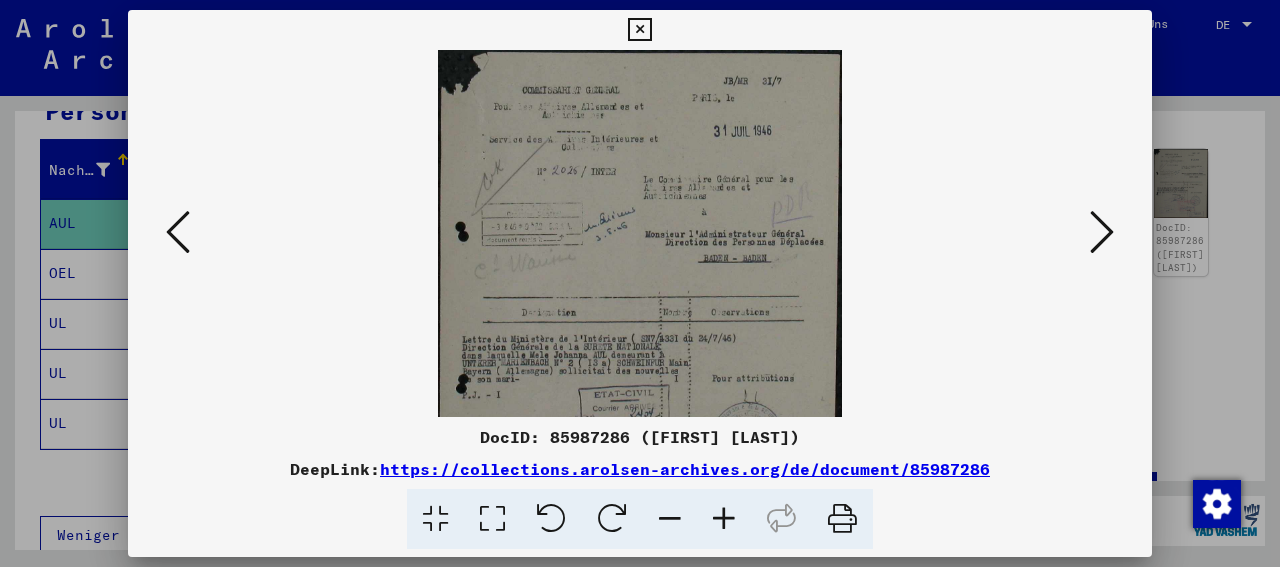 click at bounding box center [724, 519] 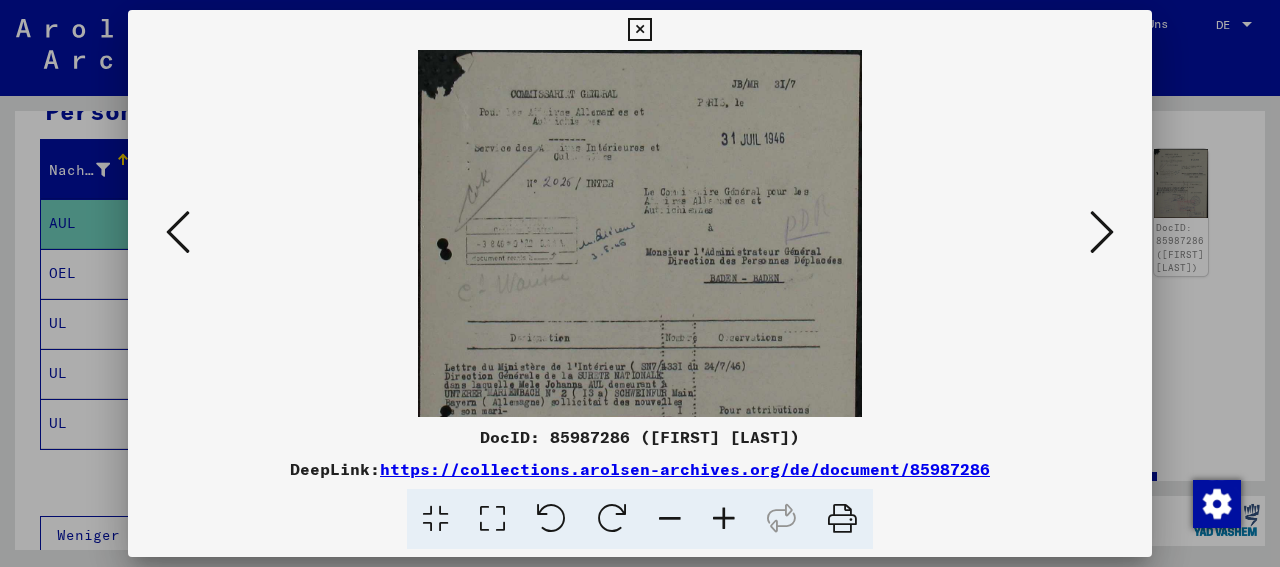 click at bounding box center (724, 519) 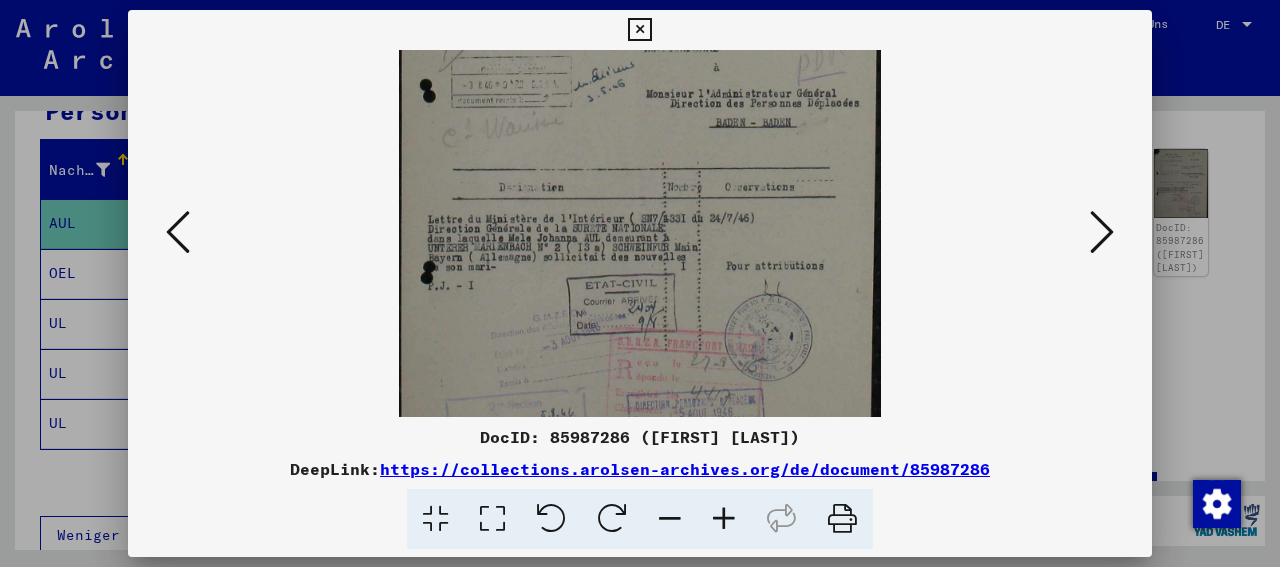 scroll, scrollTop: 183, scrollLeft: 0, axis: vertical 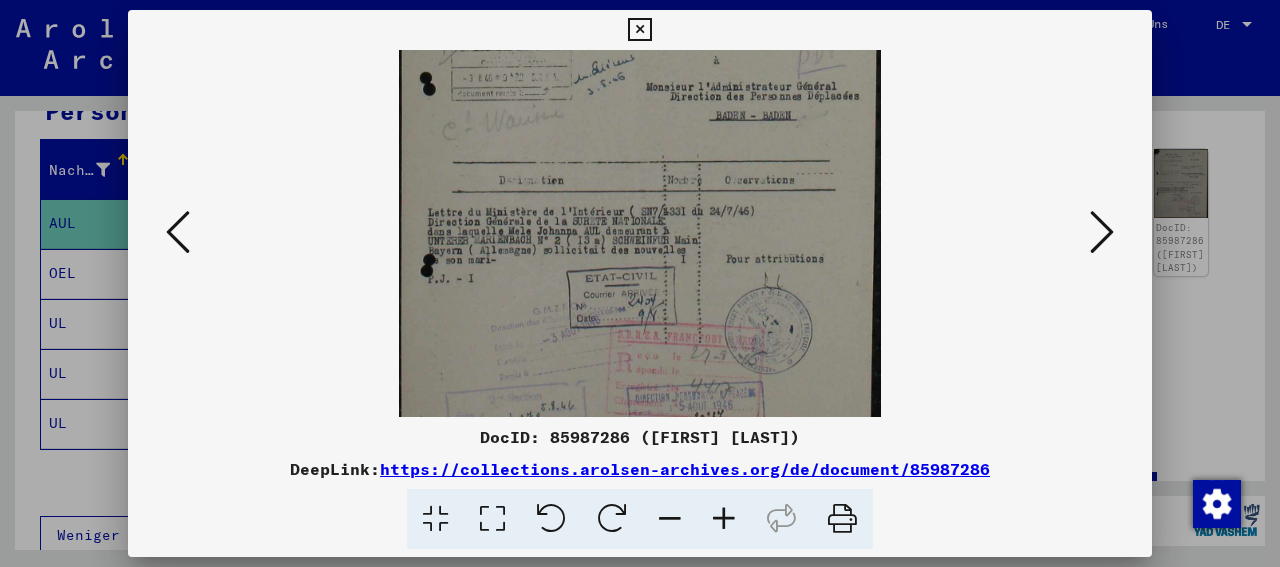 drag, startPoint x: 748, startPoint y: 283, endPoint x: 705, endPoint y: 100, distance: 187.98404 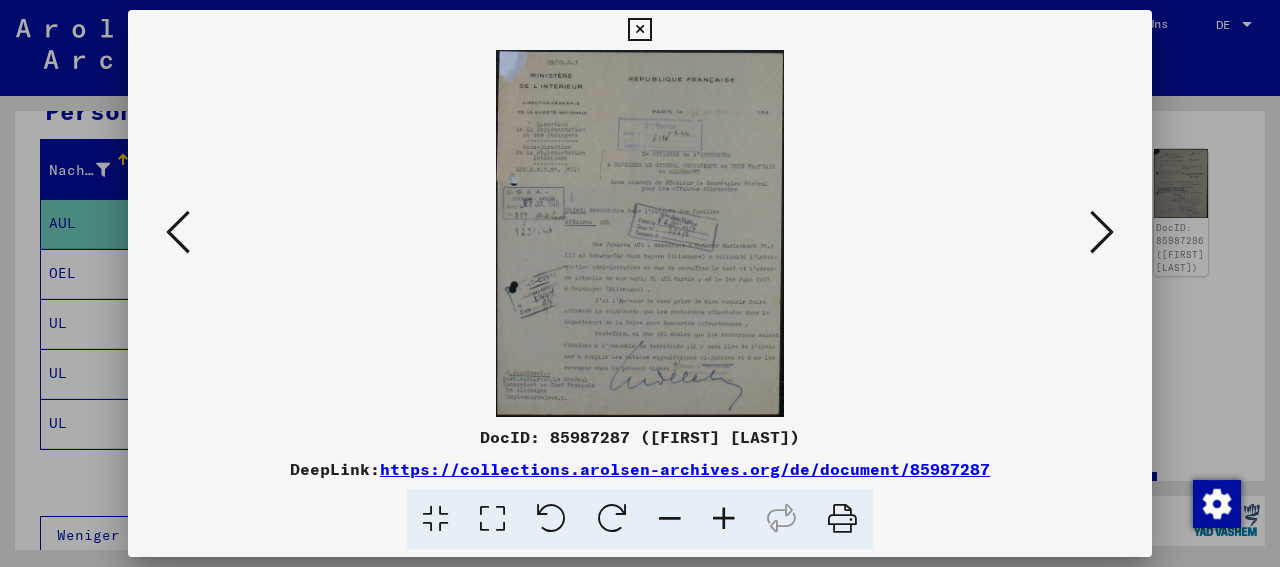 scroll, scrollTop: 0, scrollLeft: 0, axis: both 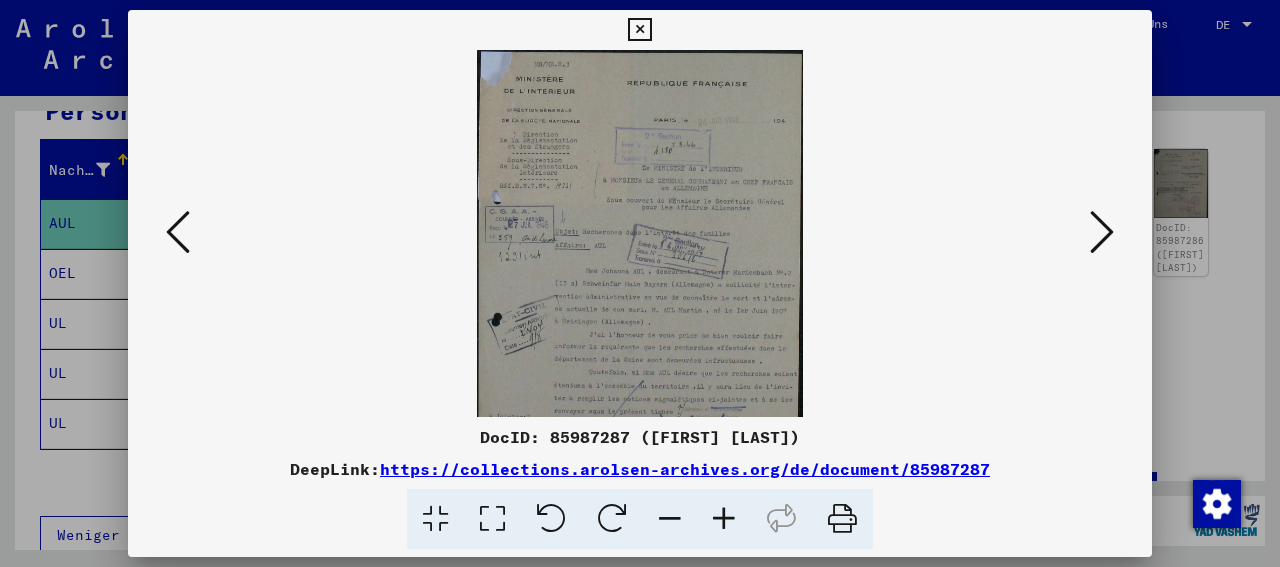 click at bounding box center [724, 519] 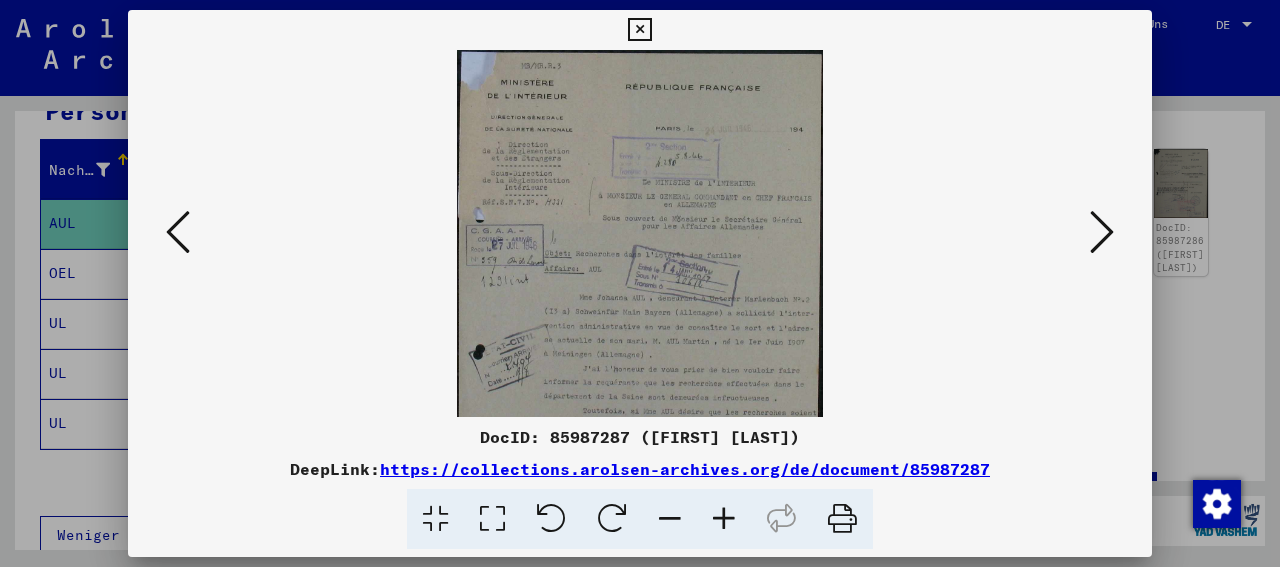 click at bounding box center [724, 519] 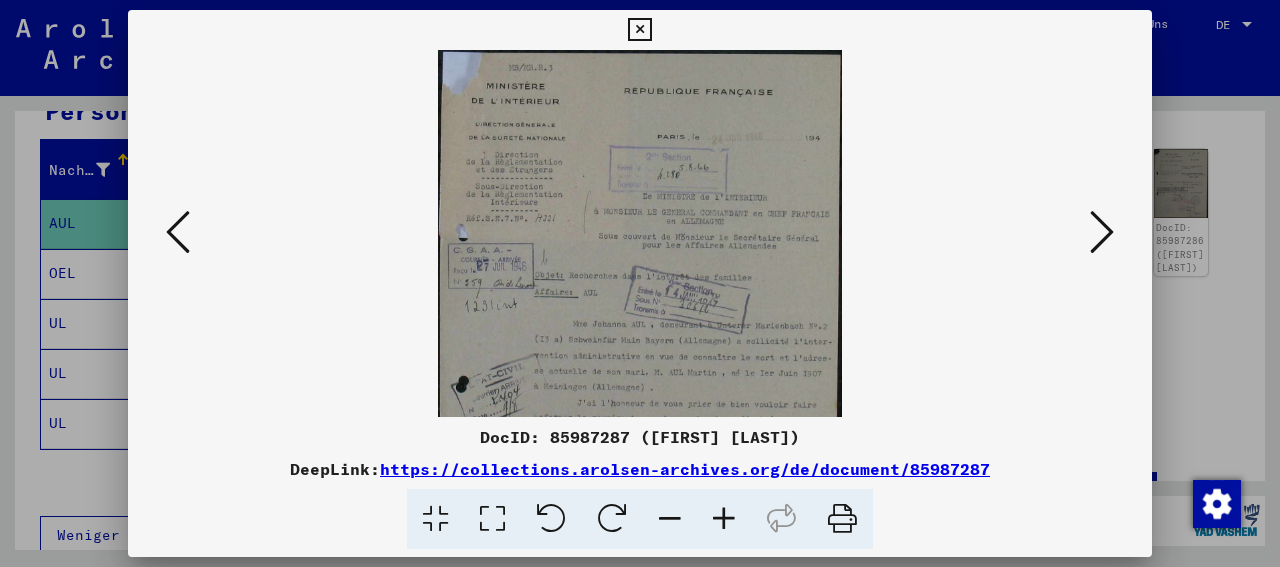 click at bounding box center [724, 519] 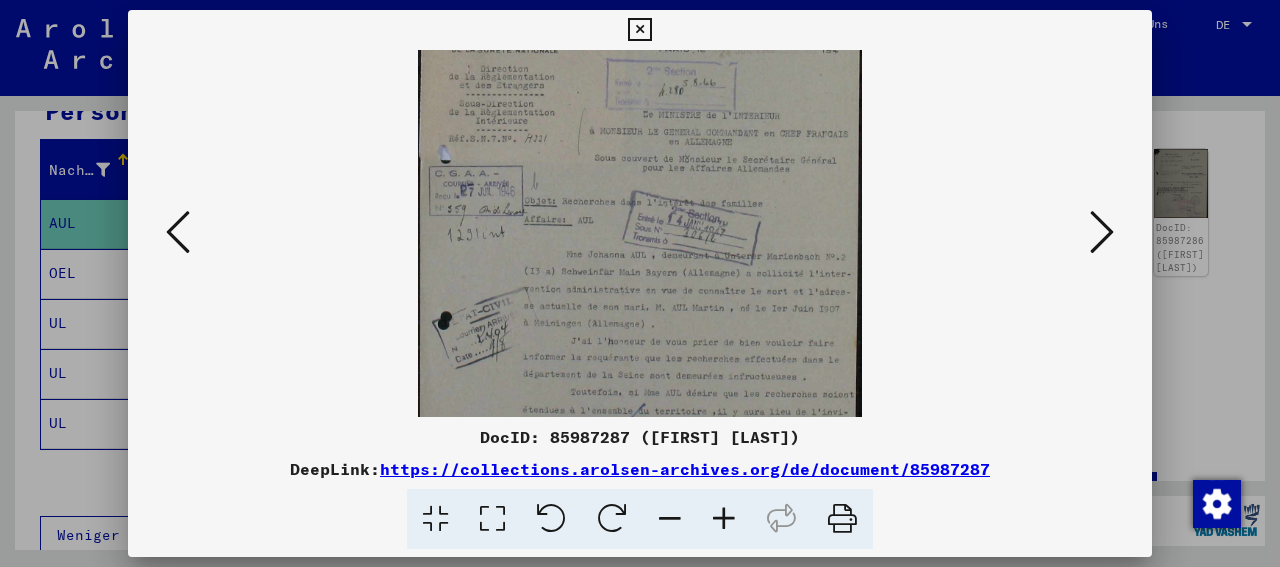 drag, startPoint x: 795, startPoint y: 333, endPoint x: 817, endPoint y: 237, distance: 98.48858 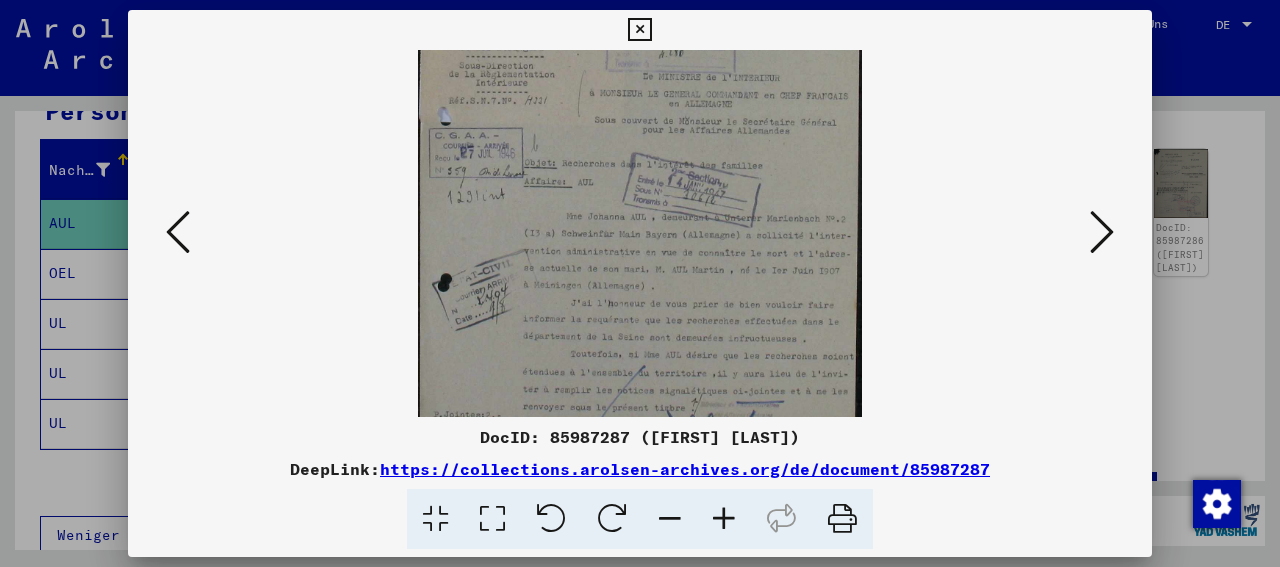 scroll, scrollTop: 132, scrollLeft: 0, axis: vertical 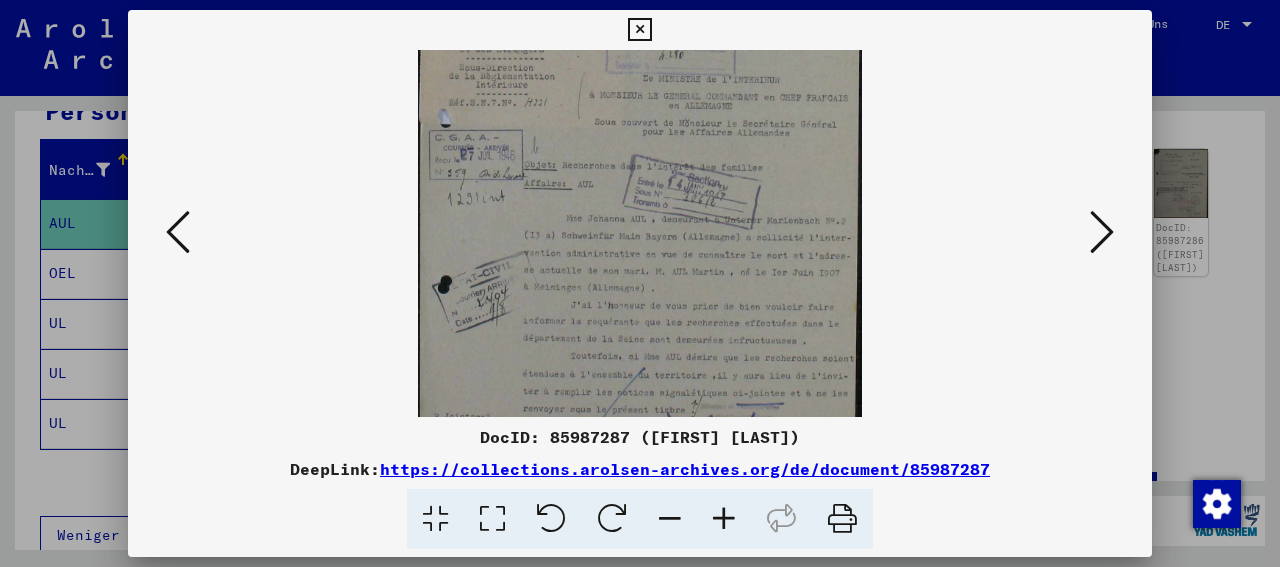 drag, startPoint x: 759, startPoint y: 317, endPoint x: 729, endPoint y: 267, distance: 58.30952 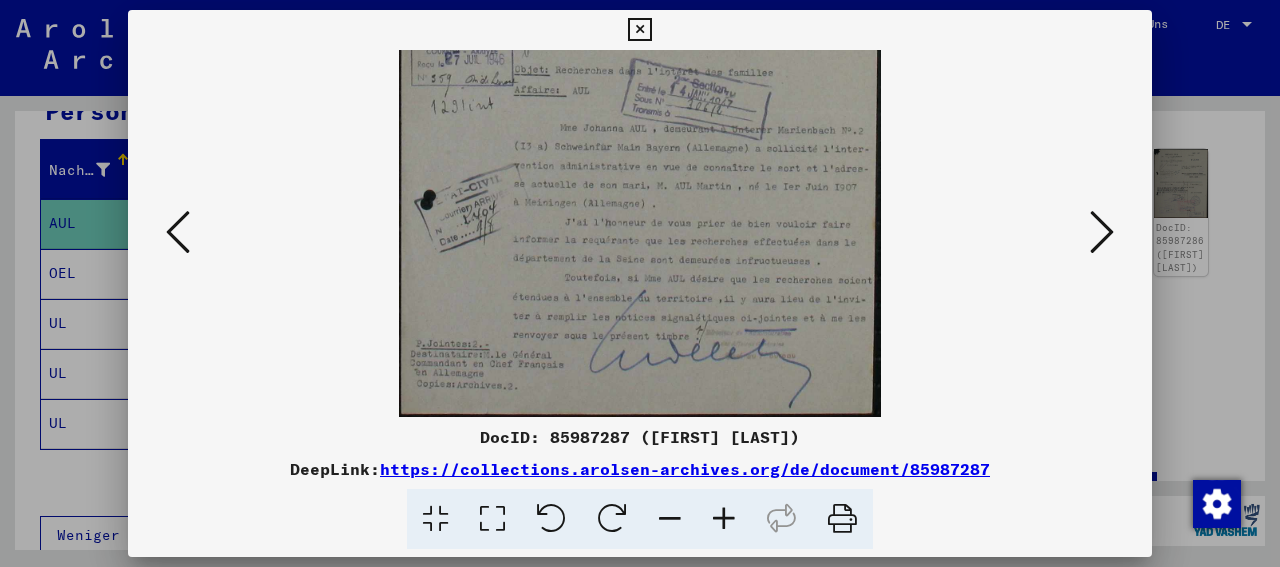 scroll, scrollTop: 250, scrollLeft: 0, axis: vertical 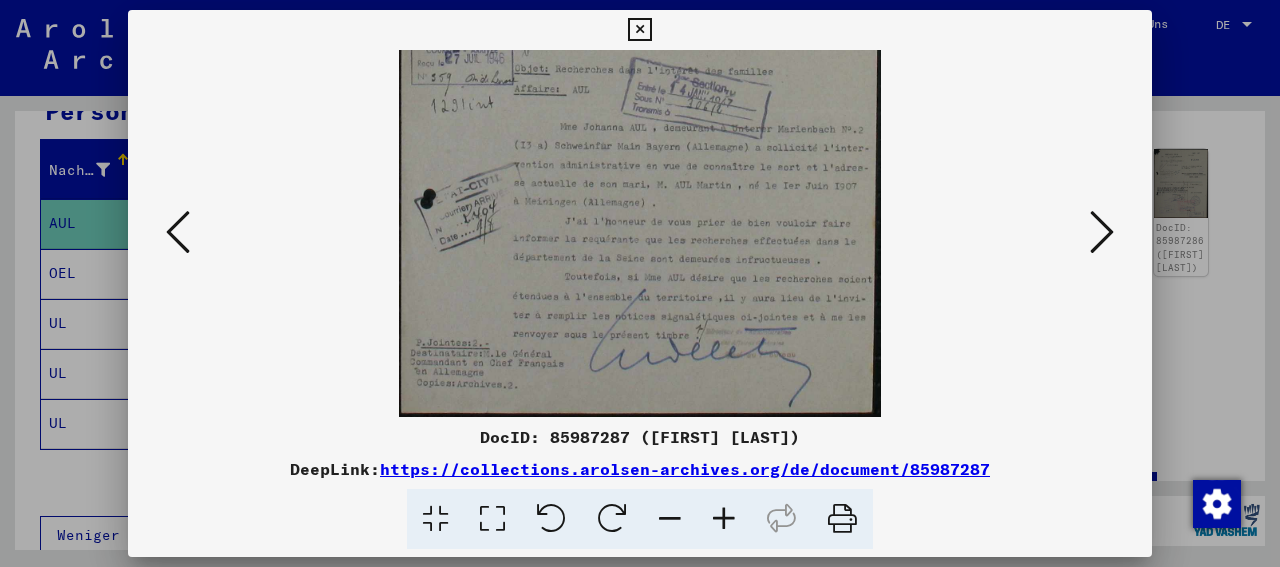 drag, startPoint x: 894, startPoint y: 300, endPoint x: 875, endPoint y: 179, distance: 122.48265 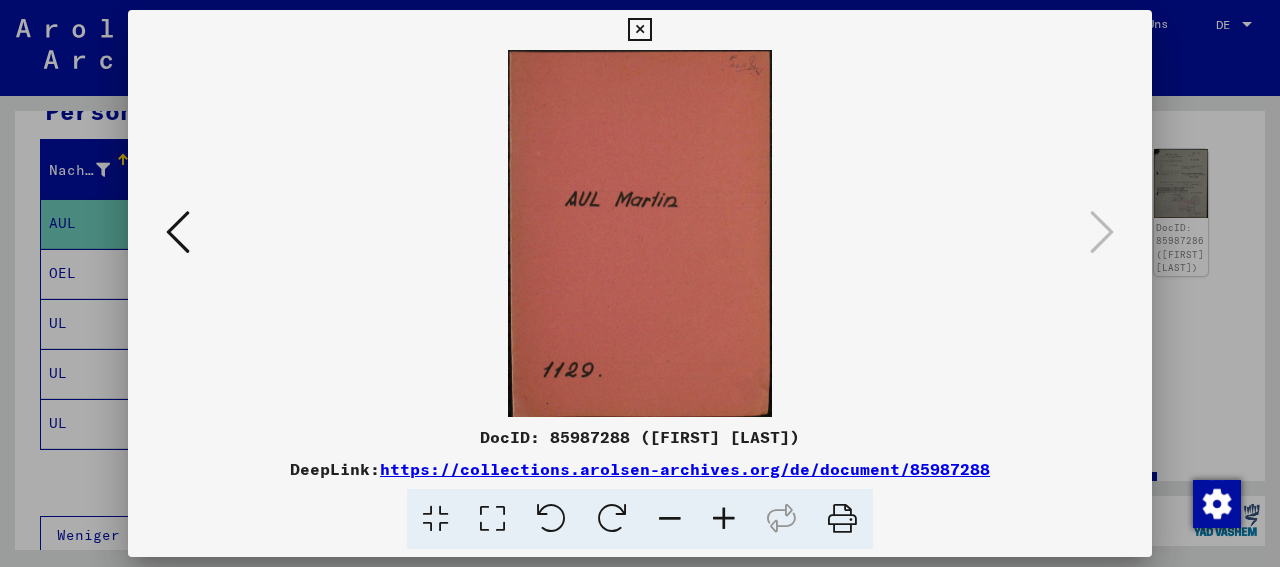 click at bounding box center (178, 232) 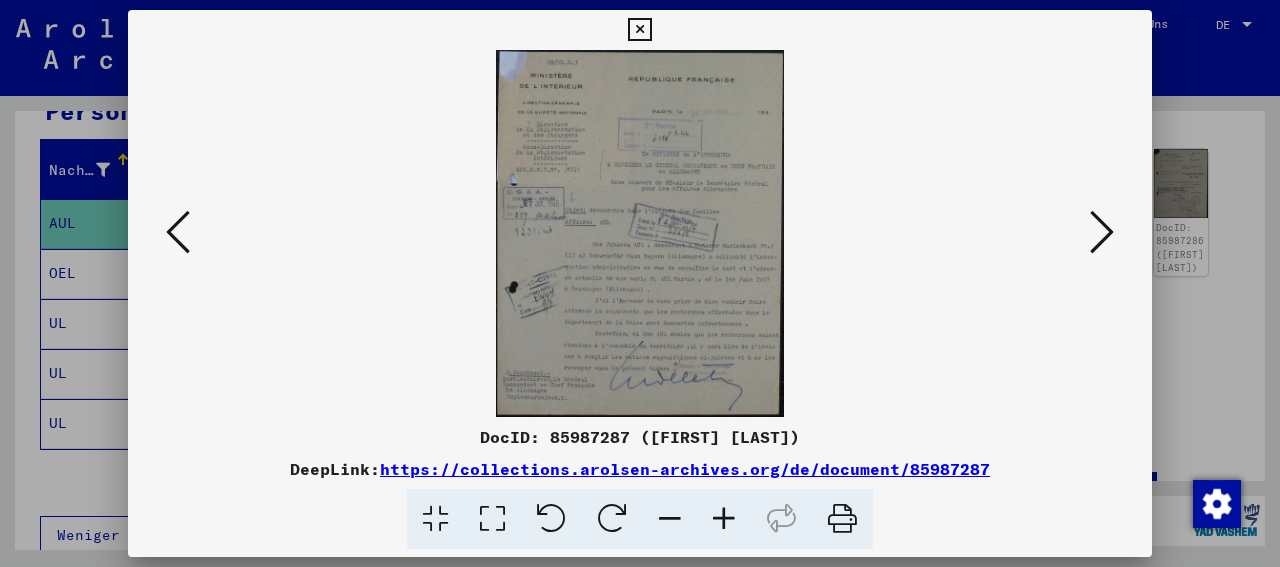 click at bounding box center [724, 519] 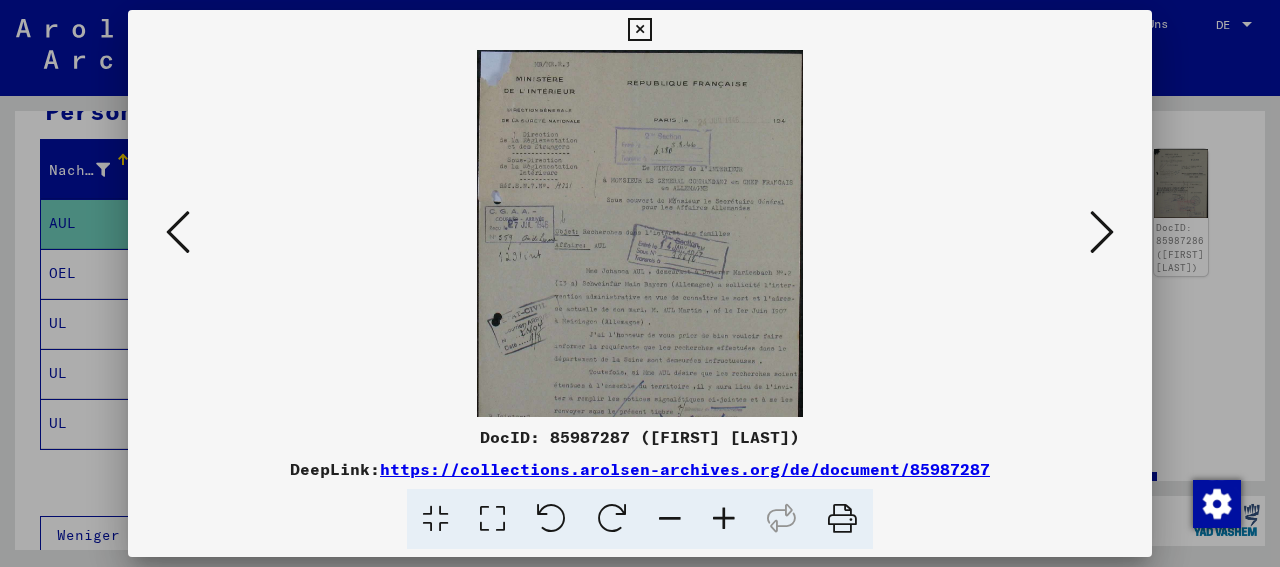 click at bounding box center (724, 519) 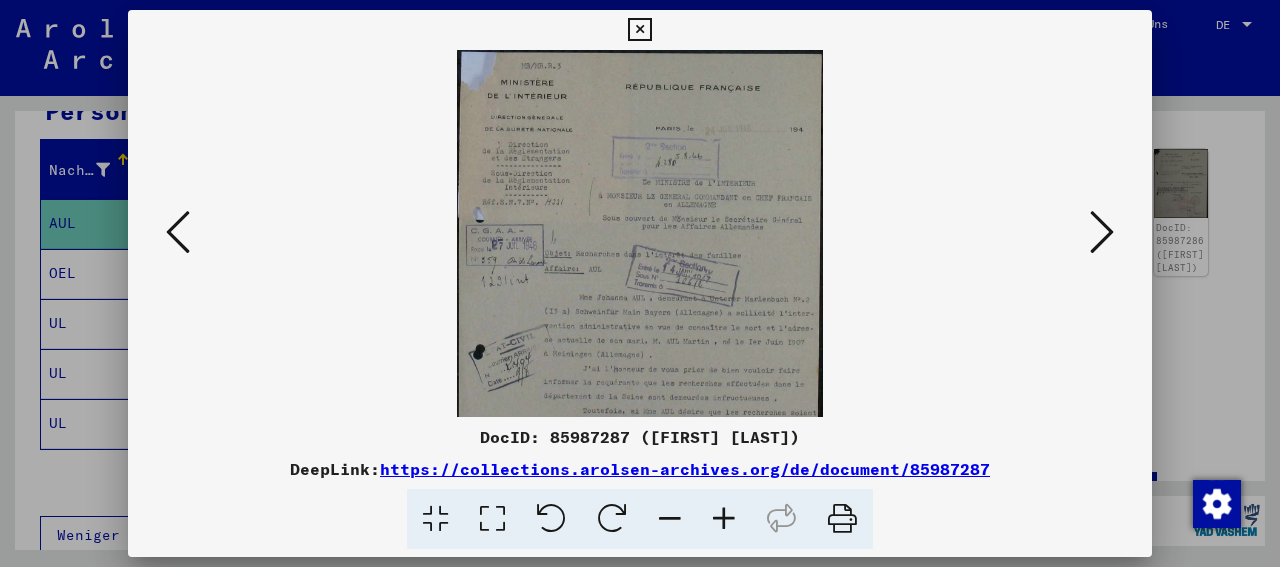 click at bounding box center [724, 519] 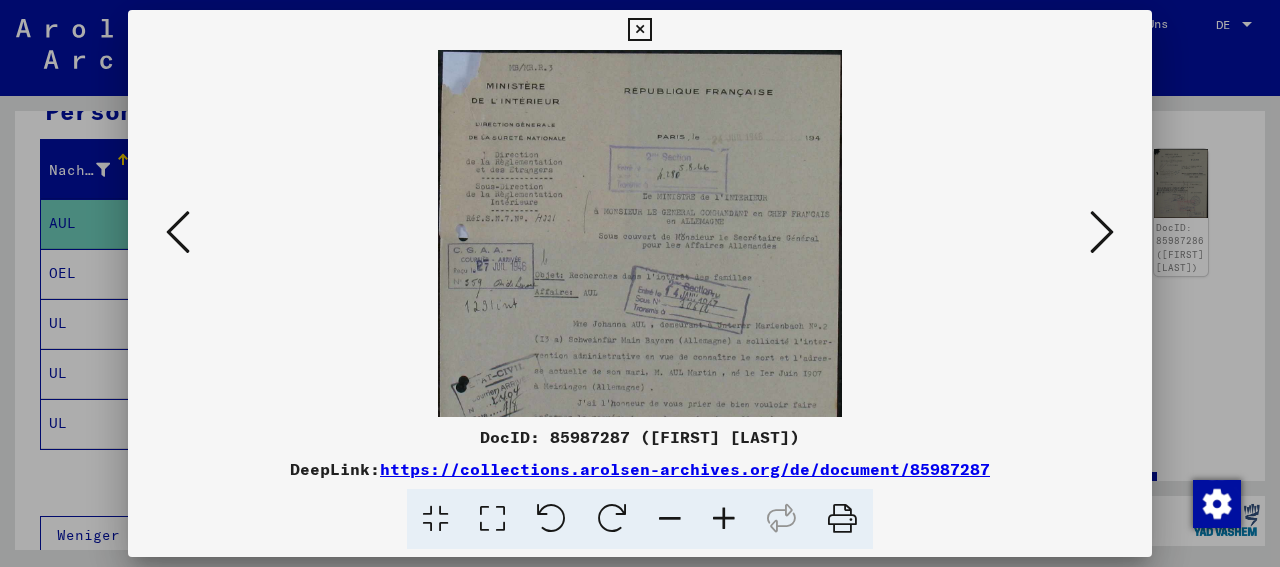 click at bounding box center [724, 519] 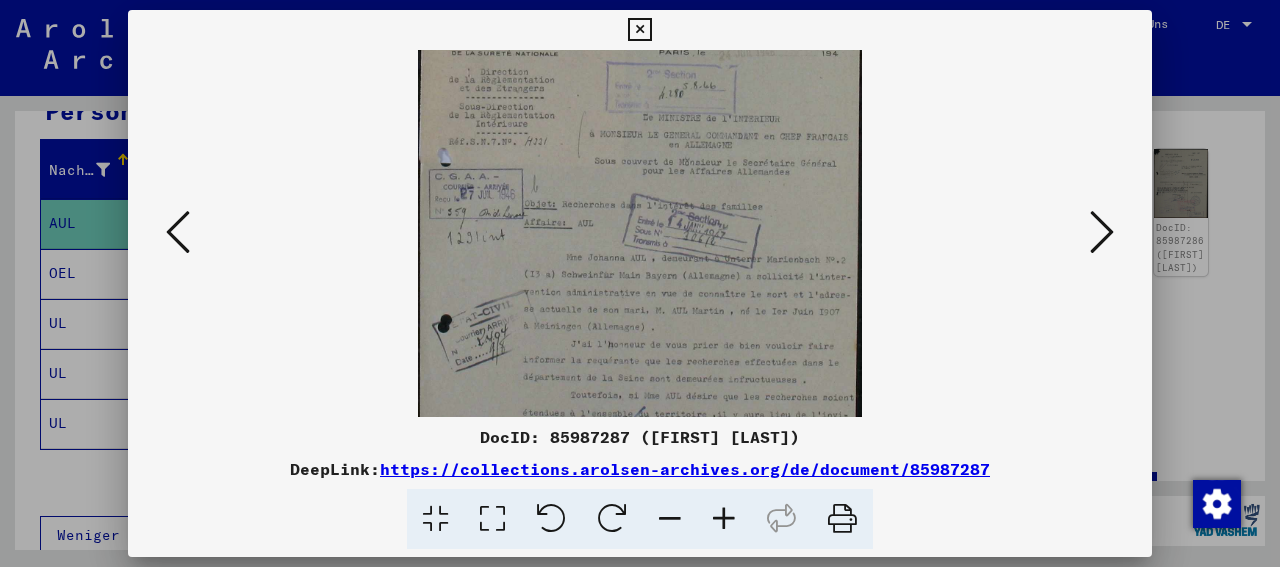 scroll, scrollTop: 99, scrollLeft: 0, axis: vertical 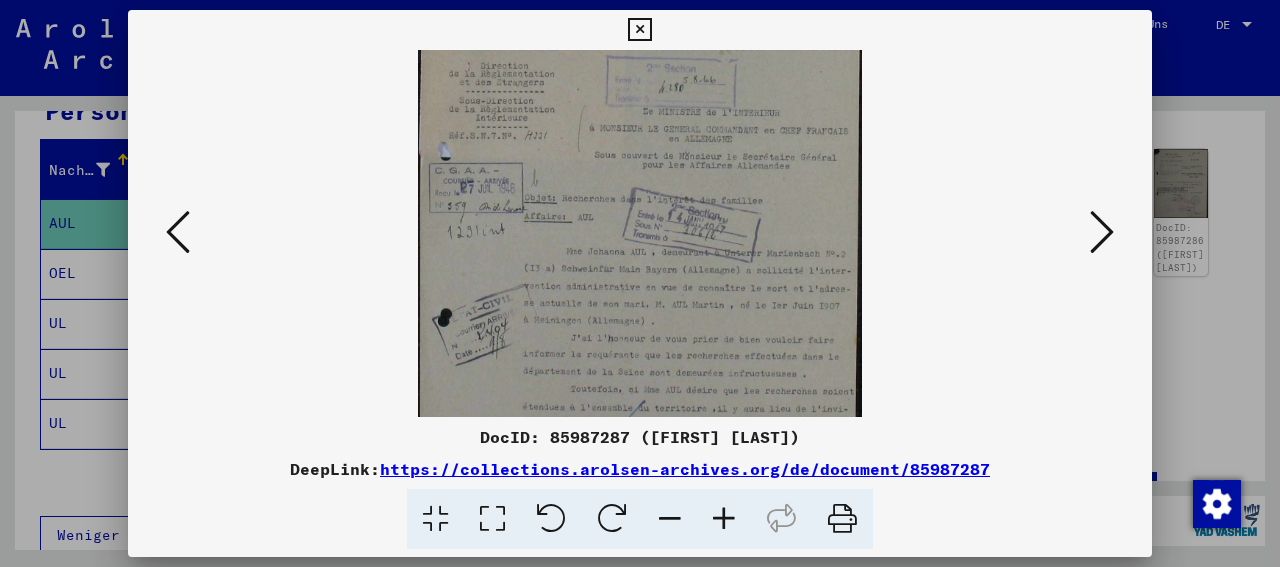 drag, startPoint x: 706, startPoint y: 354, endPoint x: 671, endPoint y: 255, distance: 105.00476 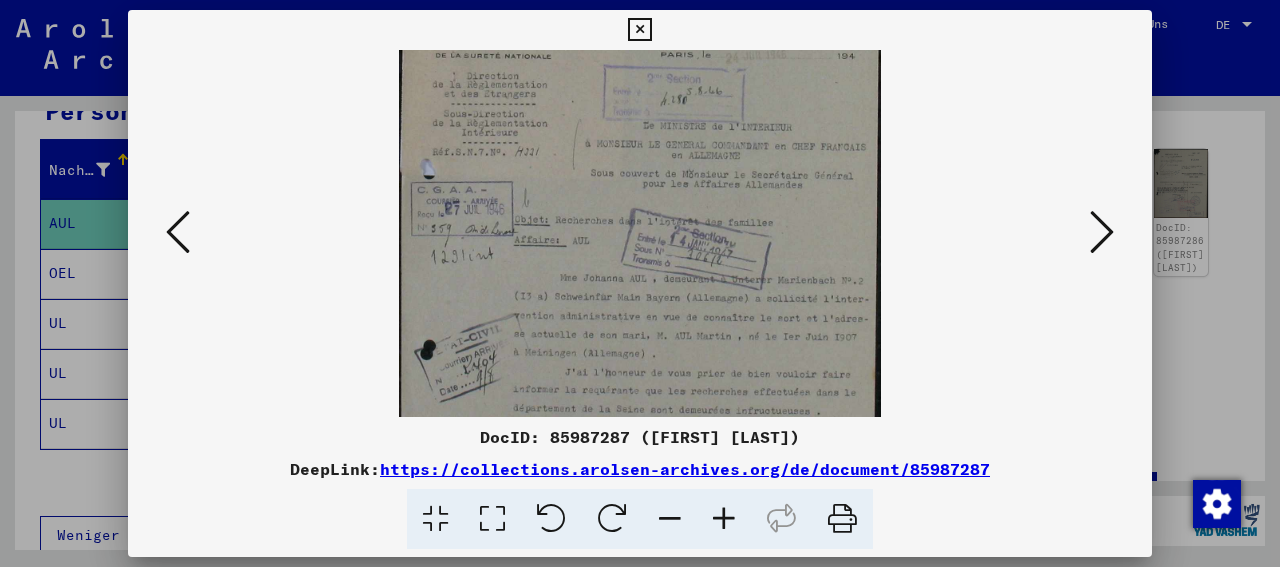 click at bounding box center [724, 519] 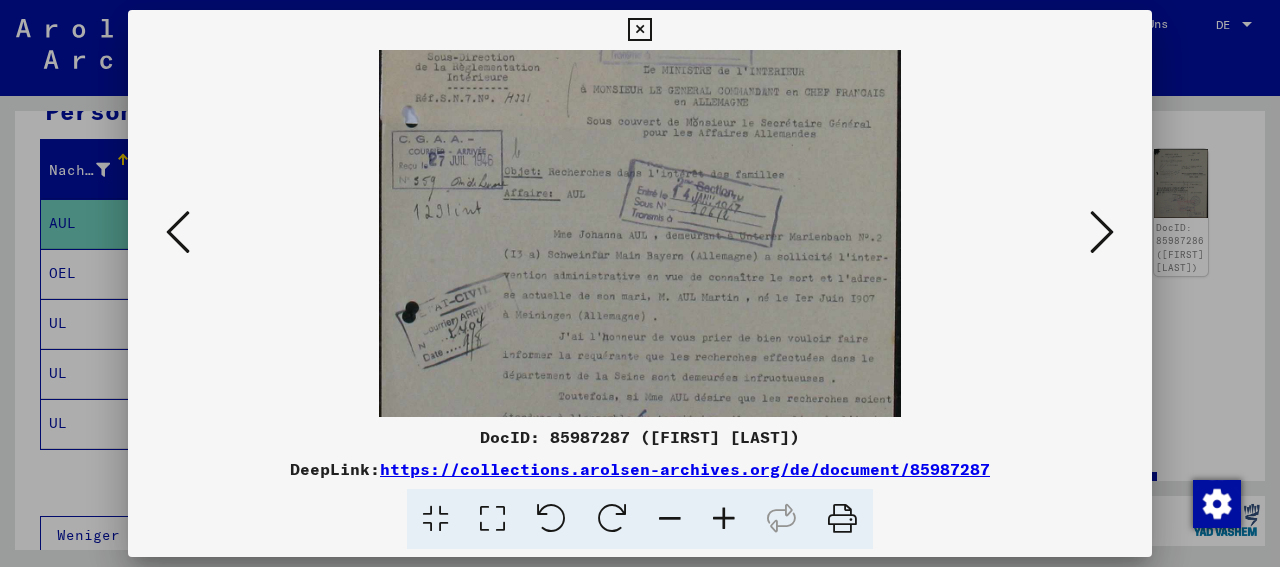 scroll, scrollTop: 171, scrollLeft: 0, axis: vertical 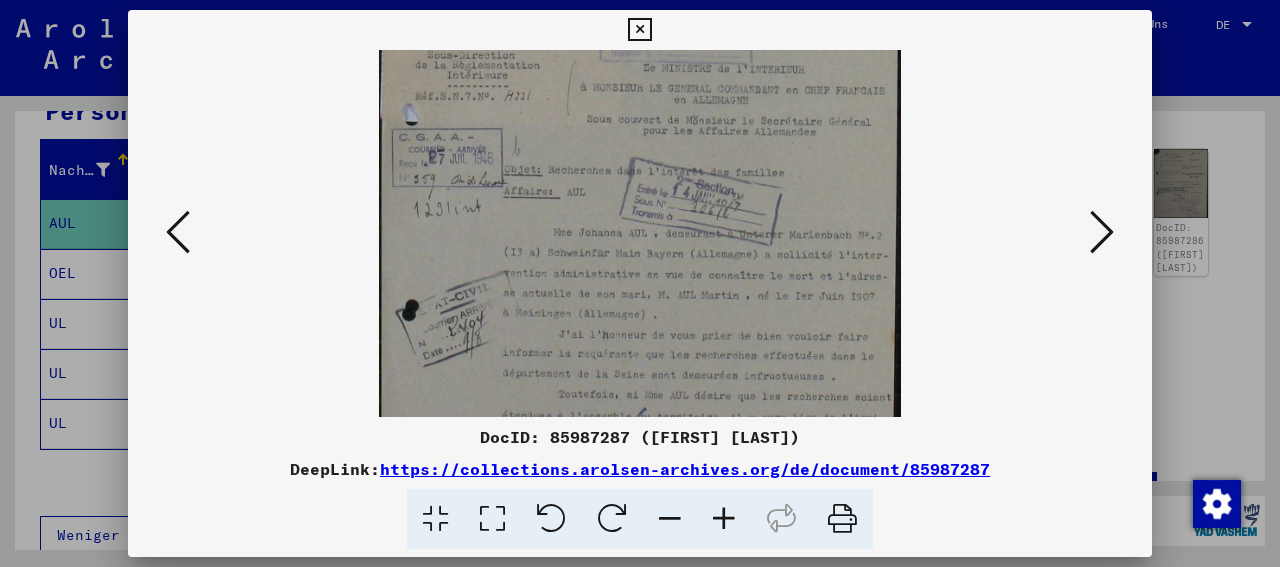 drag, startPoint x: 752, startPoint y: 383, endPoint x: 735, endPoint y: 313, distance: 72.03471 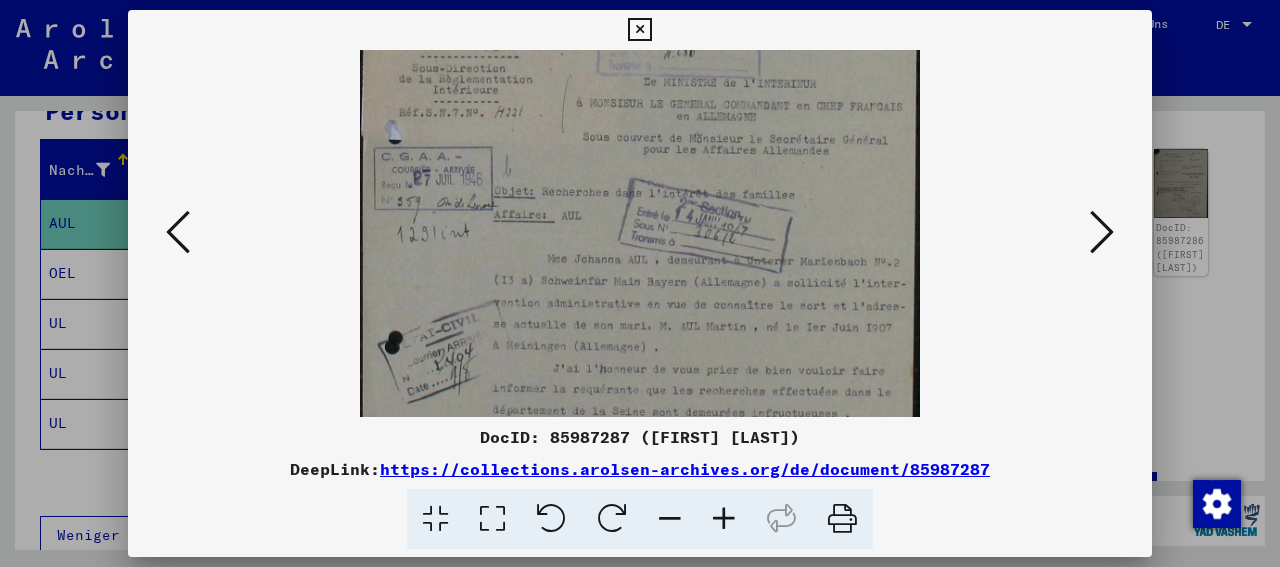 click at bounding box center (724, 519) 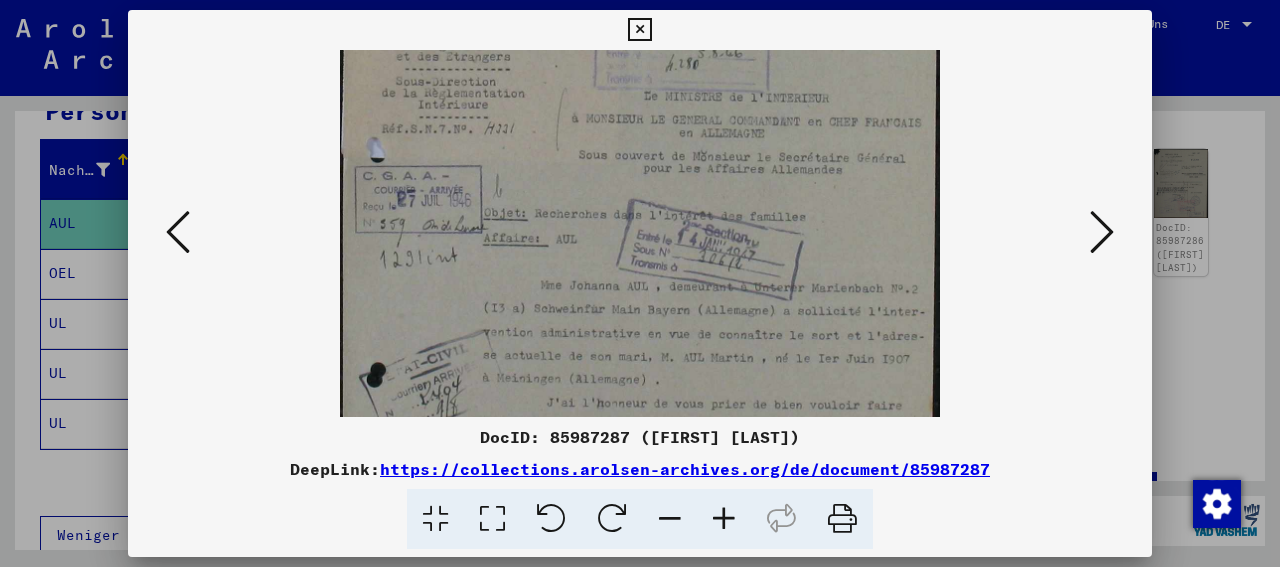 click at bounding box center [724, 519] 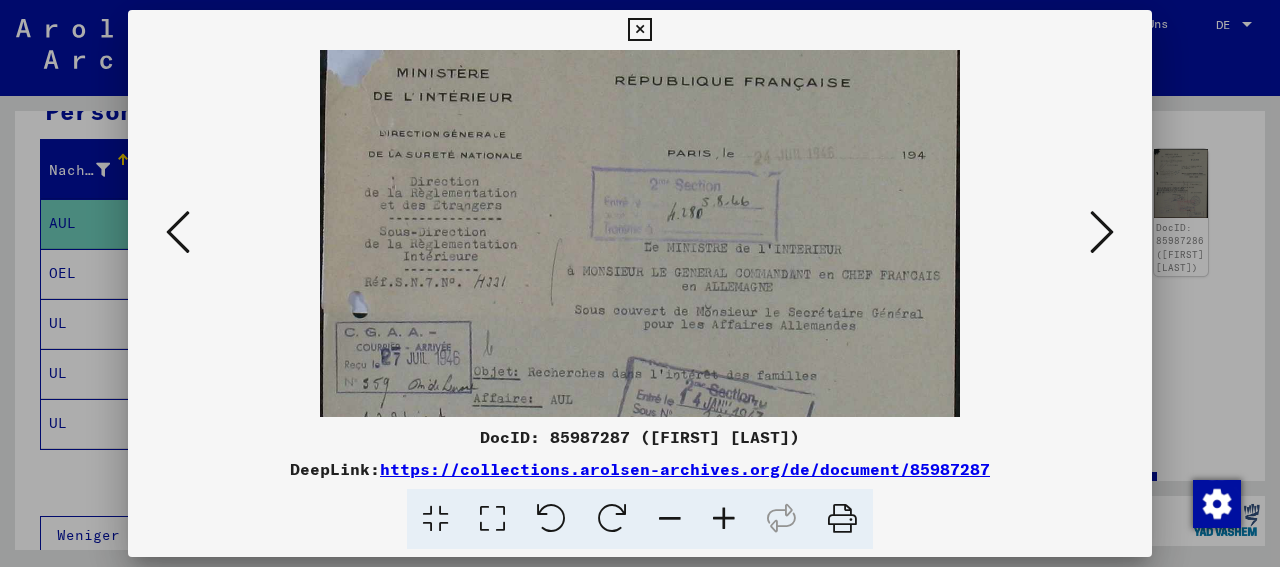 drag, startPoint x: 733, startPoint y: 319, endPoint x: 751, endPoint y: 441, distance: 123.32072 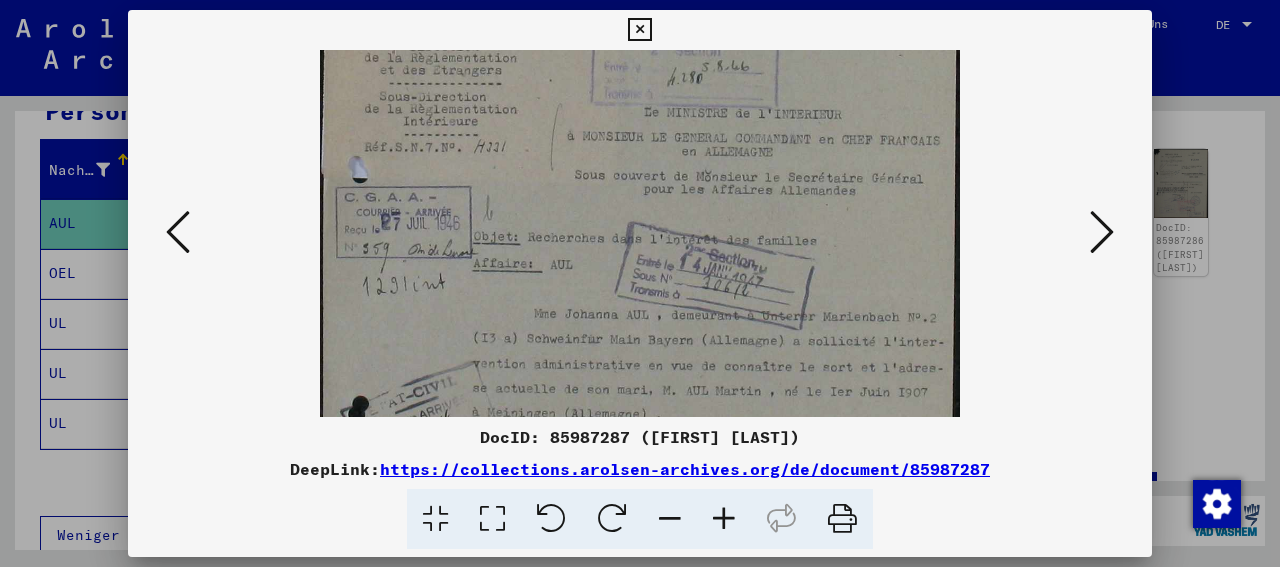 drag, startPoint x: 837, startPoint y: 351, endPoint x: 819, endPoint y: 218, distance: 134.21252 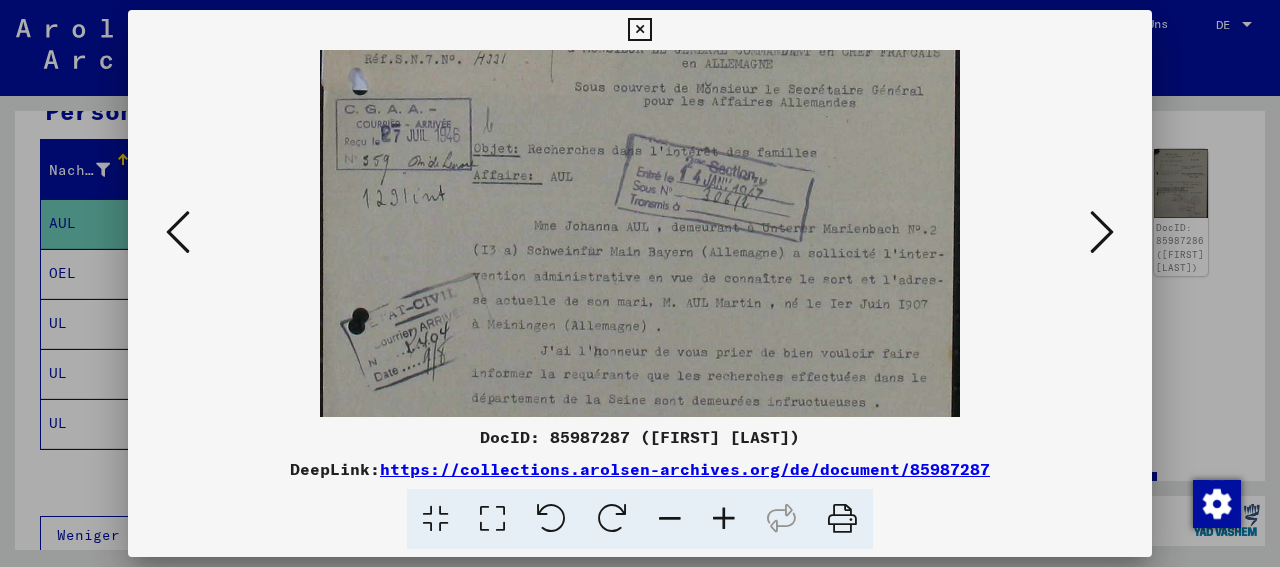 scroll, scrollTop: 259, scrollLeft: 0, axis: vertical 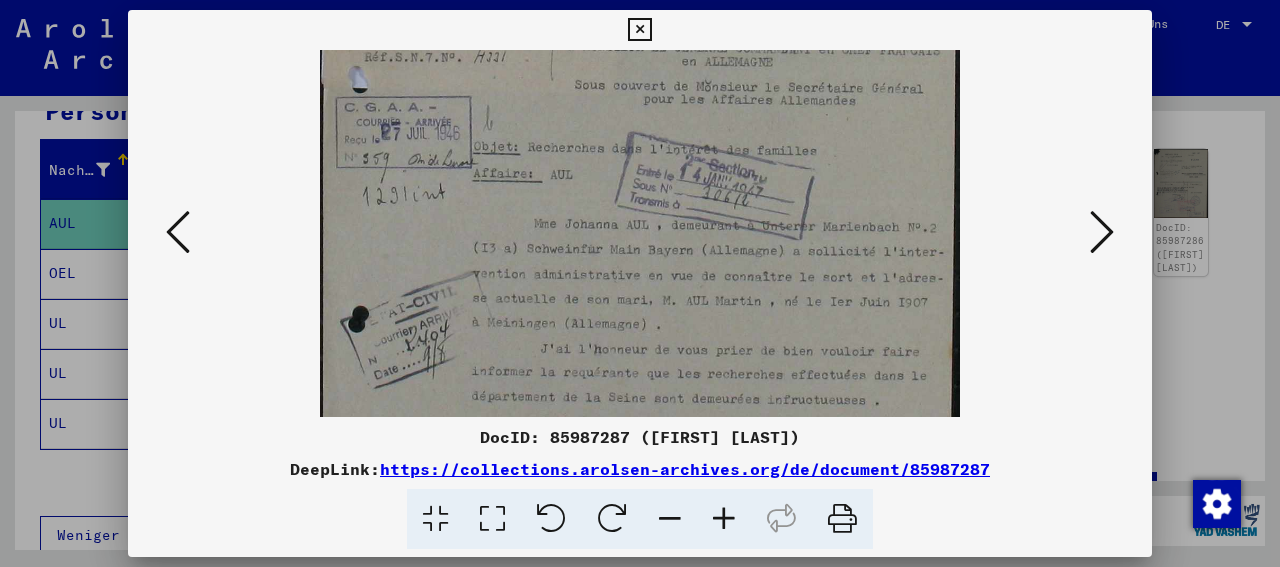 drag, startPoint x: 845, startPoint y: 358, endPoint x: 813, endPoint y: 273, distance: 90.824005 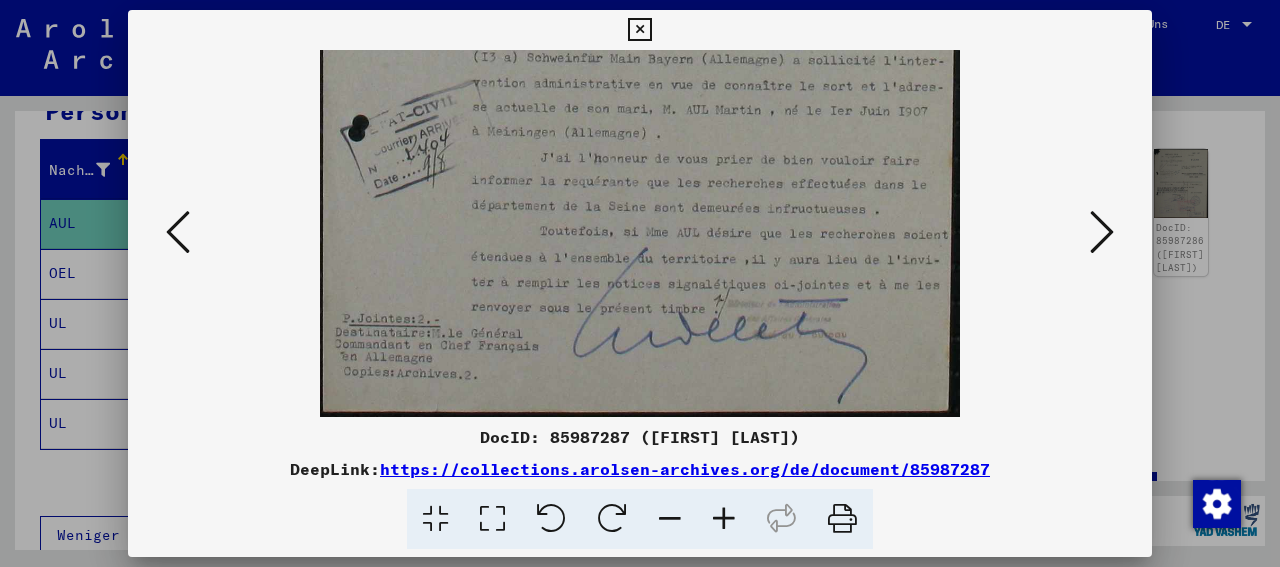 drag, startPoint x: 715, startPoint y: 323, endPoint x: 710, endPoint y: 165, distance: 158.0791 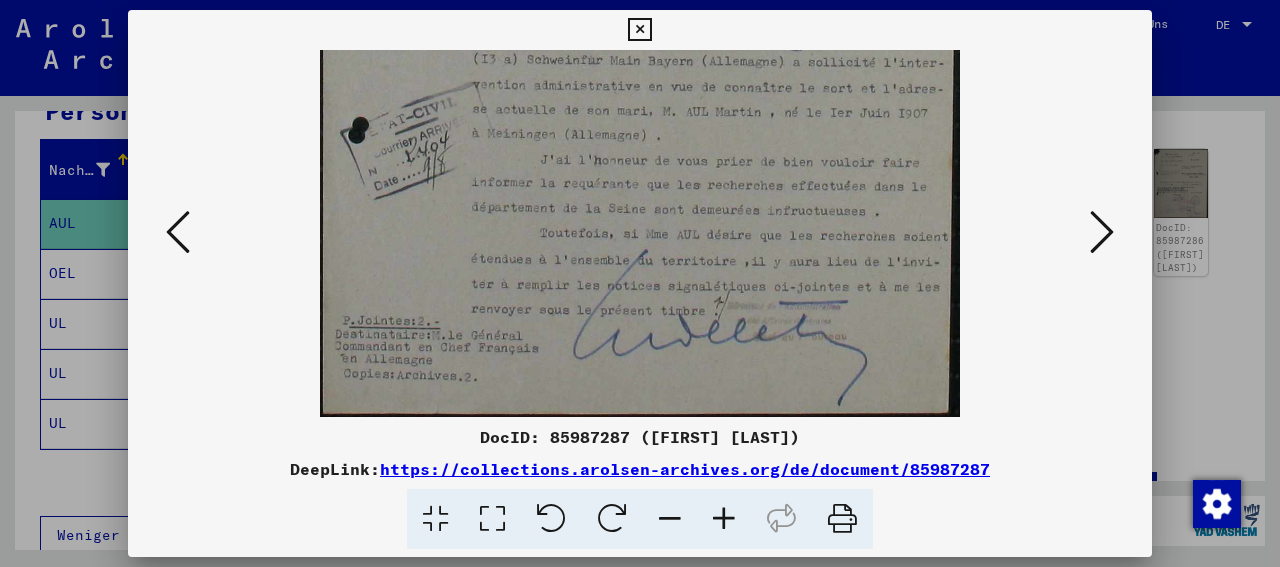 click at bounding box center [178, 232] 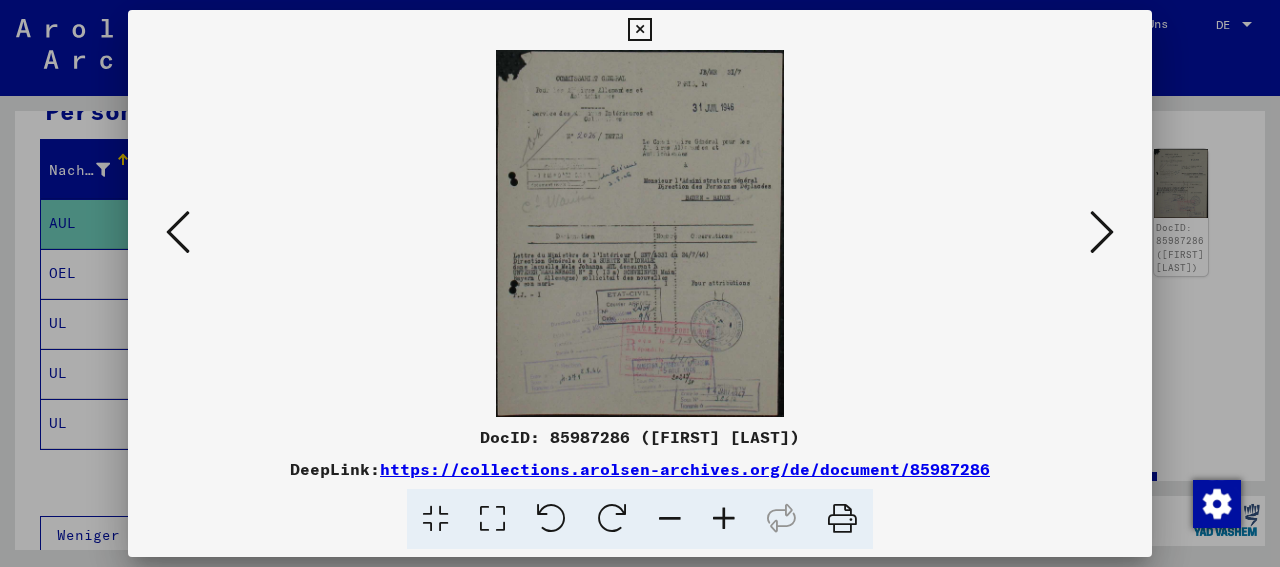 scroll, scrollTop: 0, scrollLeft: 0, axis: both 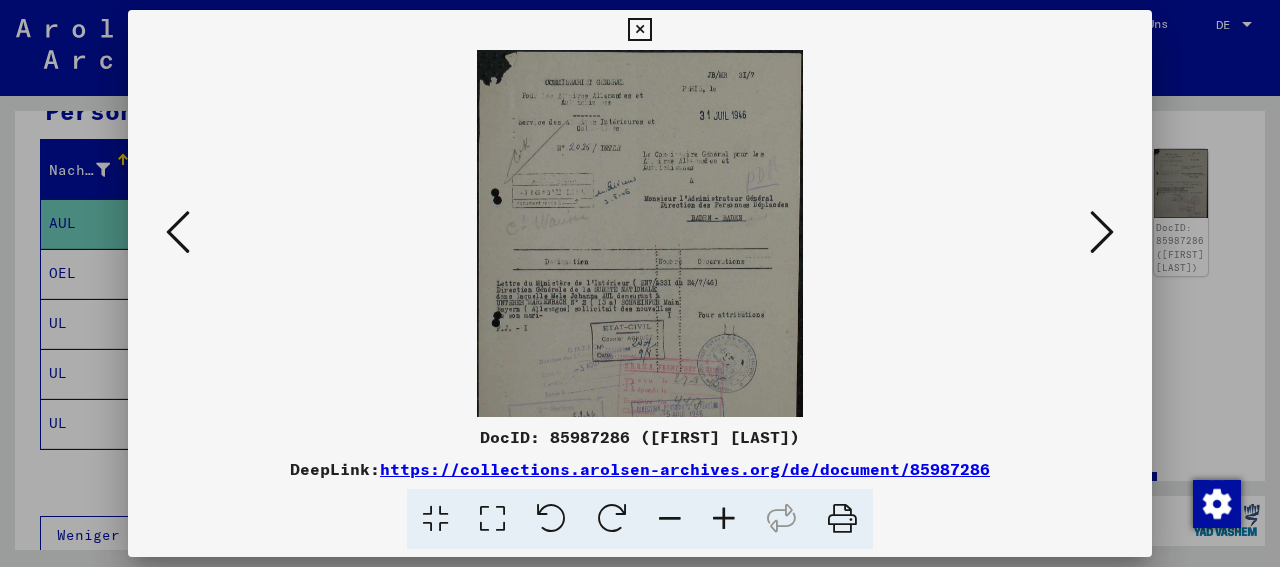 click at bounding box center (724, 519) 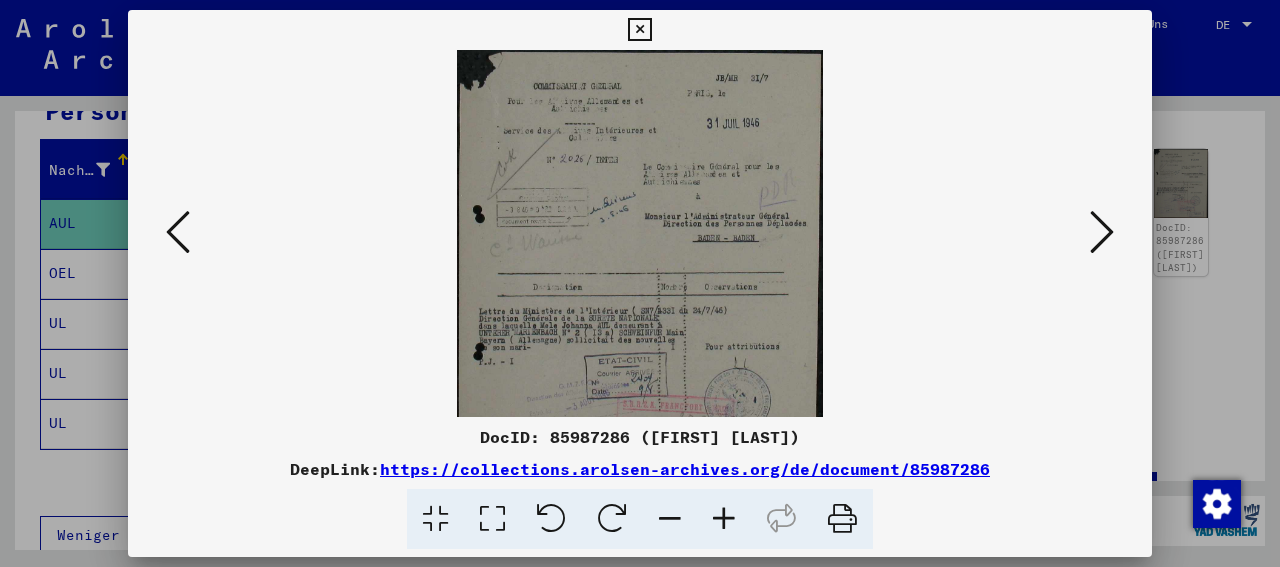click at bounding box center [724, 519] 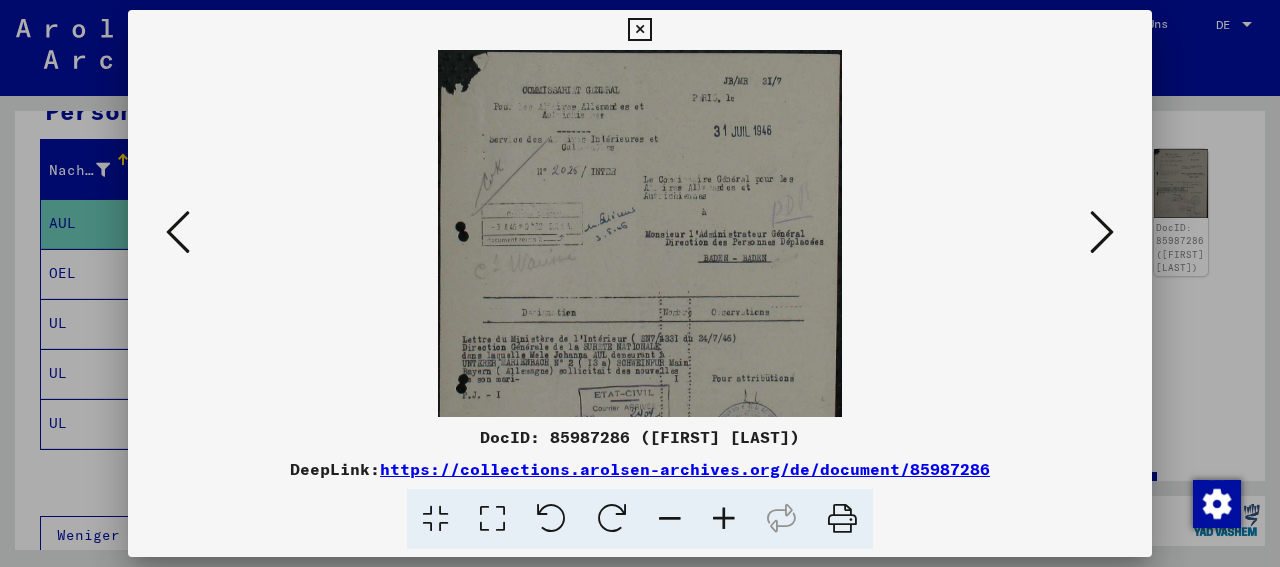 click at bounding box center [724, 519] 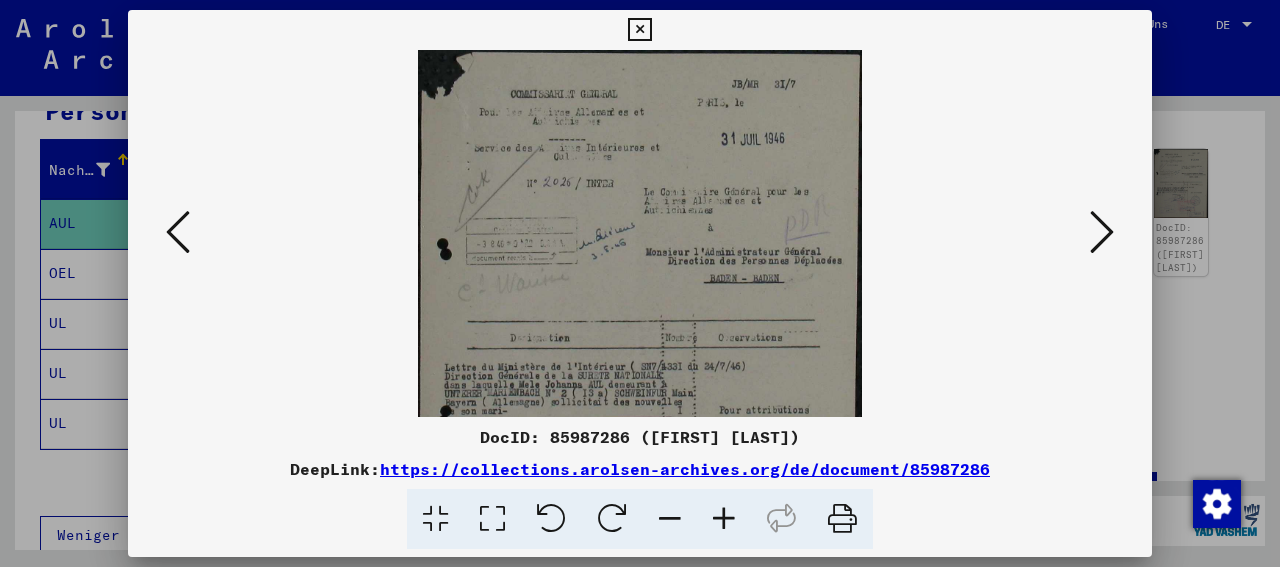 click at bounding box center (724, 519) 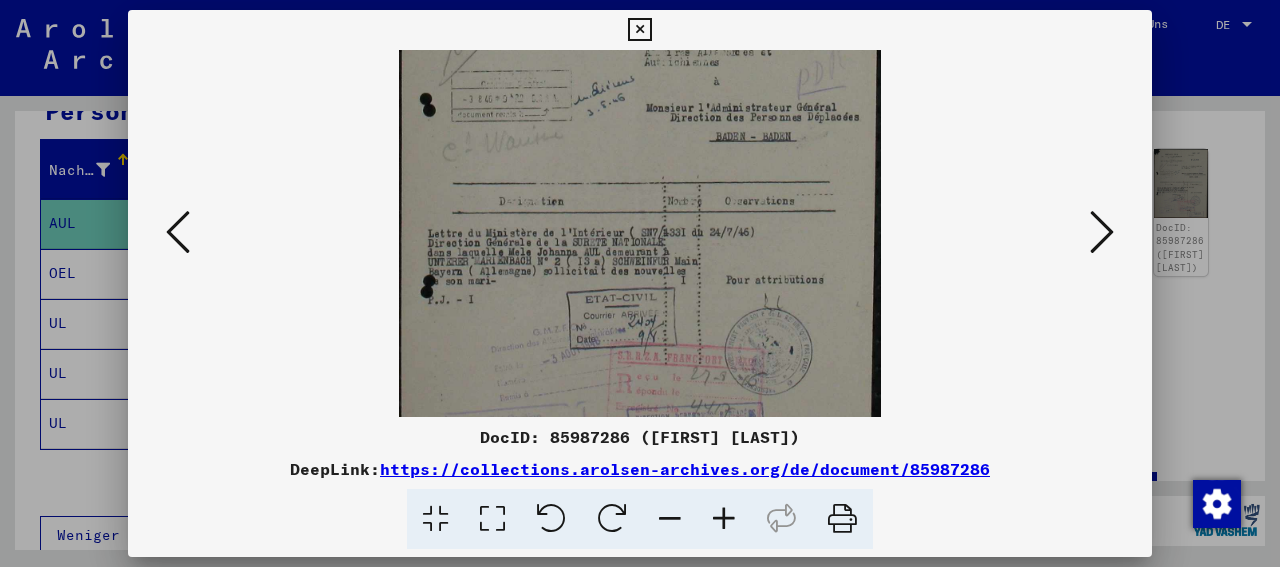 scroll, scrollTop: 165, scrollLeft: 0, axis: vertical 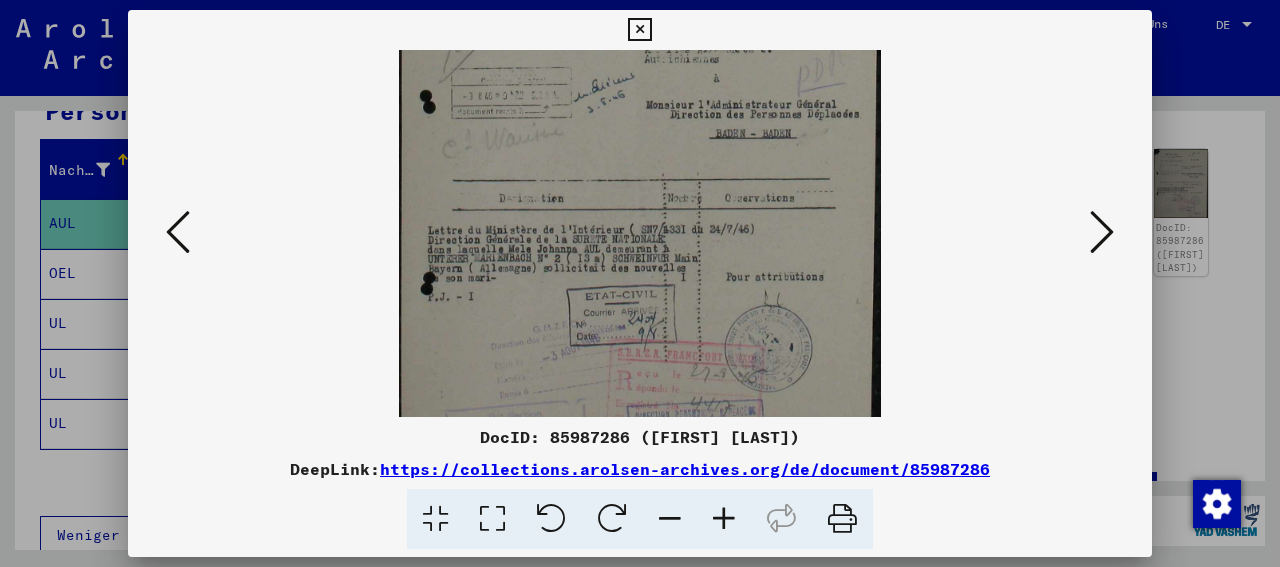 drag, startPoint x: 856, startPoint y: 322, endPoint x: 853, endPoint y: 157, distance: 165.02727 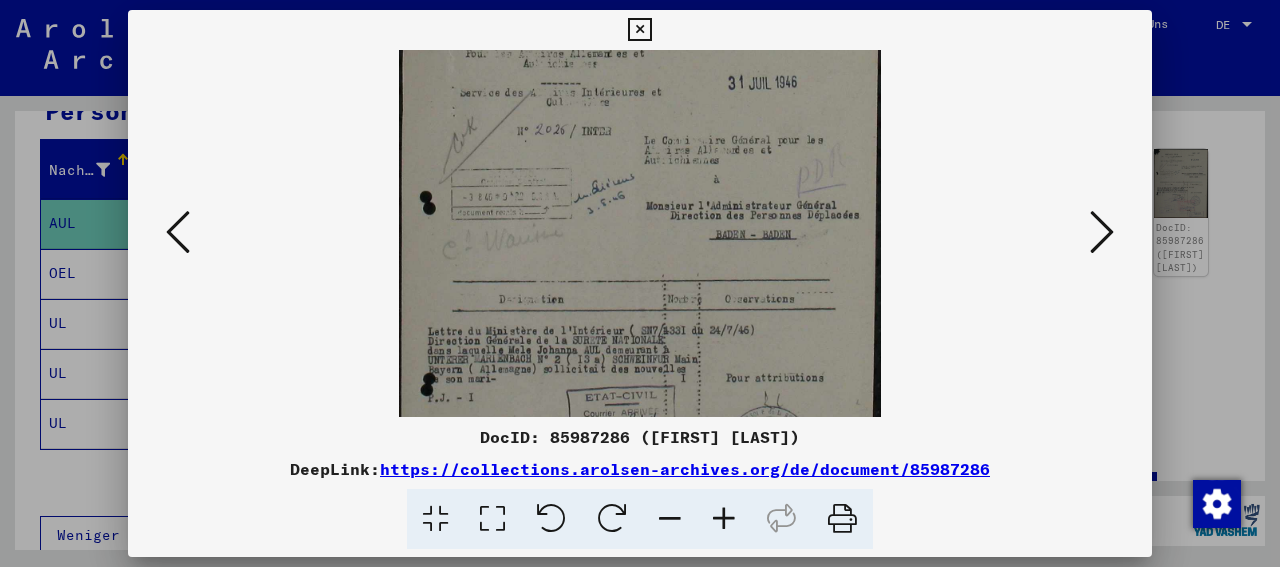 scroll, scrollTop: 63, scrollLeft: 0, axis: vertical 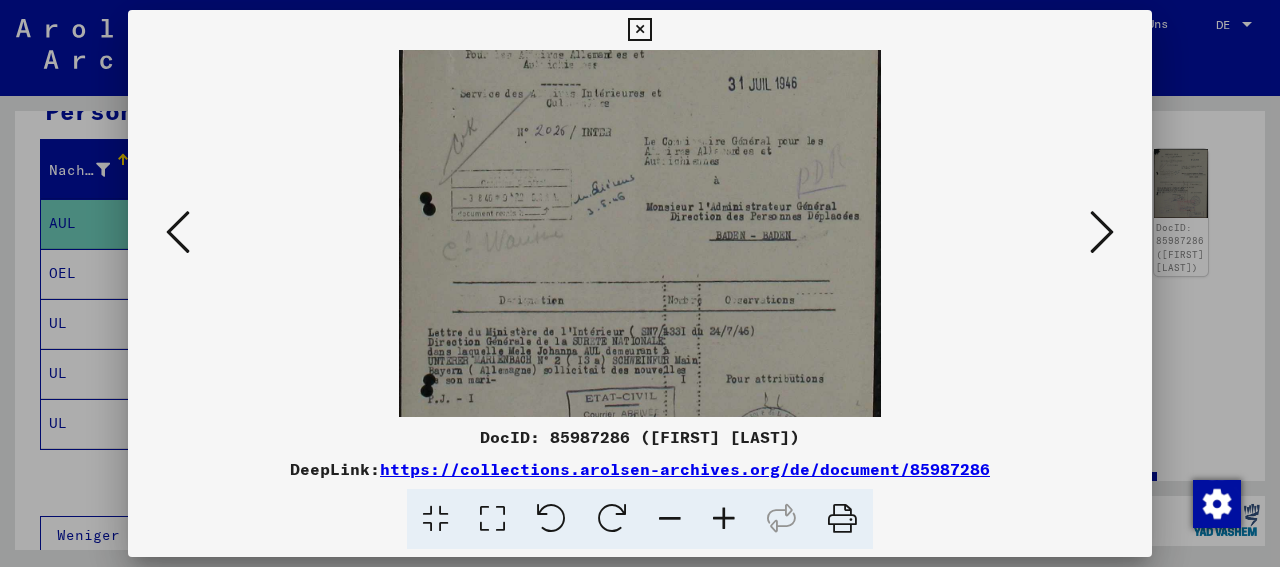 drag, startPoint x: 845, startPoint y: 337, endPoint x: 817, endPoint y: 390, distance: 59.94164 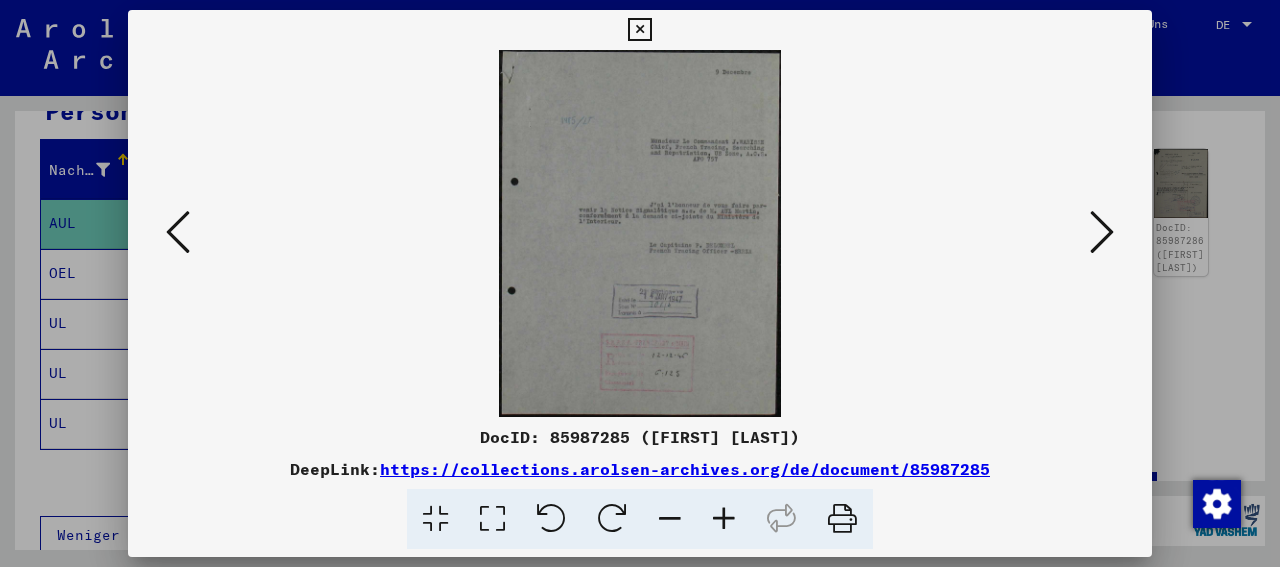 scroll, scrollTop: 0, scrollLeft: 0, axis: both 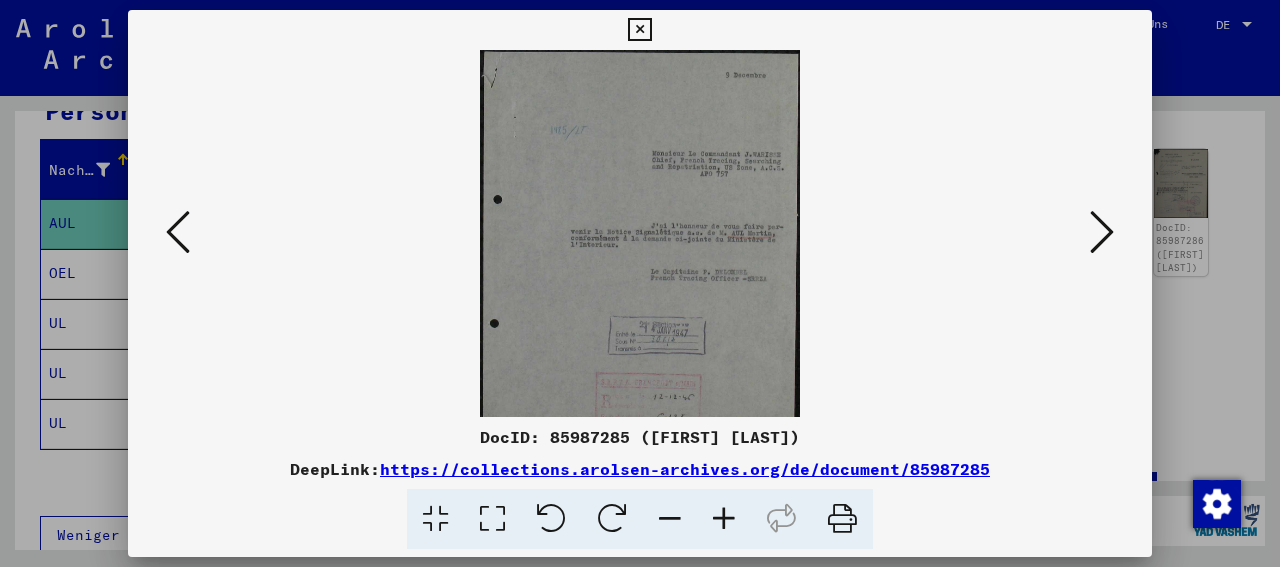 click at bounding box center [724, 519] 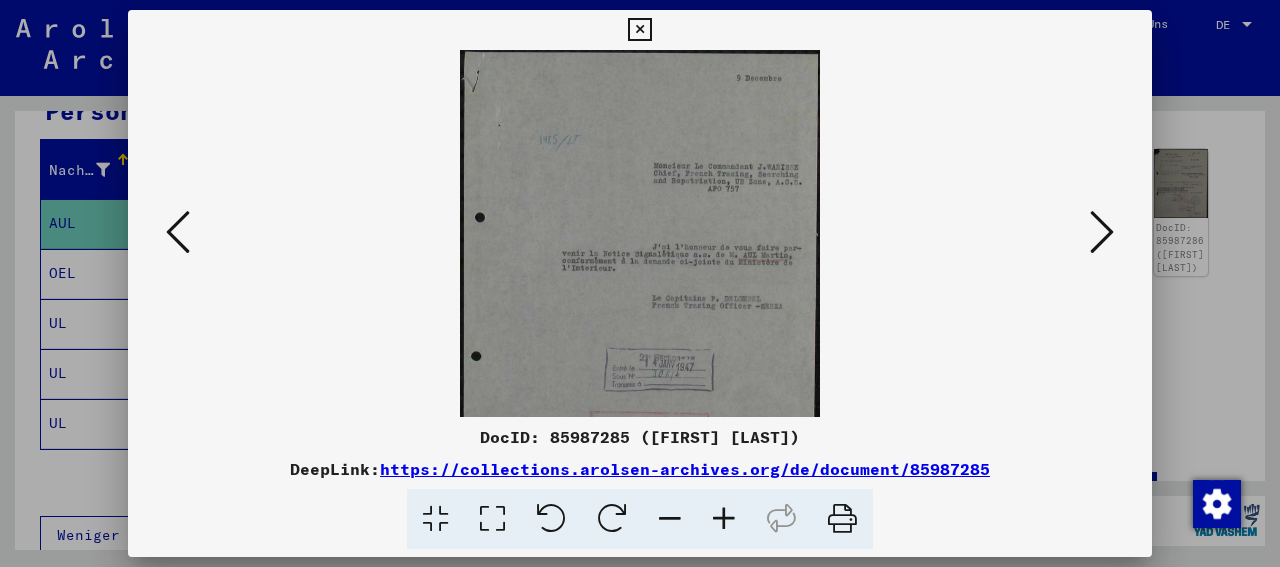 click at bounding box center (724, 519) 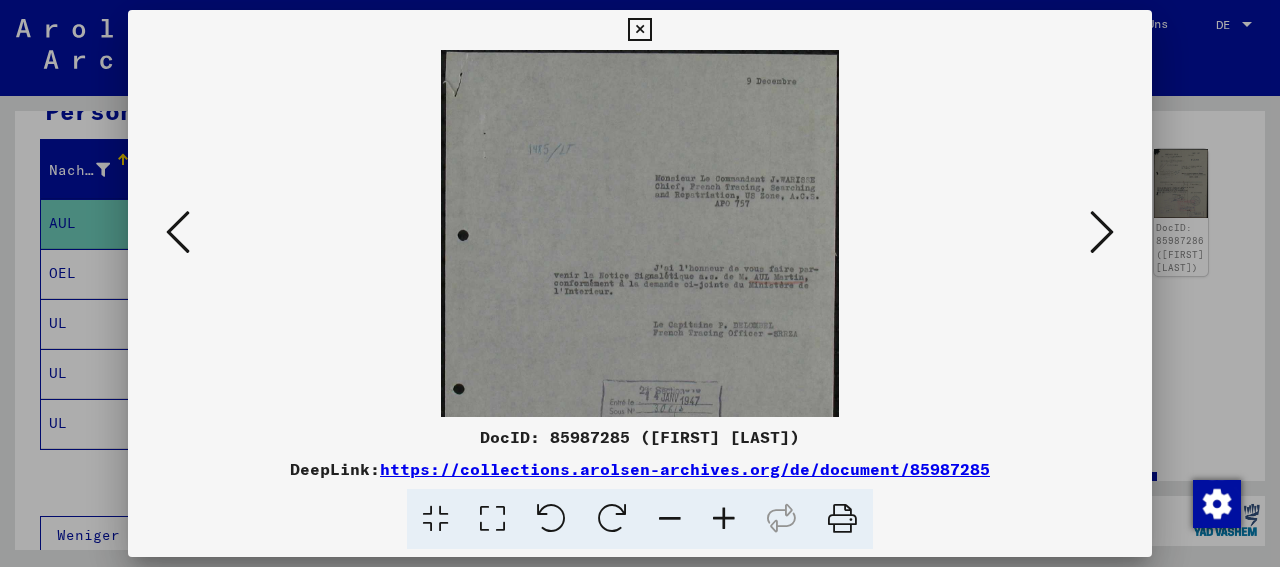 click at bounding box center [724, 519] 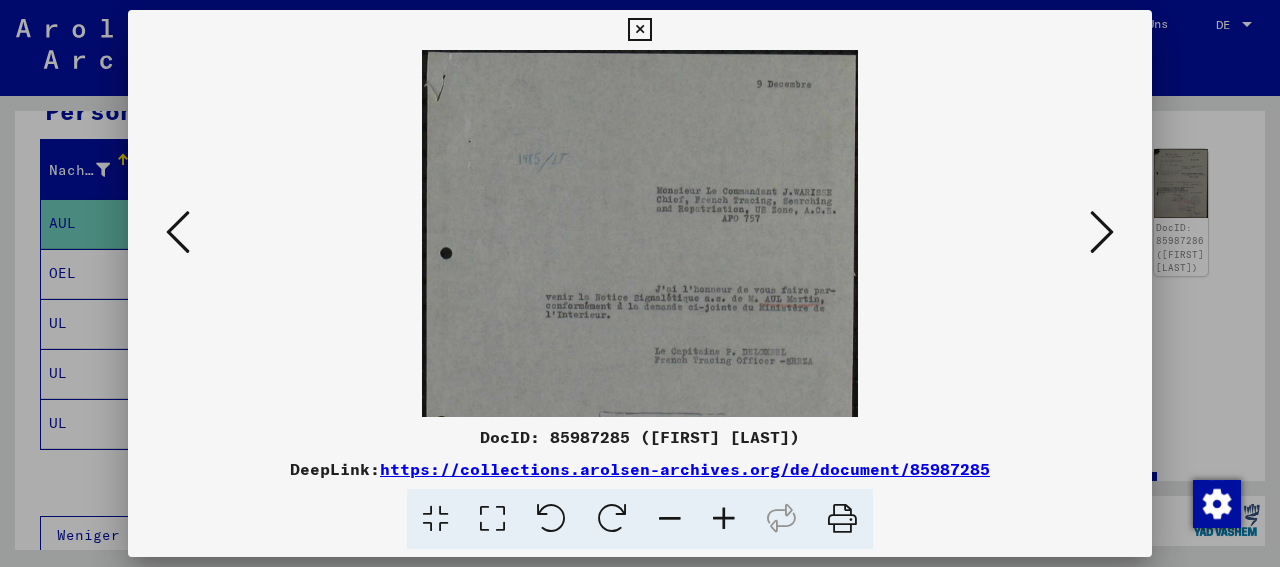 click at bounding box center (724, 519) 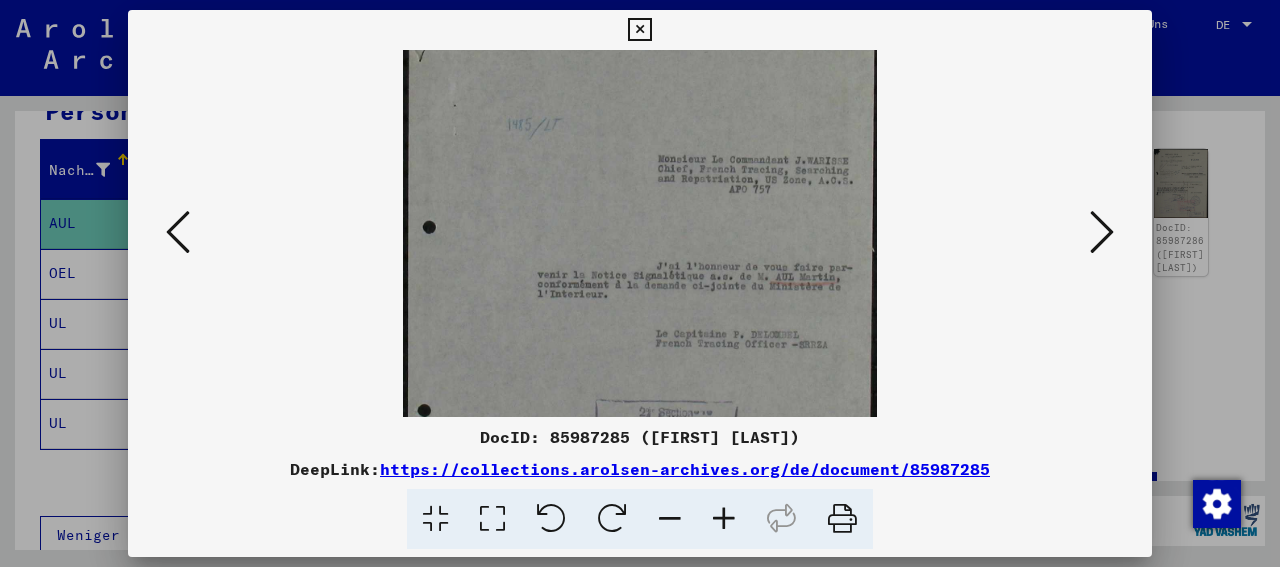 scroll, scrollTop: 148, scrollLeft: 0, axis: vertical 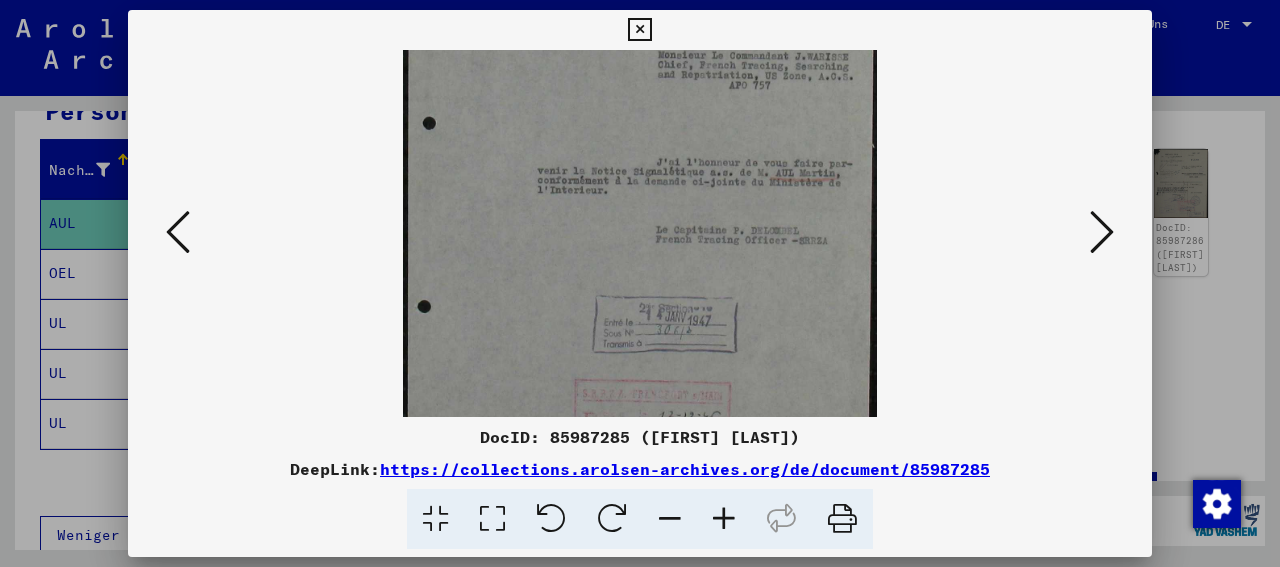 drag, startPoint x: 752, startPoint y: 291, endPoint x: 705, endPoint y: 143, distance: 155.28362 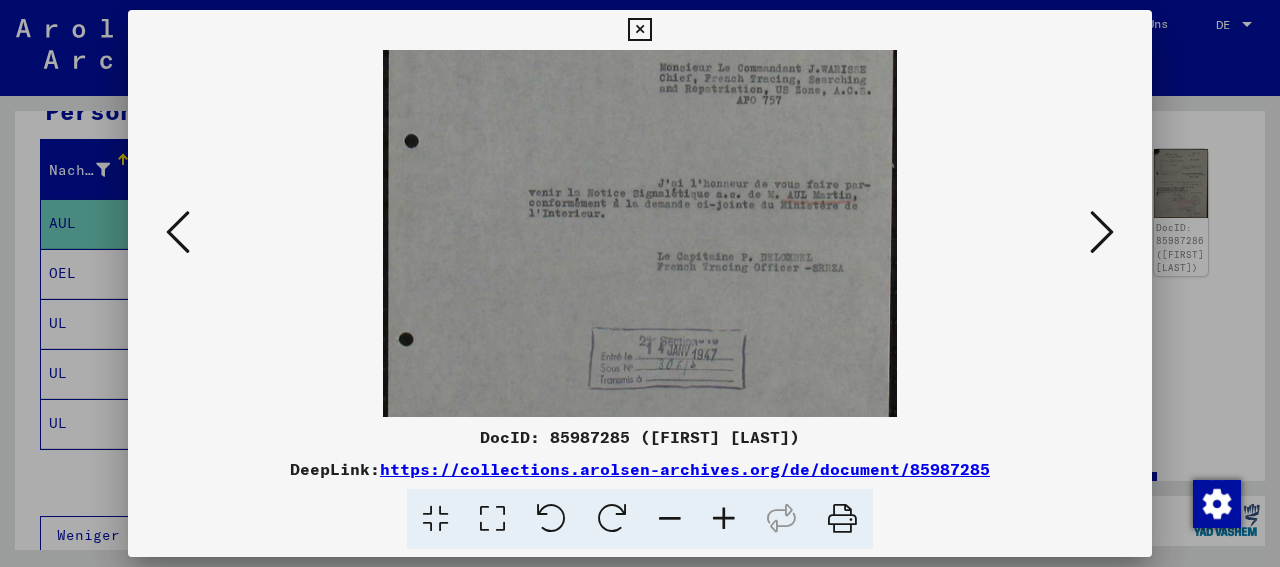 click at bounding box center (724, 519) 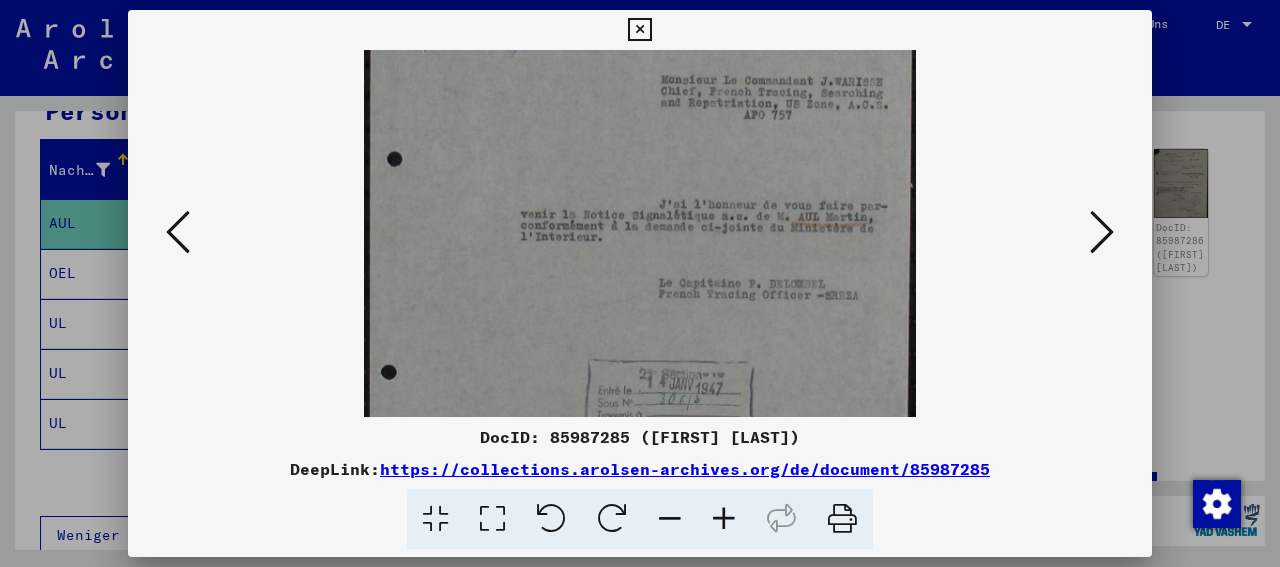 click at bounding box center (724, 519) 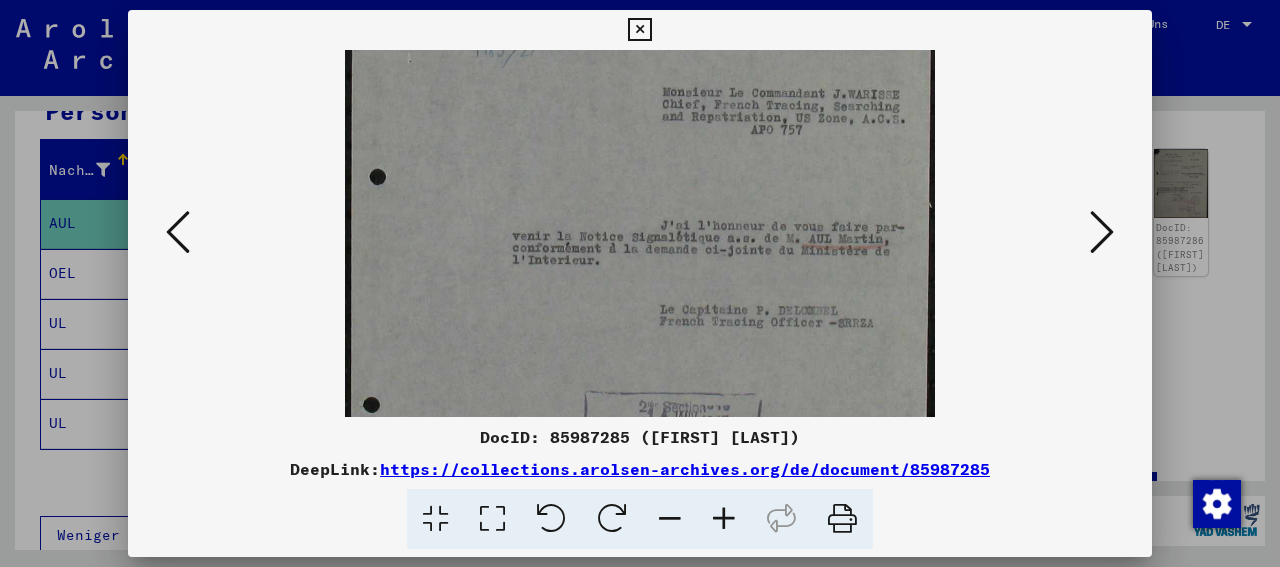 click at bounding box center [178, 232] 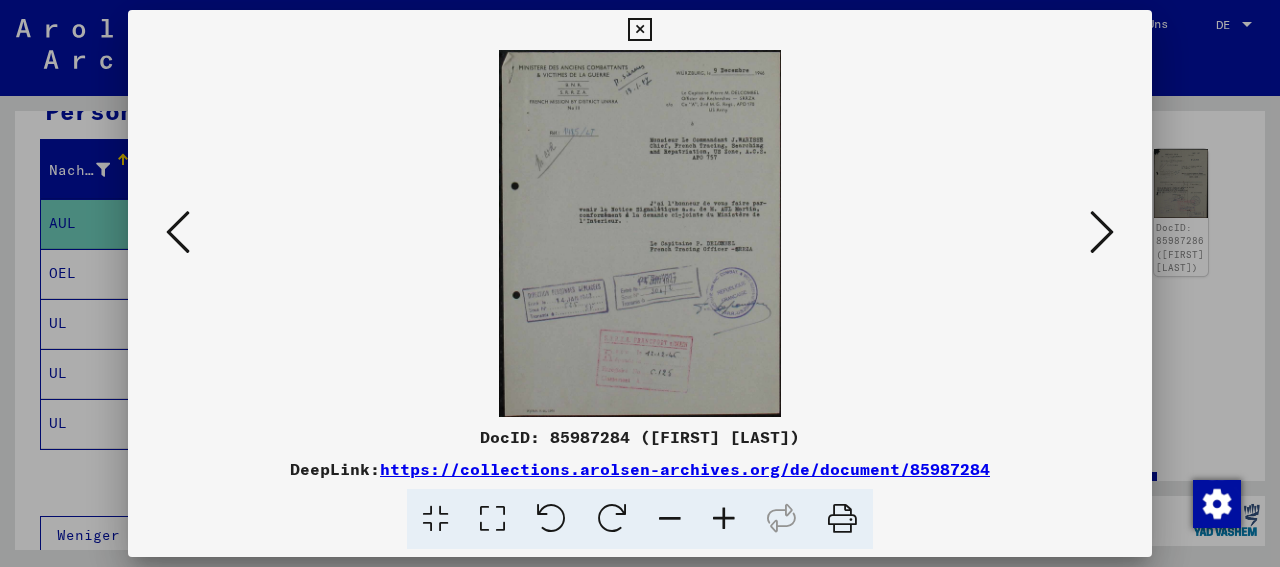 click at bounding box center [724, 519] 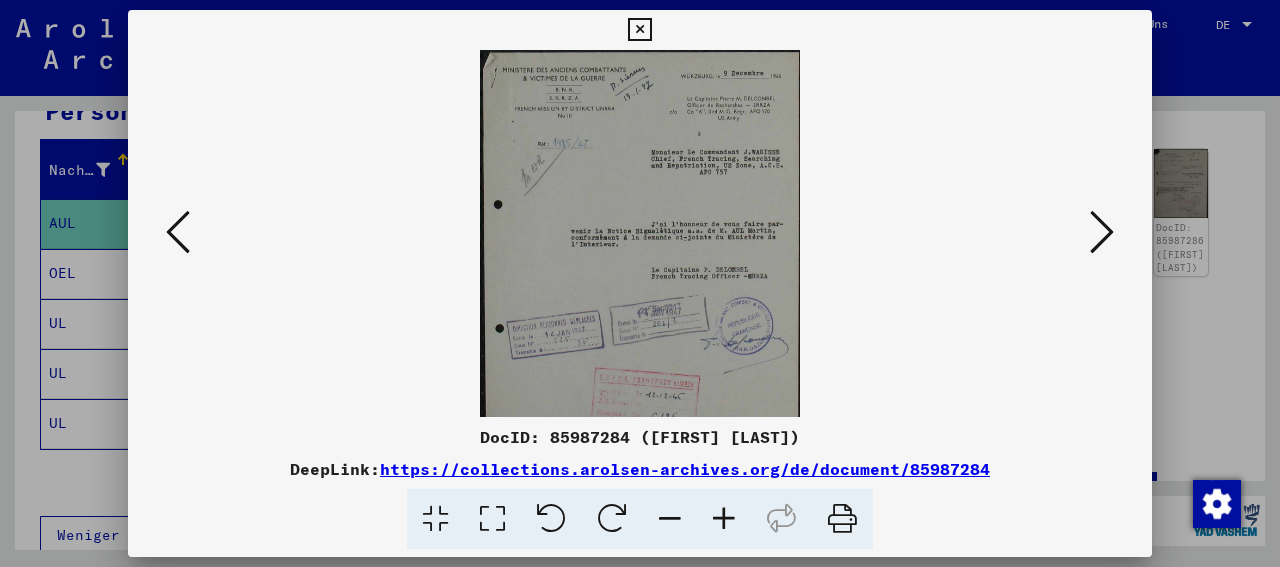 click at bounding box center (724, 519) 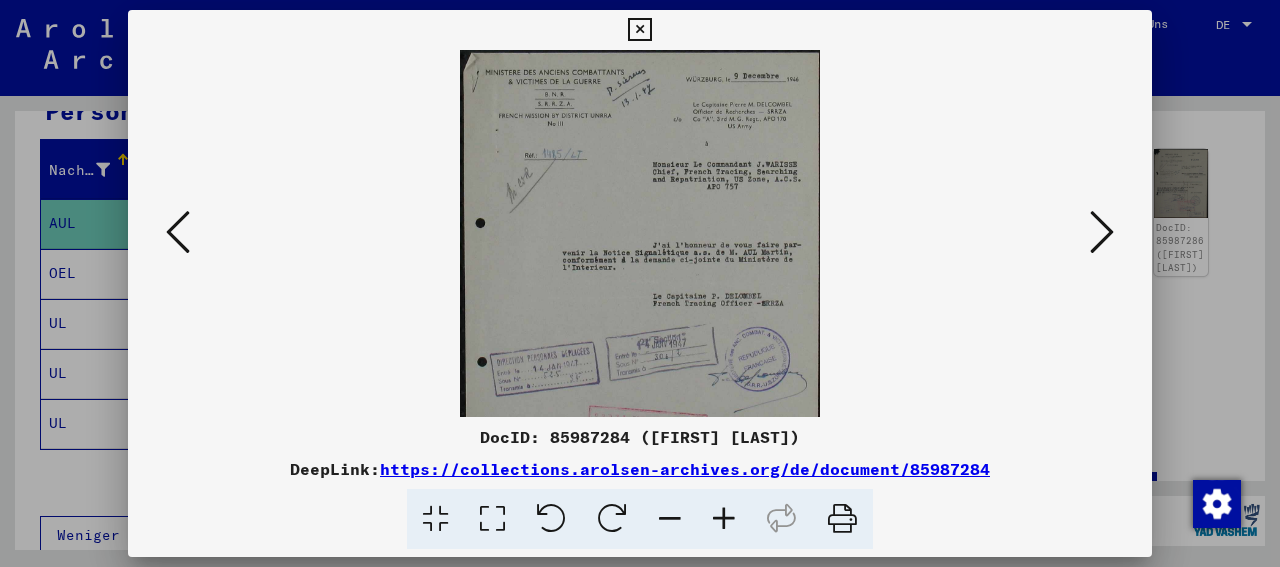 click at bounding box center (724, 519) 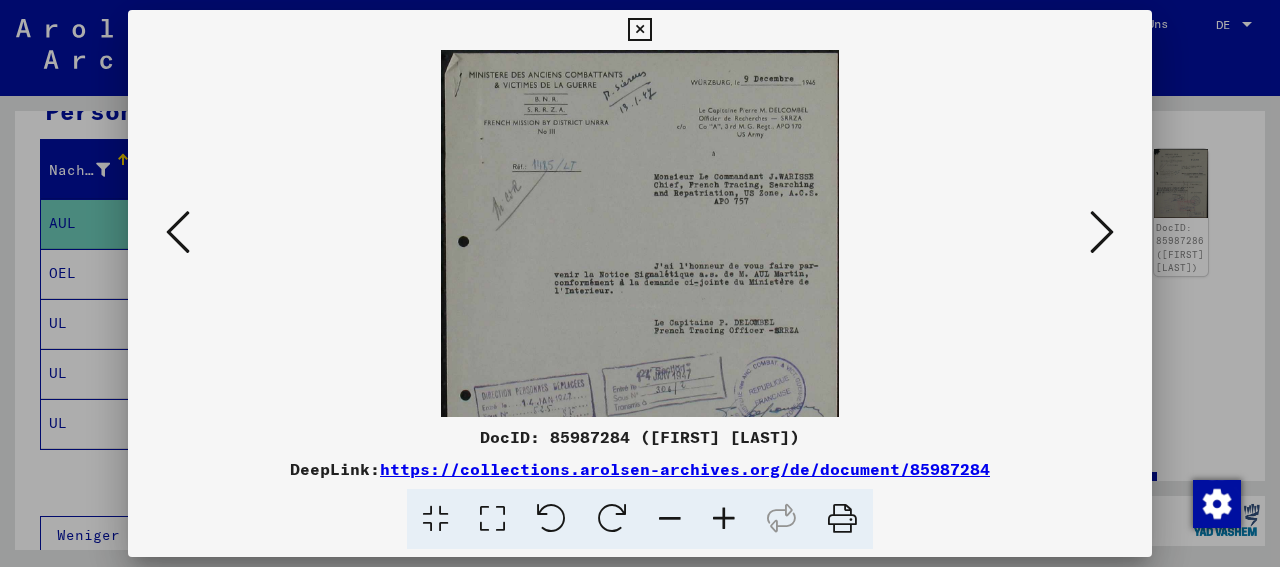 click at bounding box center [724, 519] 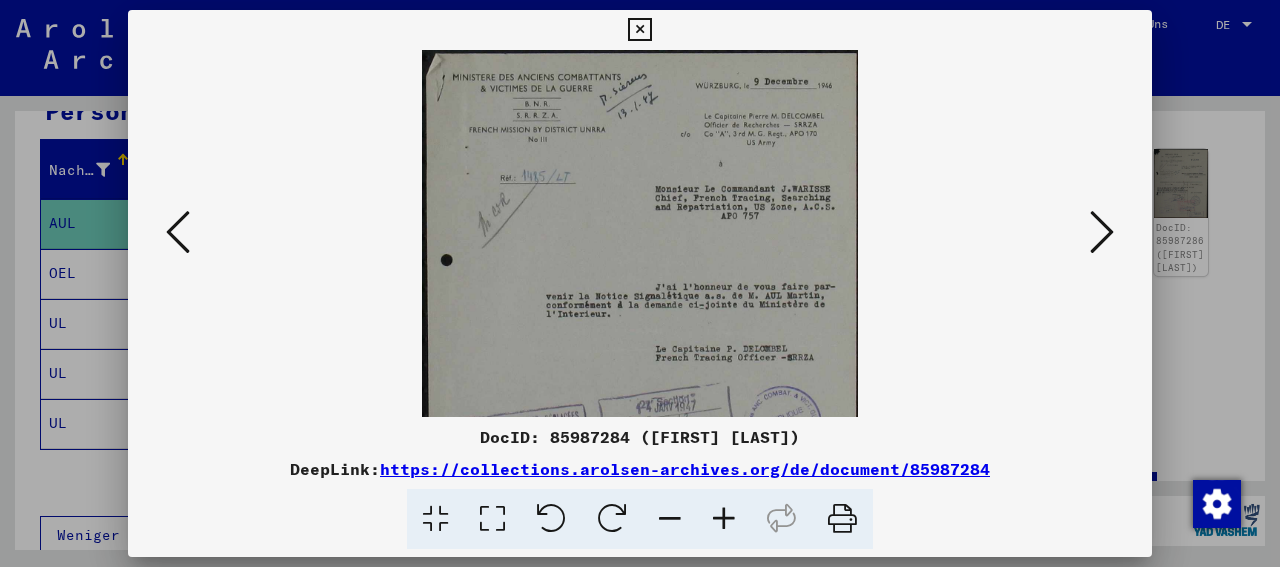 click at bounding box center [724, 519] 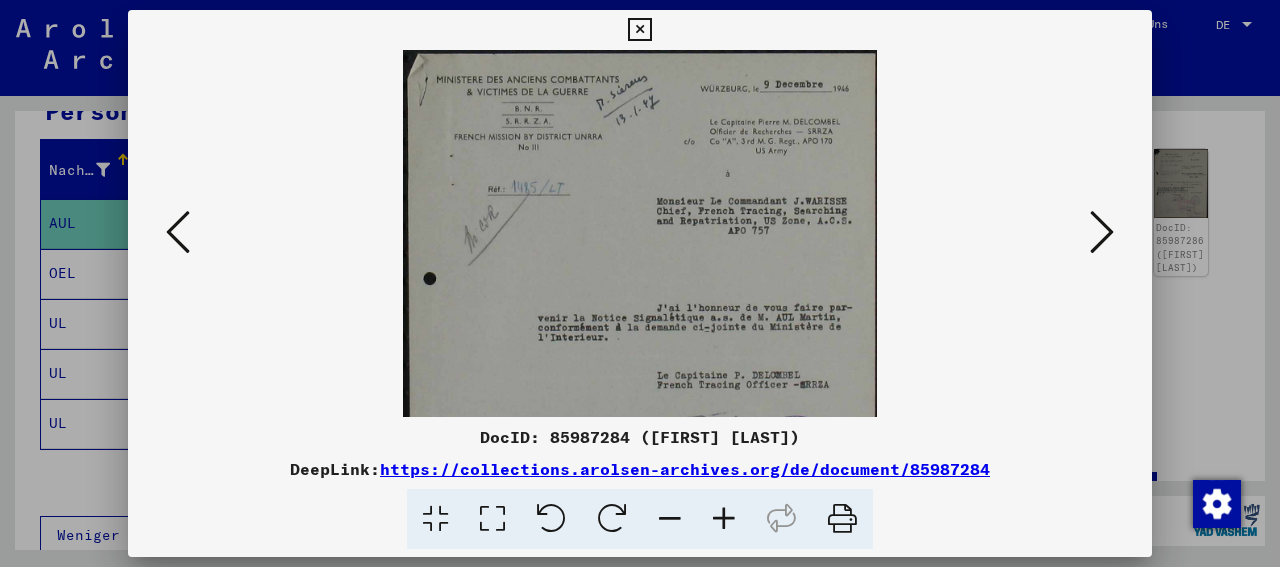 click at bounding box center [724, 519] 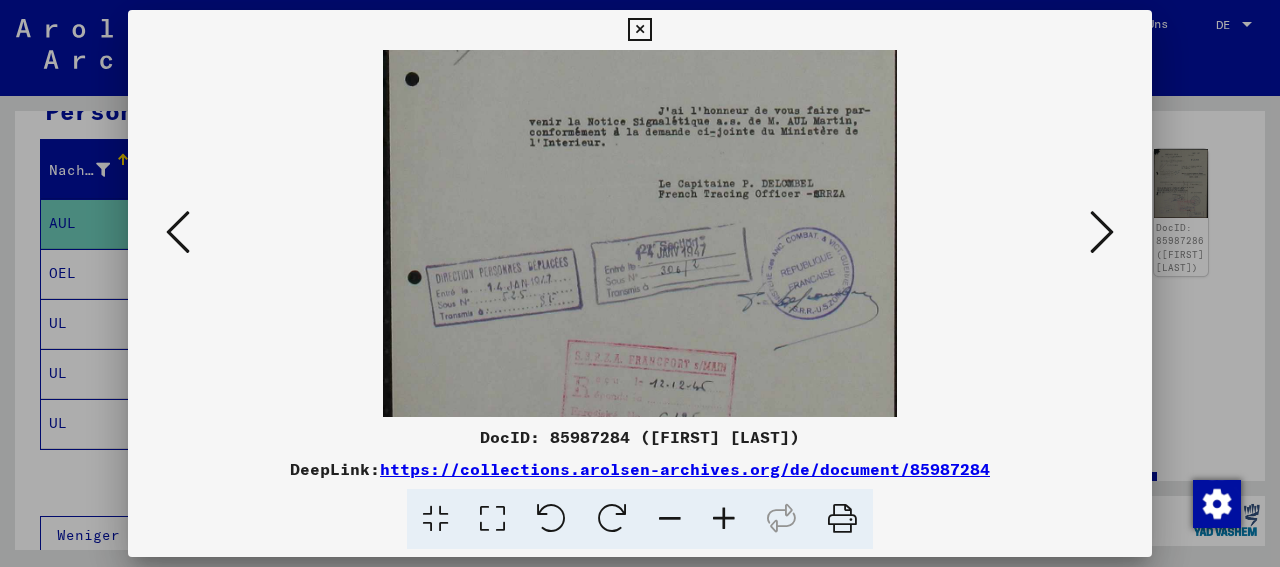 scroll, scrollTop: 221, scrollLeft: 0, axis: vertical 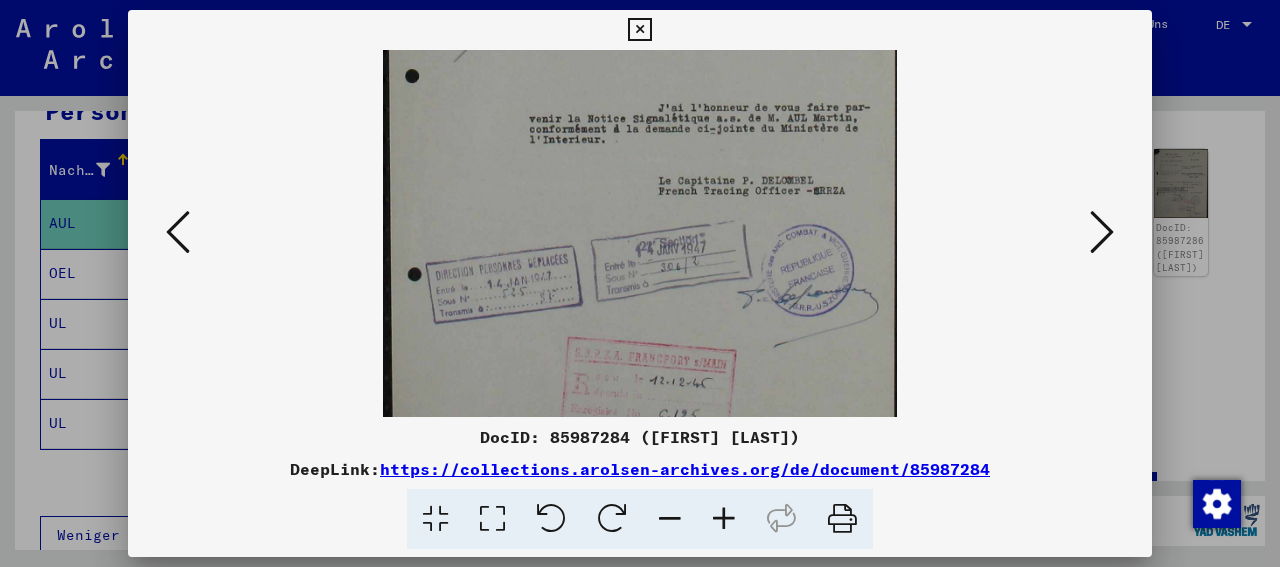 drag, startPoint x: 772, startPoint y: 303, endPoint x: 745, endPoint y: 82, distance: 222.64322 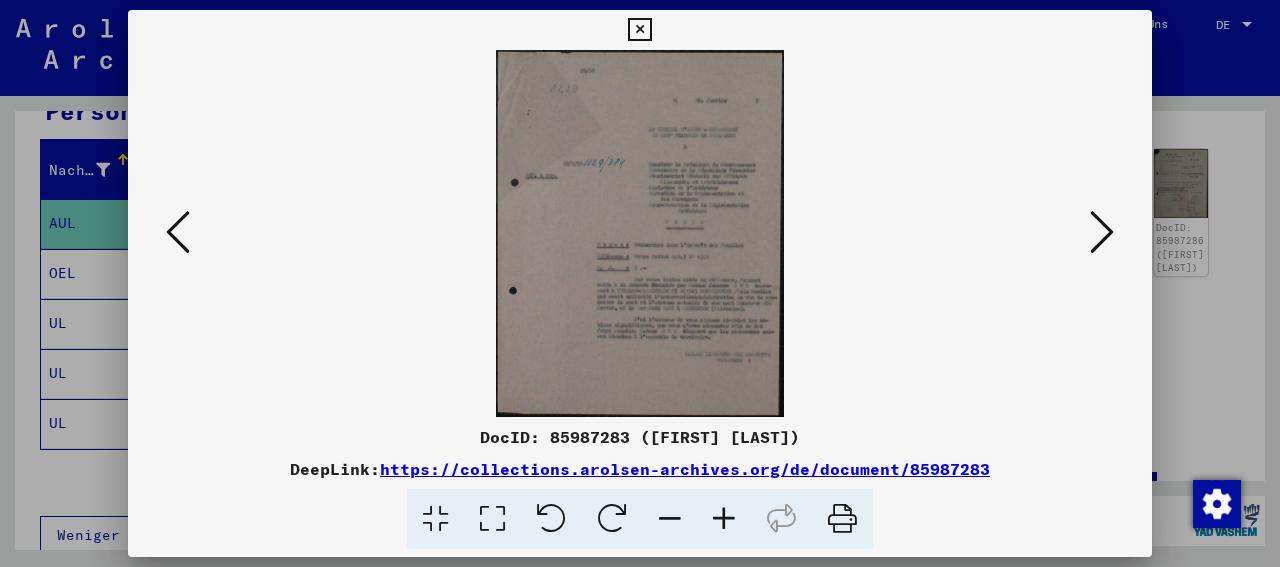 click at bounding box center (724, 519) 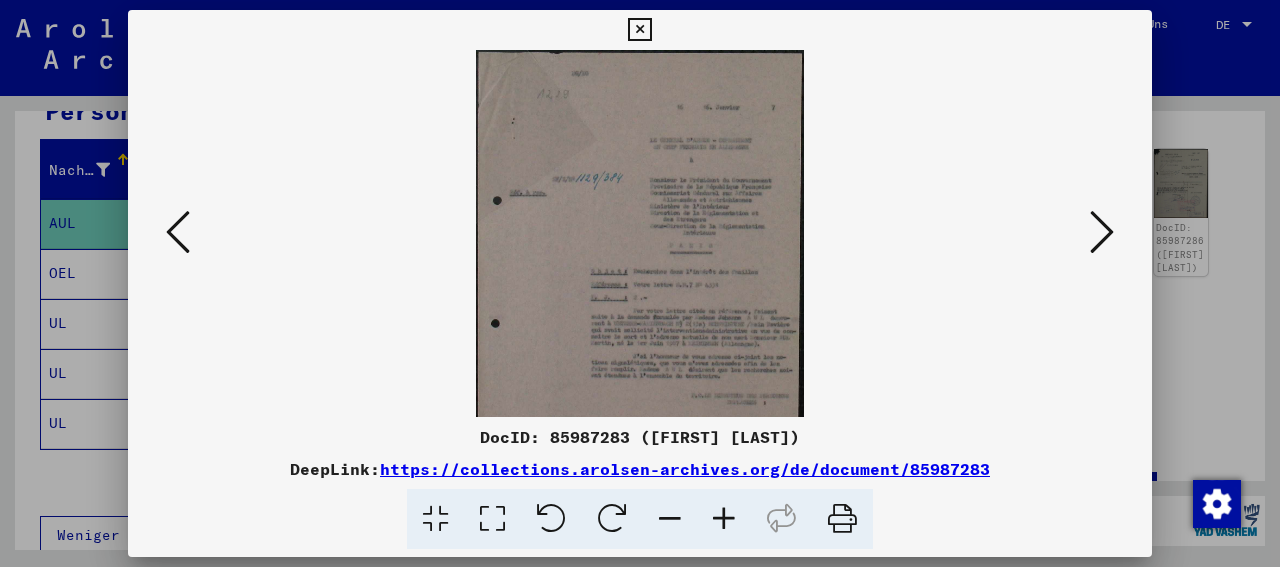 click at bounding box center (724, 519) 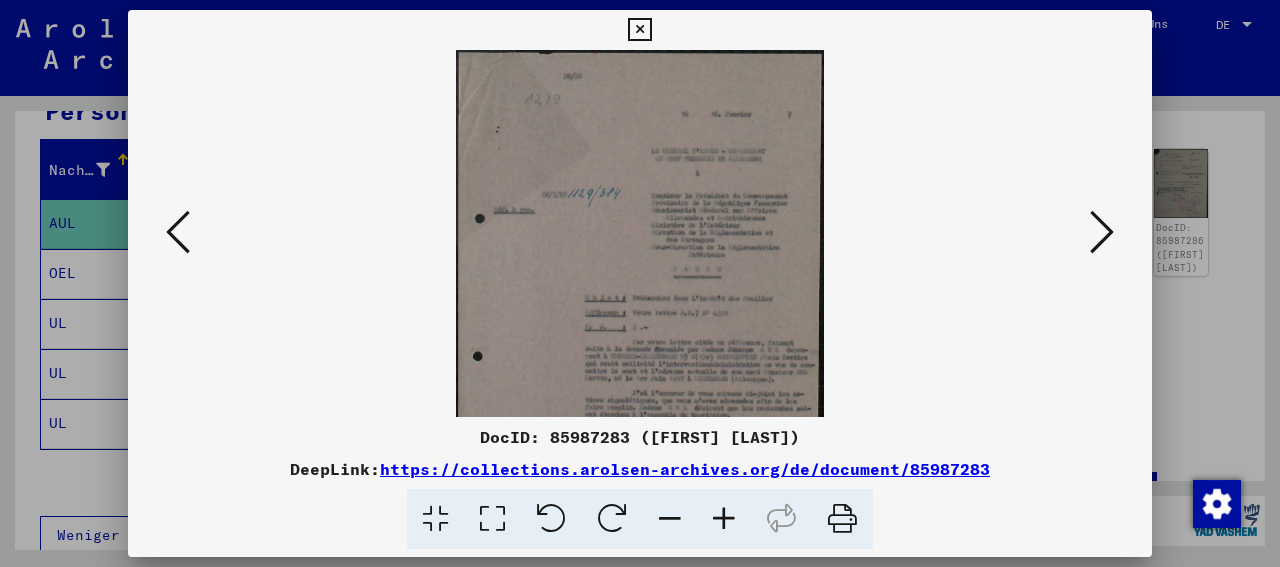 click at bounding box center [724, 519] 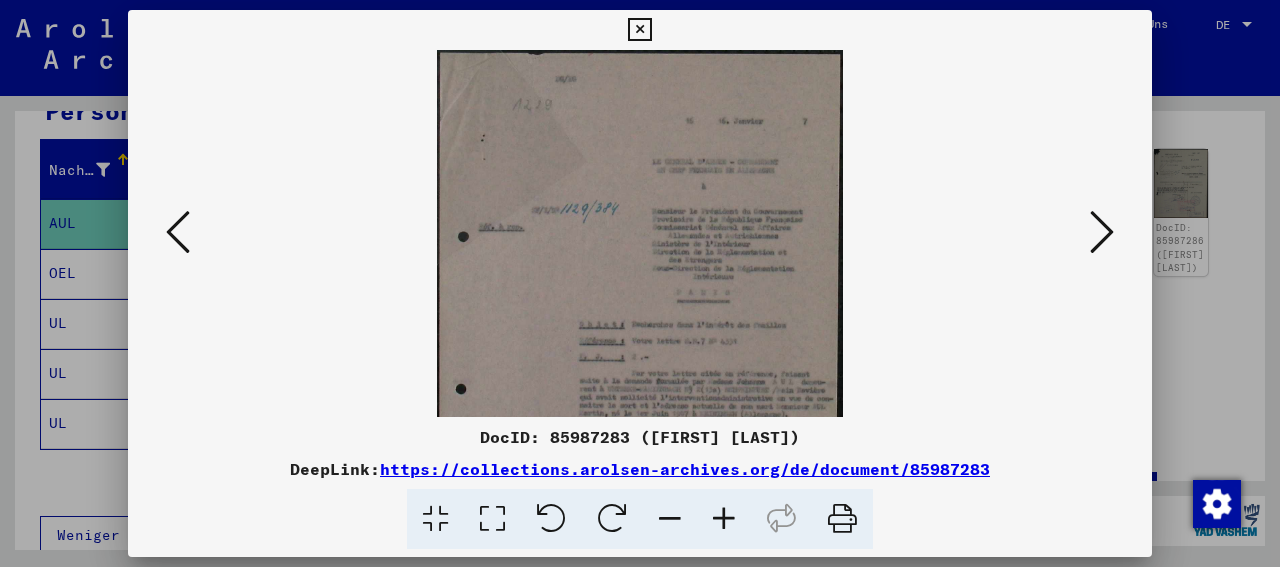 click at bounding box center (724, 519) 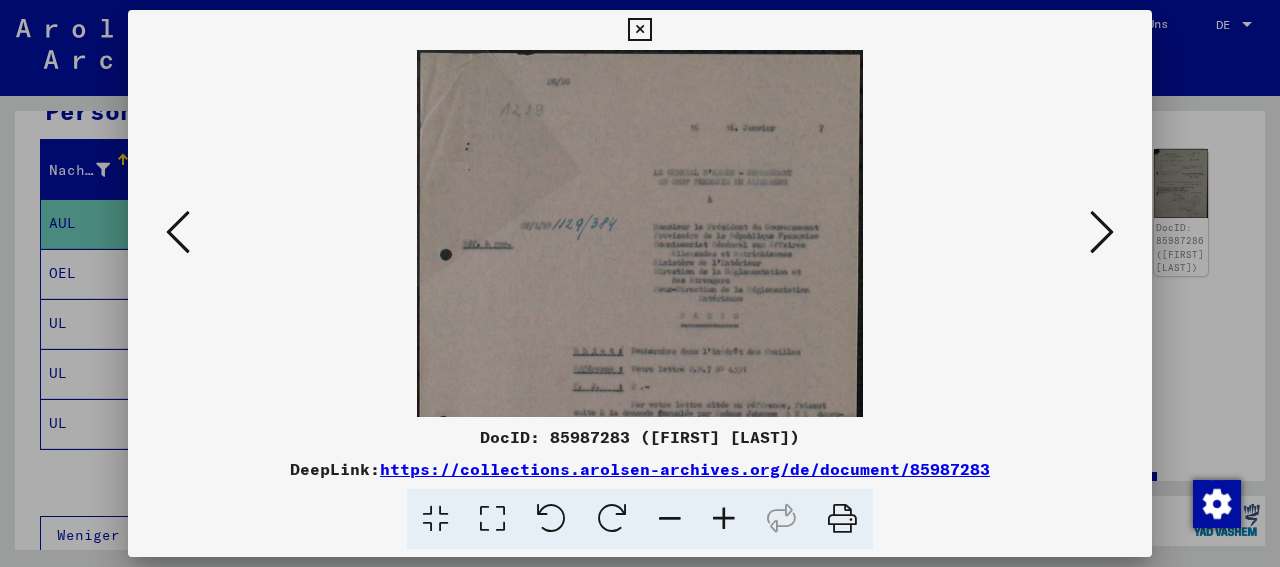 click at bounding box center [724, 519] 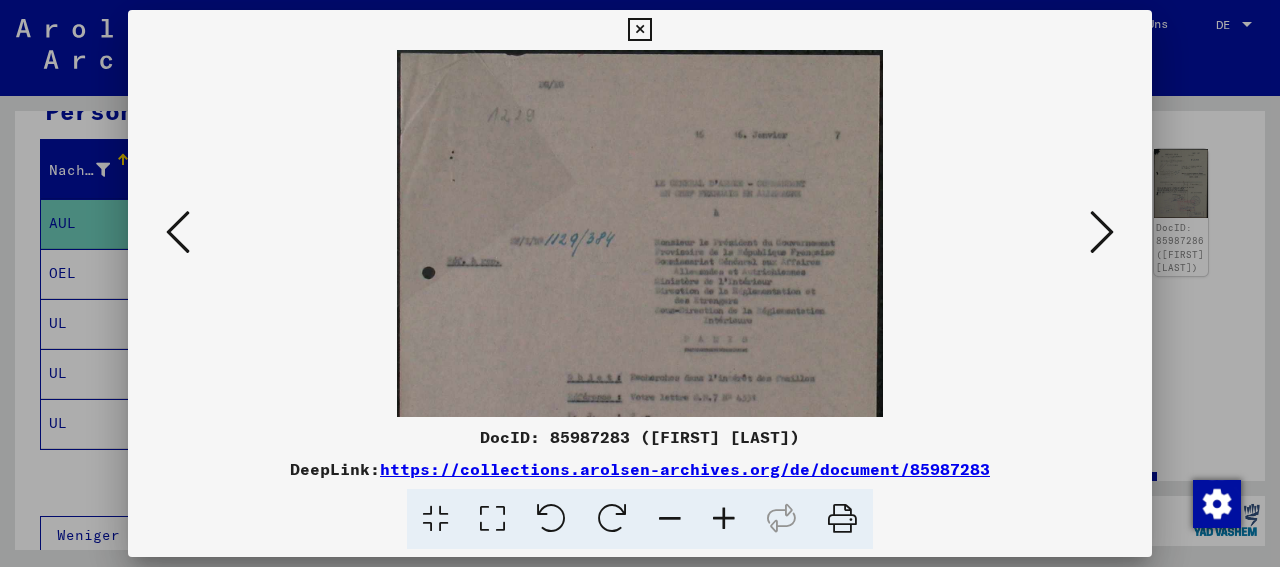 click at bounding box center [724, 519] 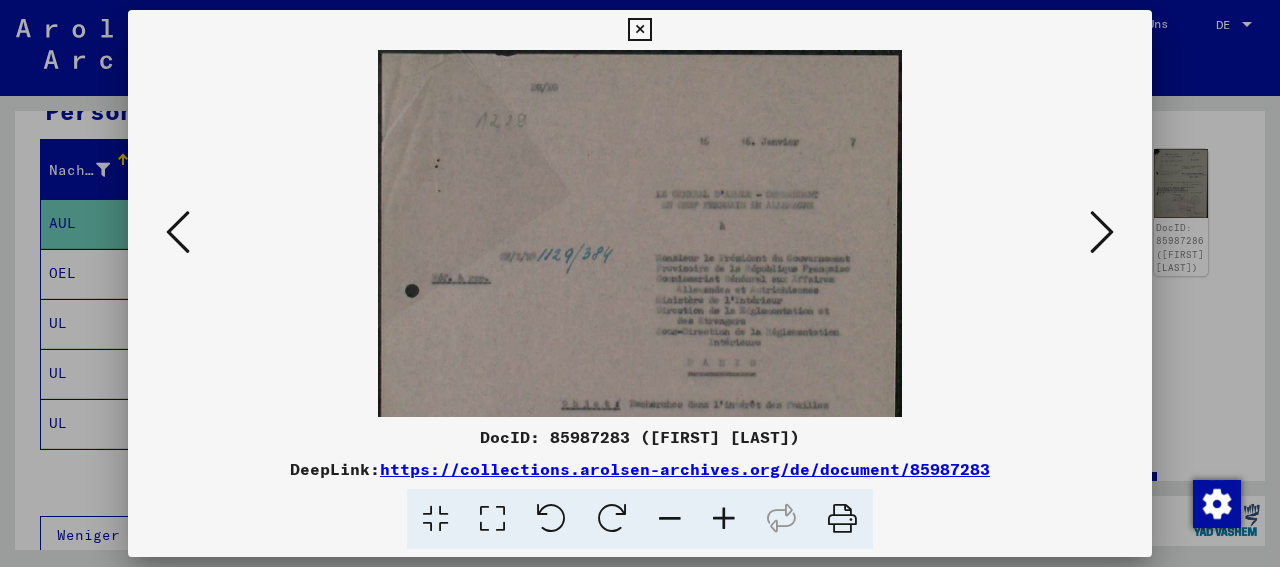 click at bounding box center [724, 519] 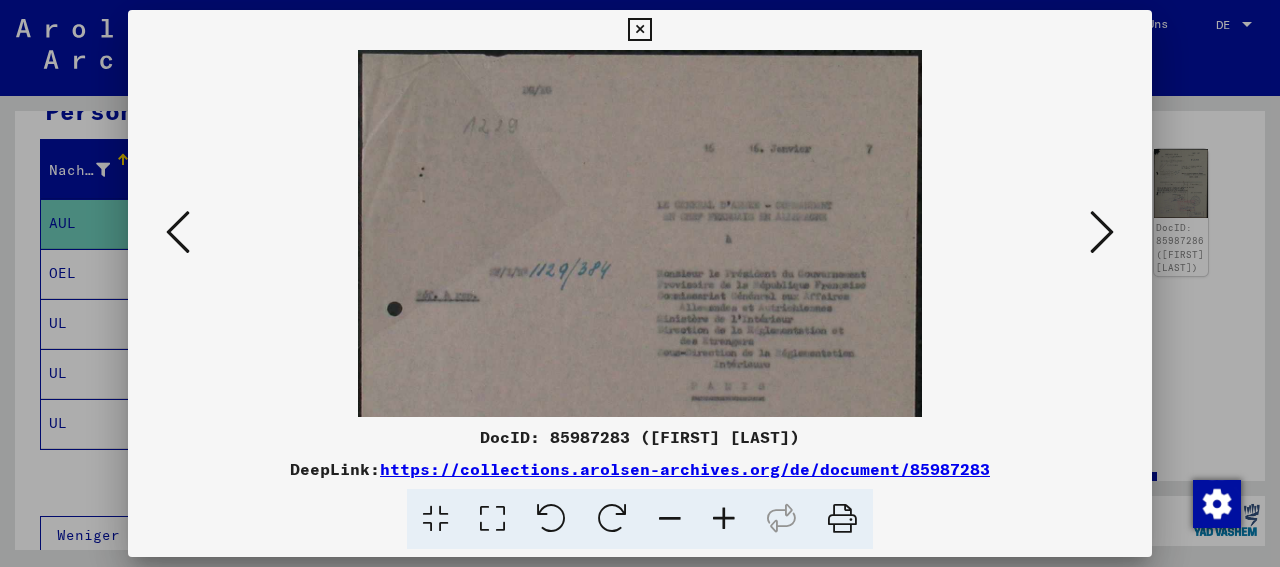 click at bounding box center (724, 519) 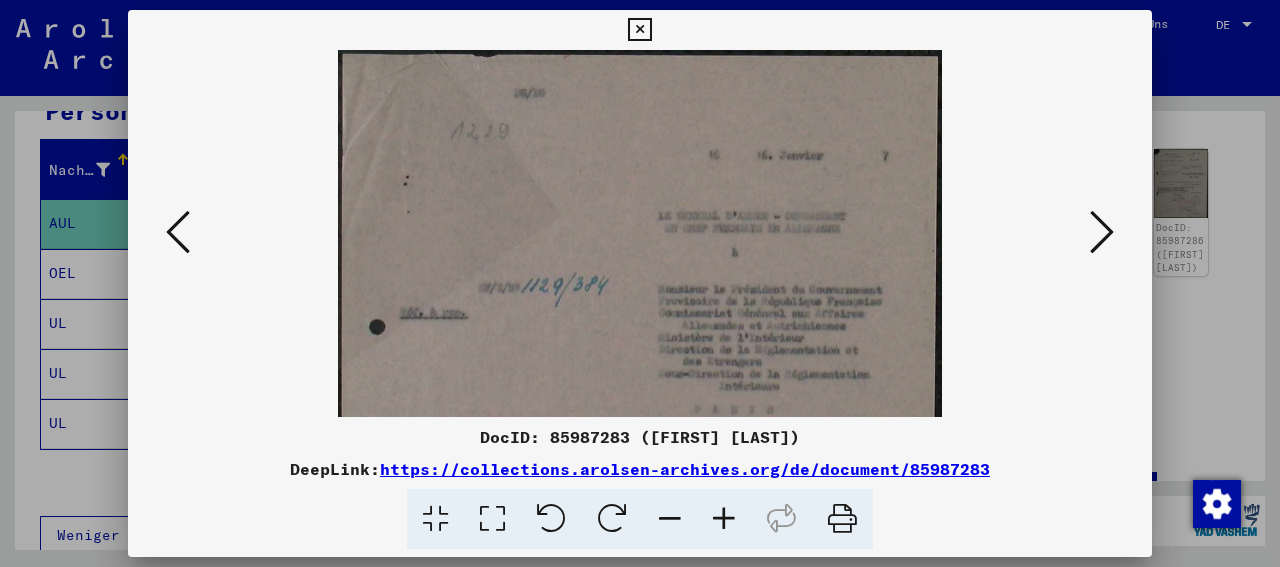click at bounding box center [724, 519] 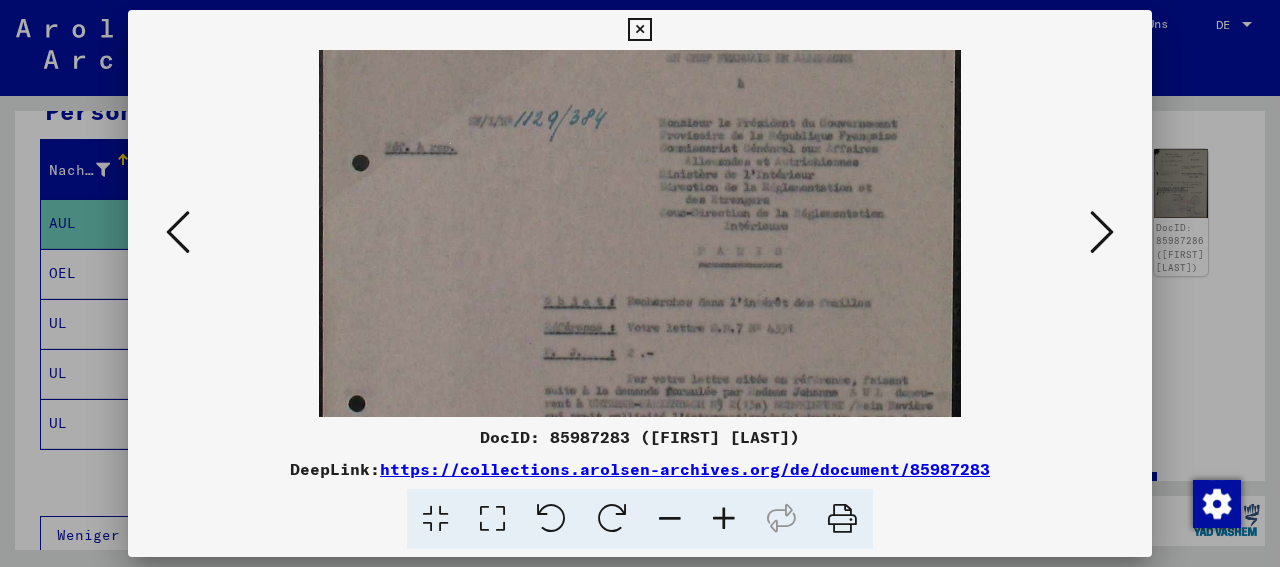 scroll, scrollTop: 191, scrollLeft: 0, axis: vertical 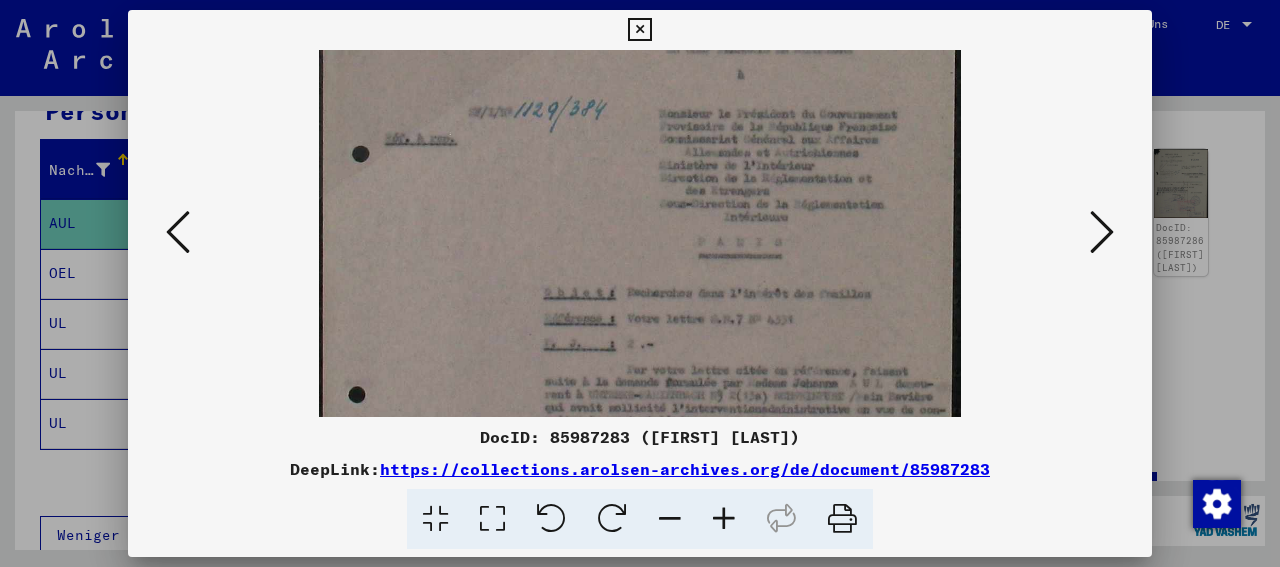 drag, startPoint x: 859, startPoint y: 361, endPoint x: 837, endPoint y: 208, distance: 154.57361 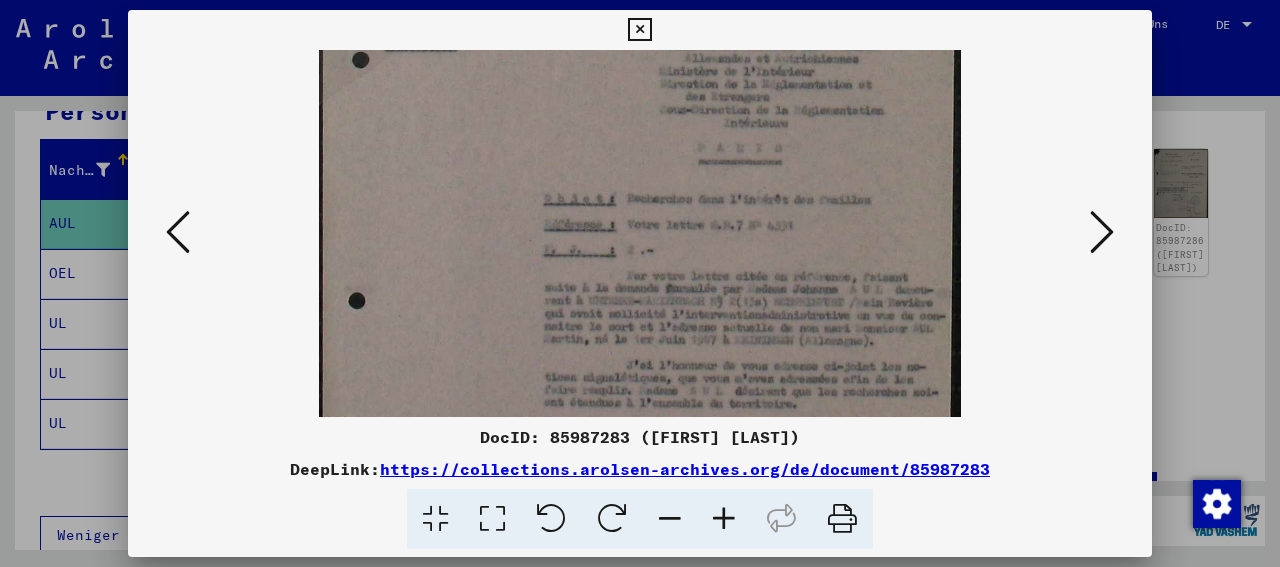 scroll, scrollTop: 296, scrollLeft: 0, axis: vertical 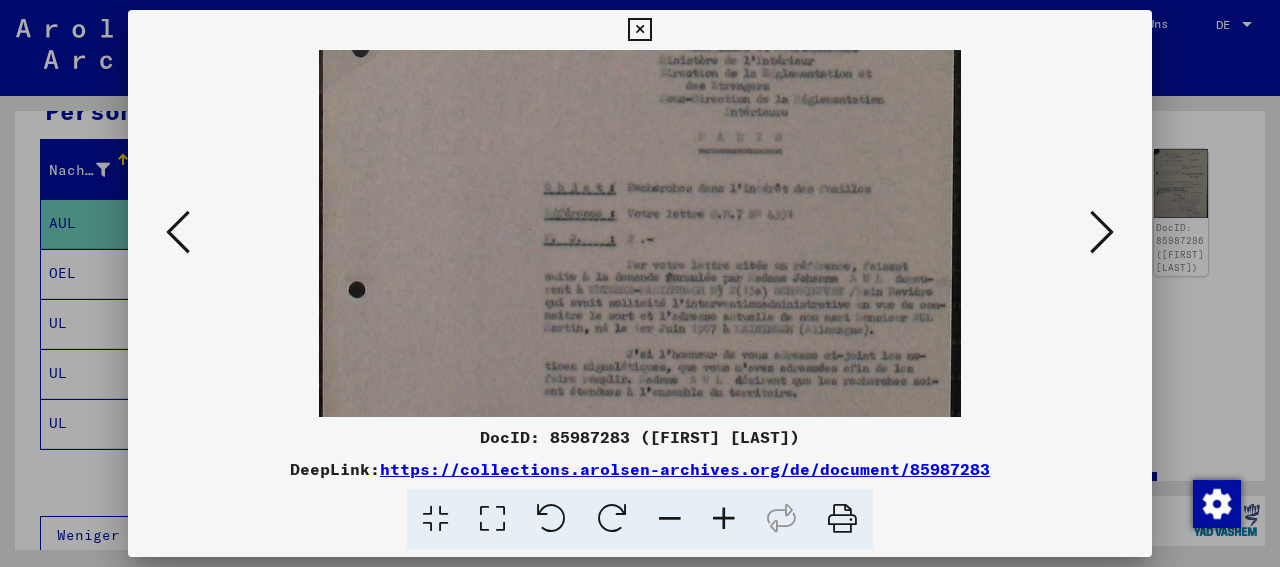 drag, startPoint x: 835, startPoint y: 326, endPoint x: 821, endPoint y: 243, distance: 84.17244 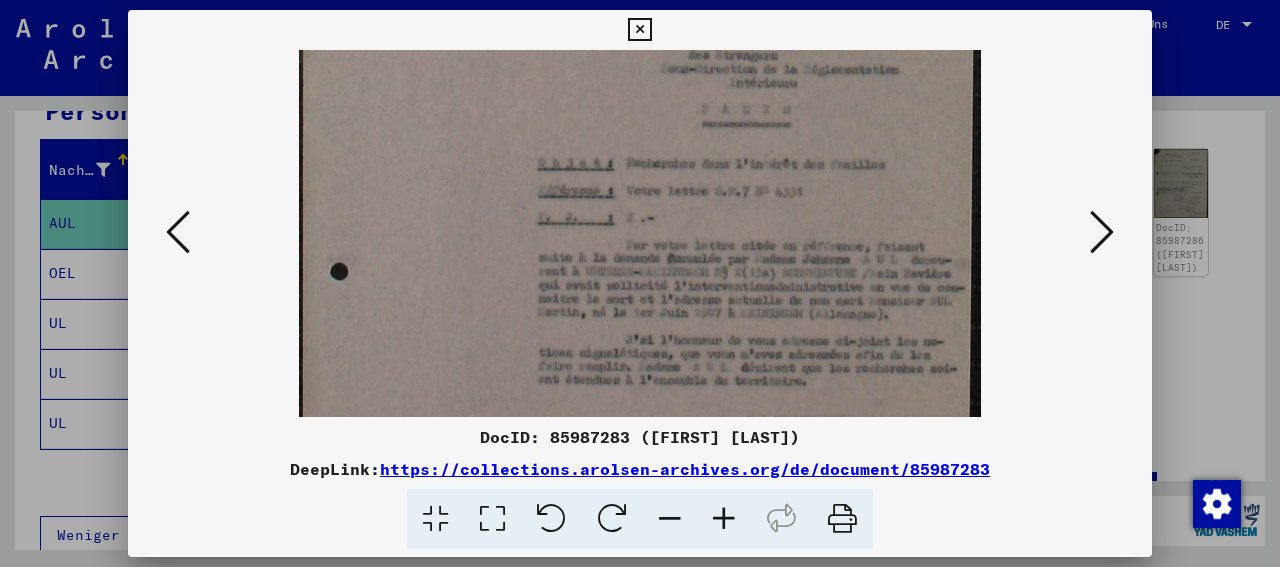drag, startPoint x: 751, startPoint y: 351, endPoint x: 753, endPoint y: 307, distance: 44.04543 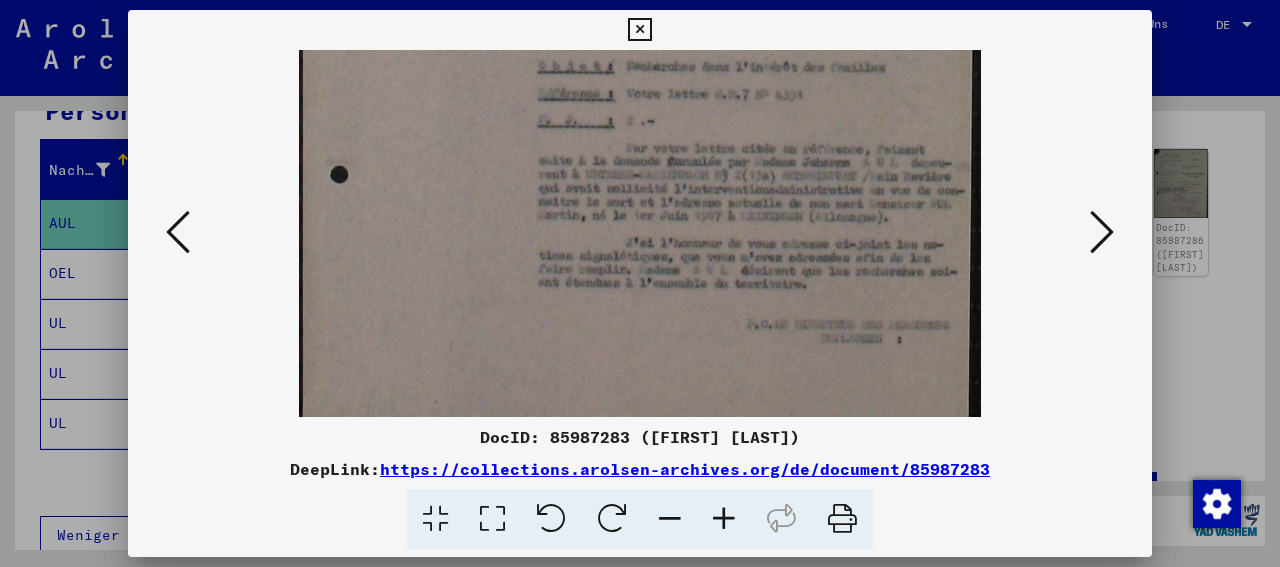 drag, startPoint x: 790, startPoint y: 369, endPoint x: 777, endPoint y: 273, distance: 96.87621 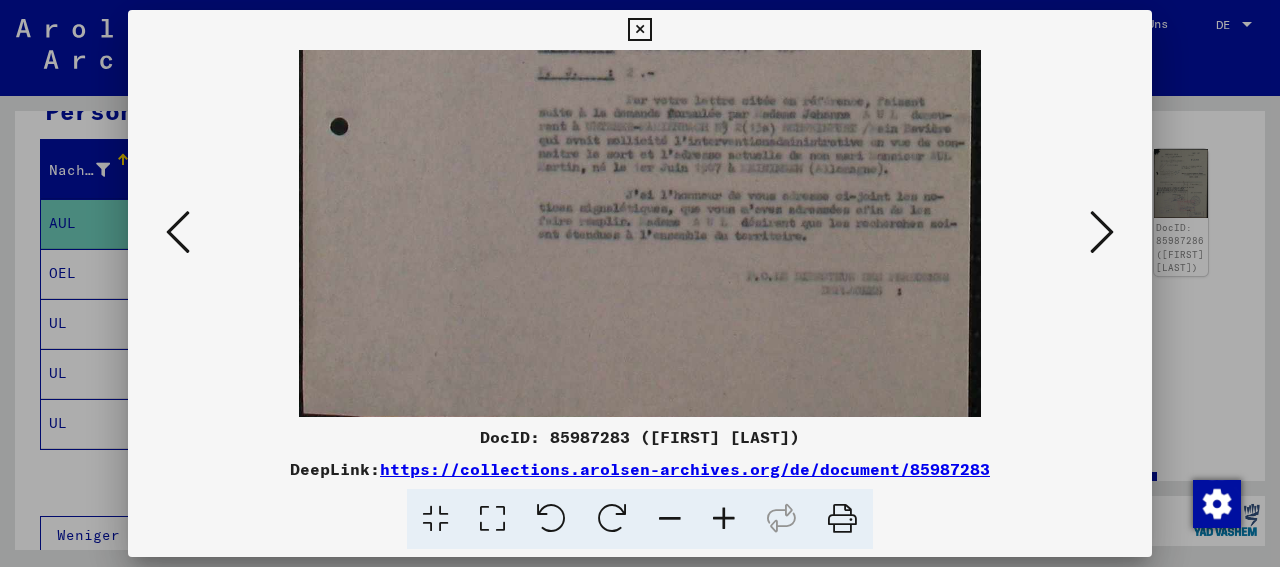 scroll, scrollTop: 500, scrollLeft: 0, axis: vertical 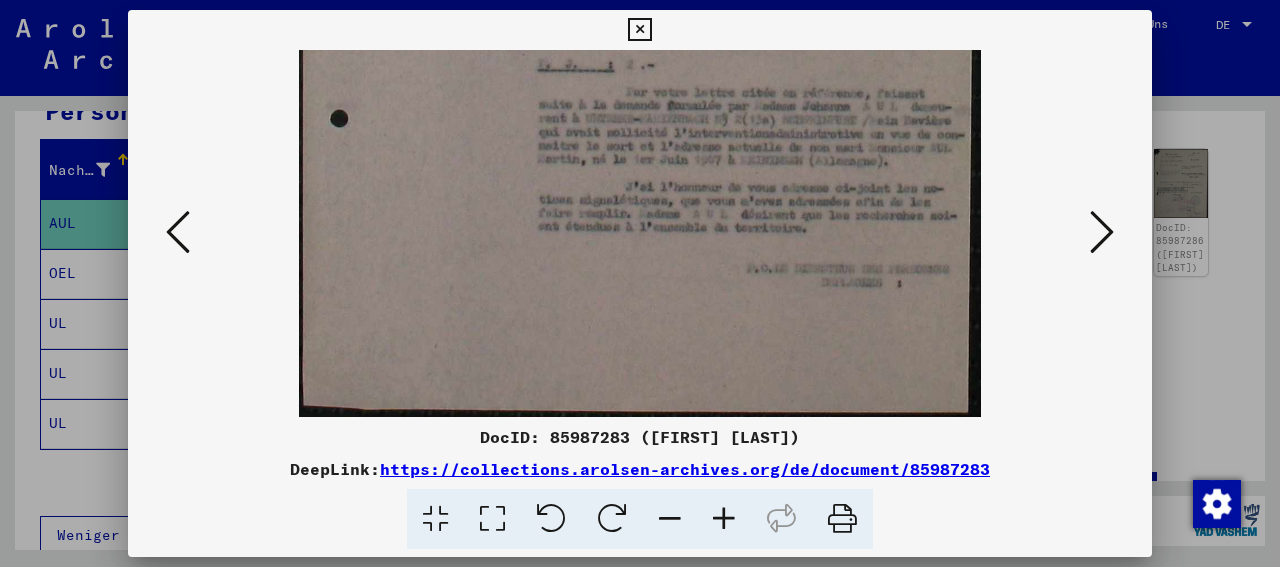 drag, startPoint x: 797, startPoint y: 347, endPoint x: 637, endPoint y: 241, distance: 191.92706 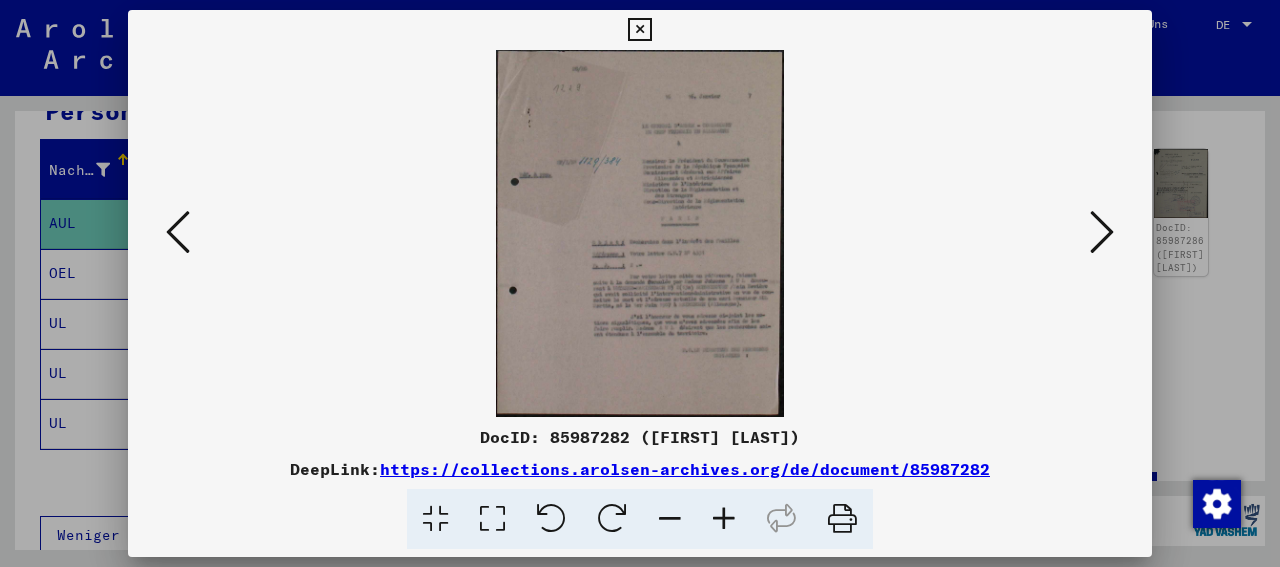 scroll, scrollTop: 0, scrollLeft: 0, axis: both 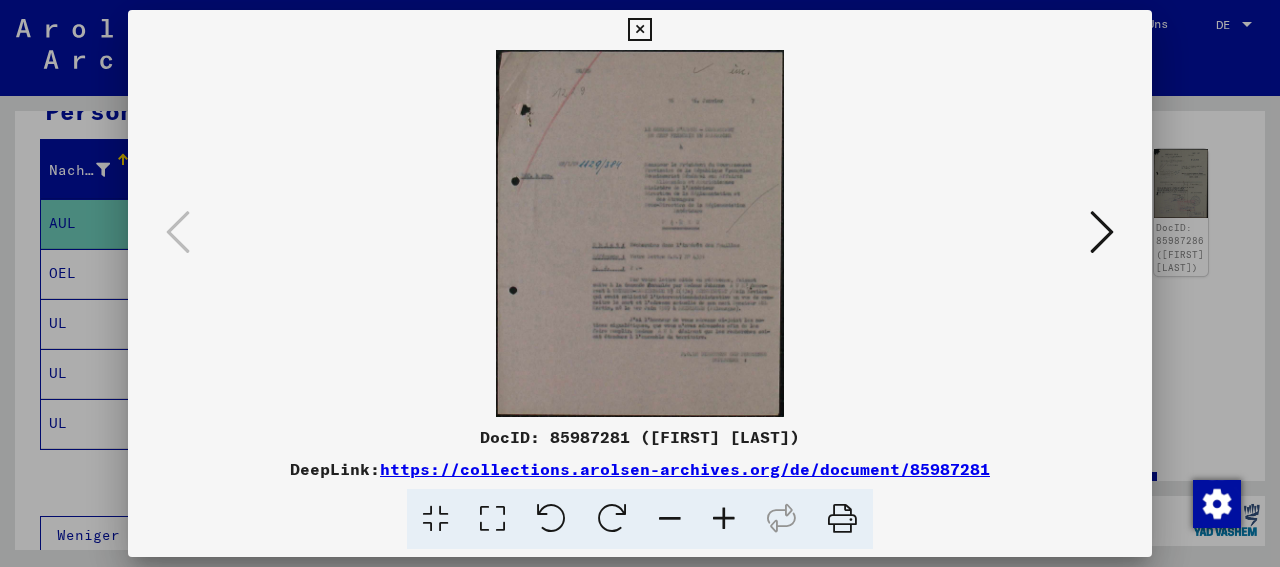 click at bounding box center (639, 30) 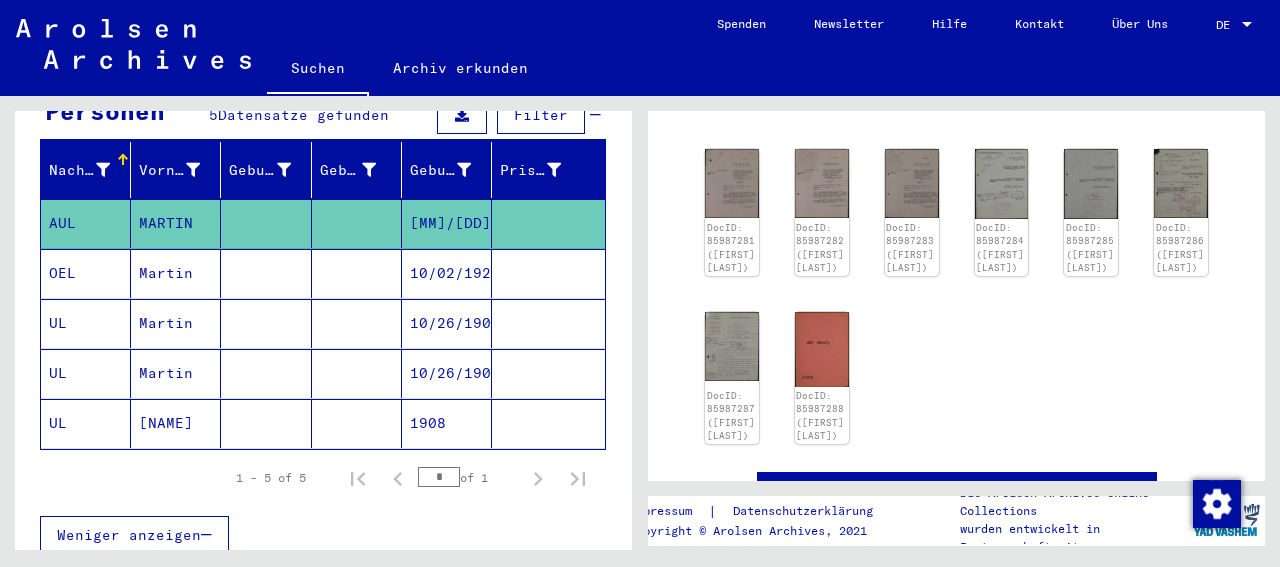 scroll, scrollTop: 0, scrollLeft: 0, axis: both 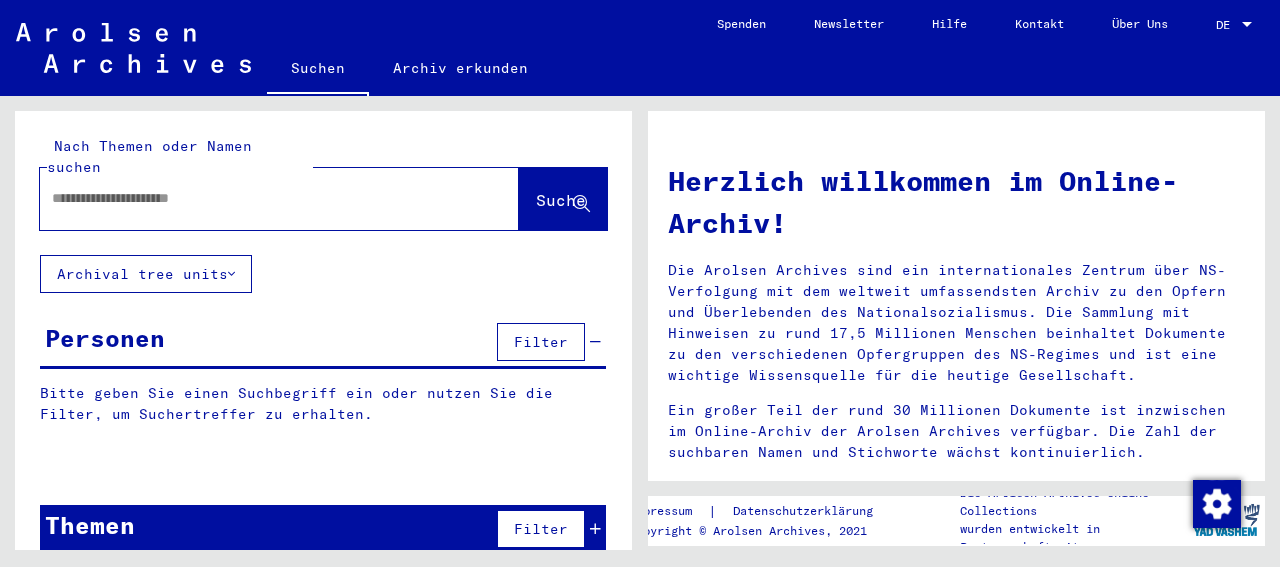 drag, startPoint x: 269, startPoint y: 164, endPoint x: 267, endPoint y: 177, distance: 13.152946 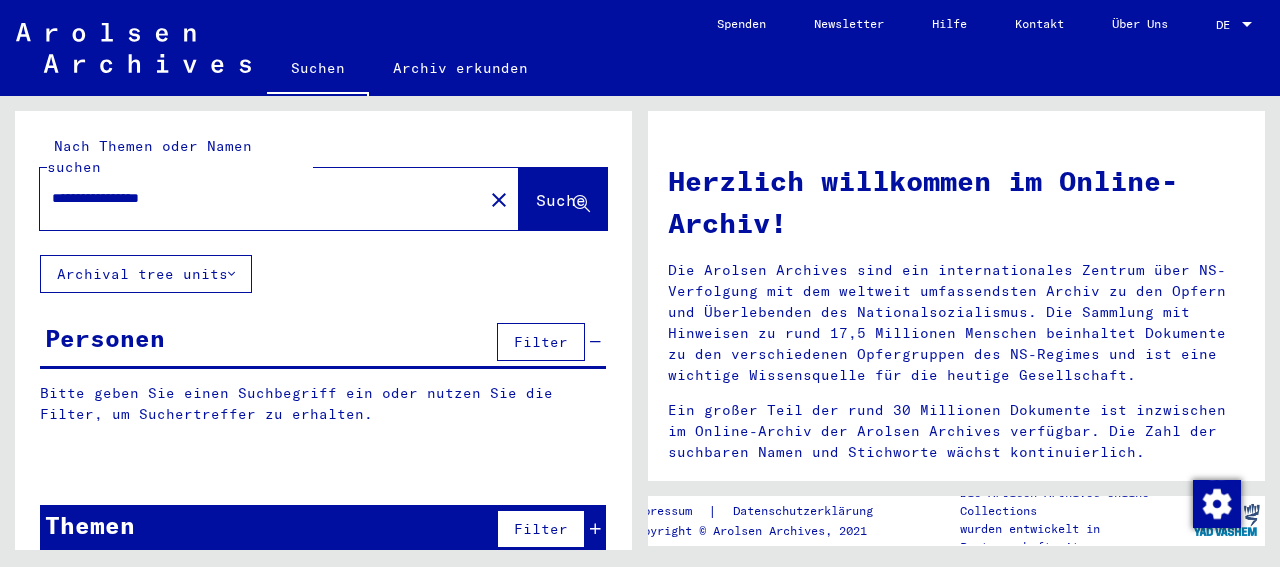 type on "**********" 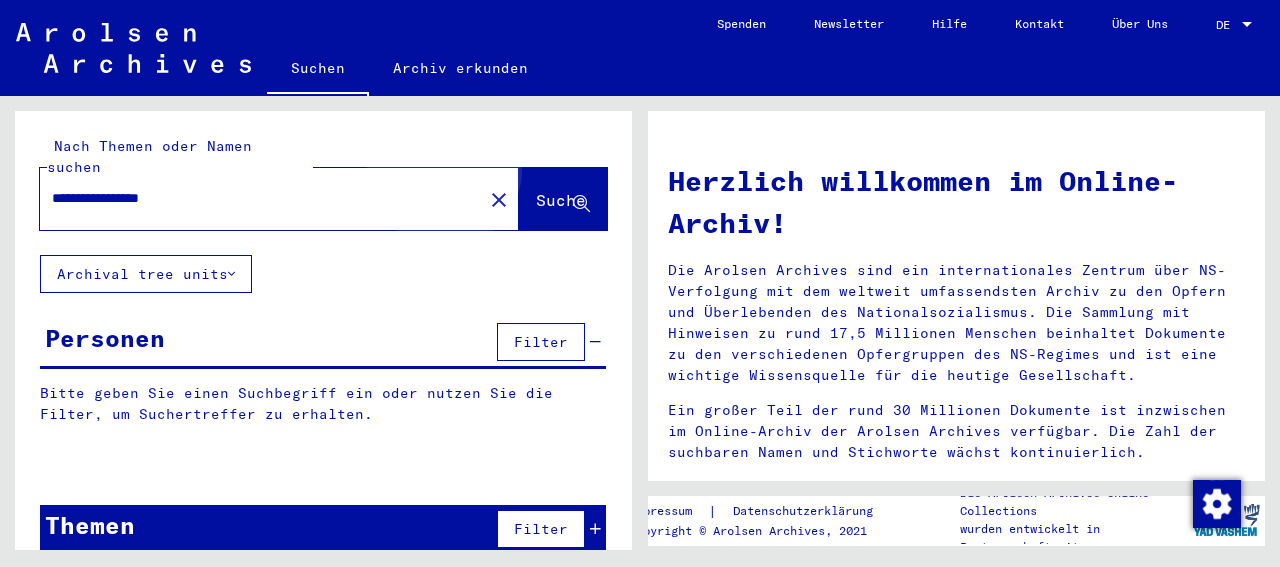 click on "Suche" 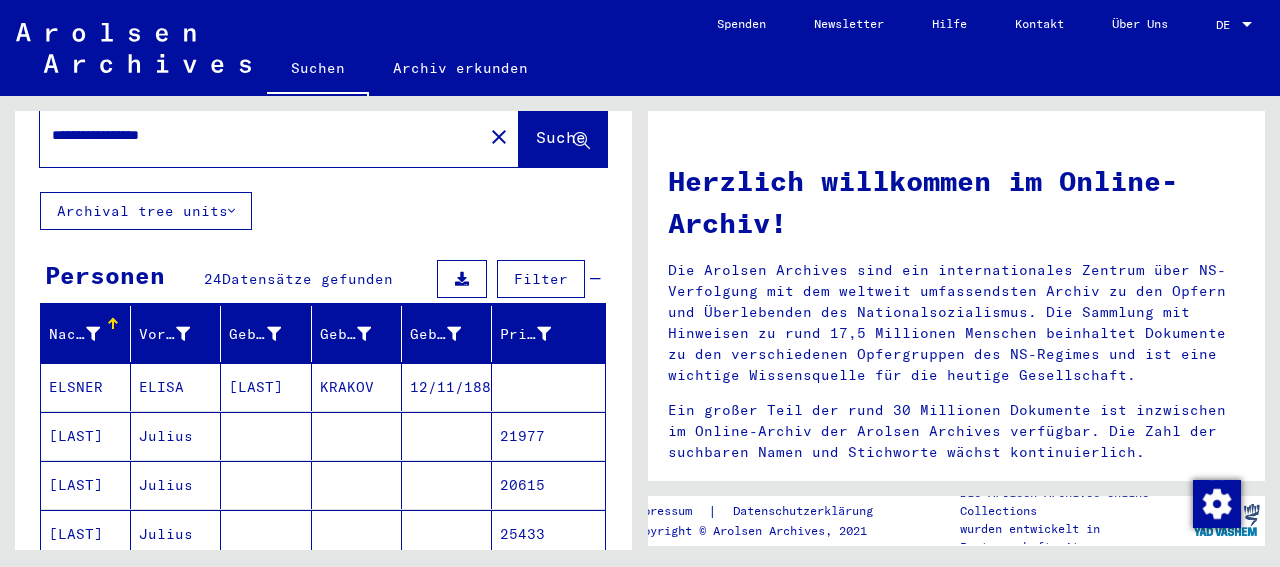scroll, scrollTop: 208, scrollLeft: 0, axis: vertical 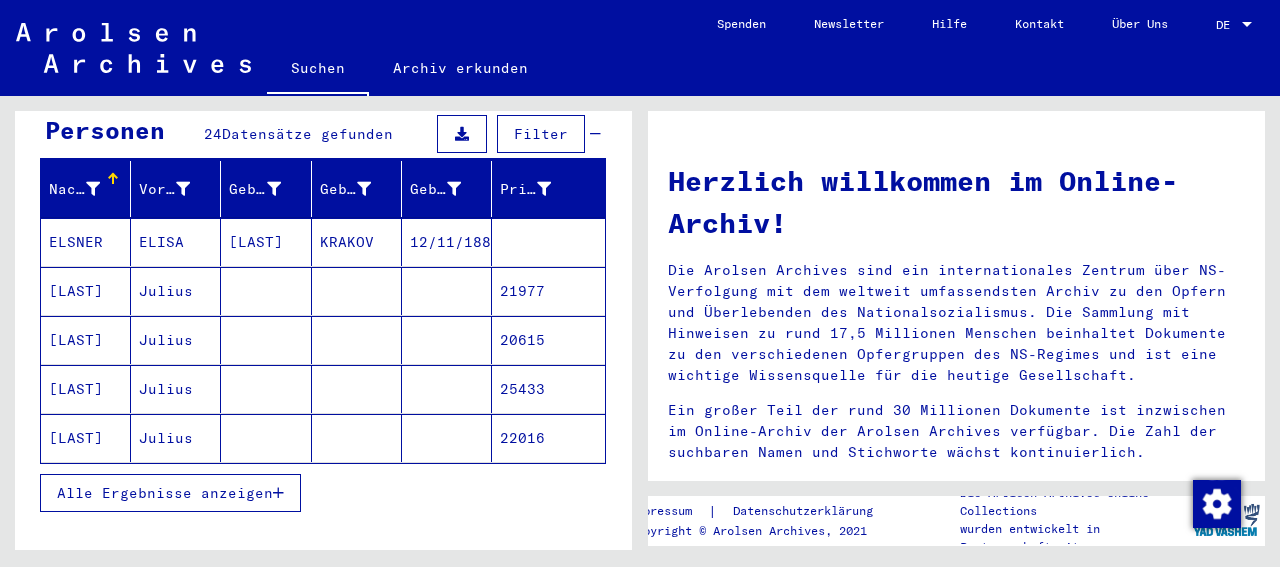 click on "21977" at bounding box center (548, 340) 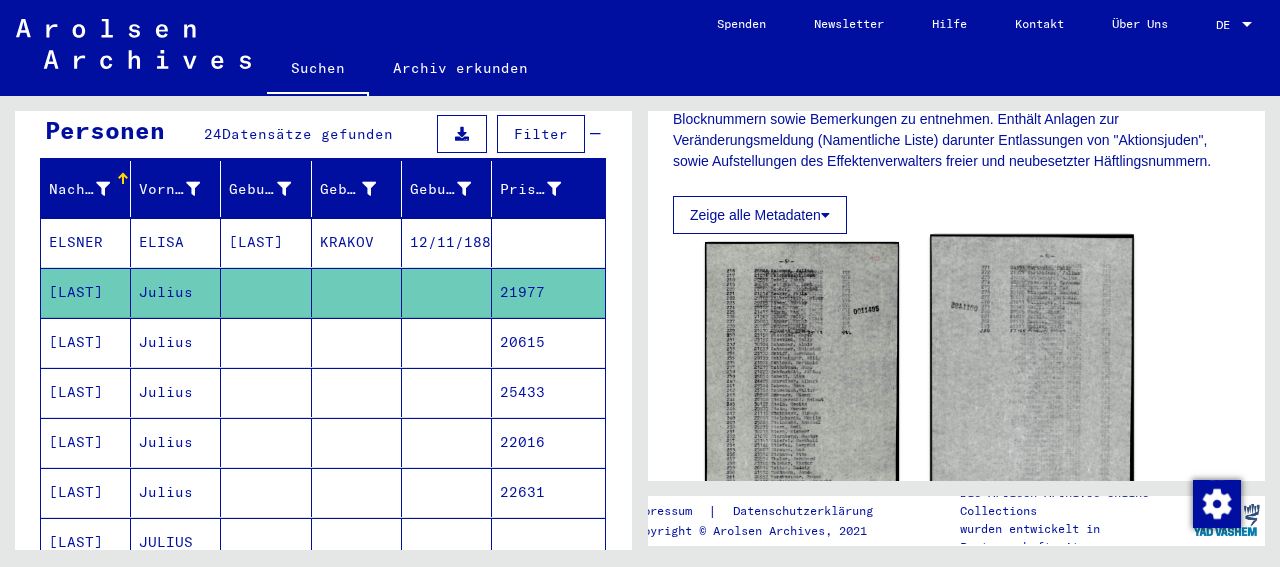scroll, scrollTop: 520, scrollLeft: 0, axis: vertical 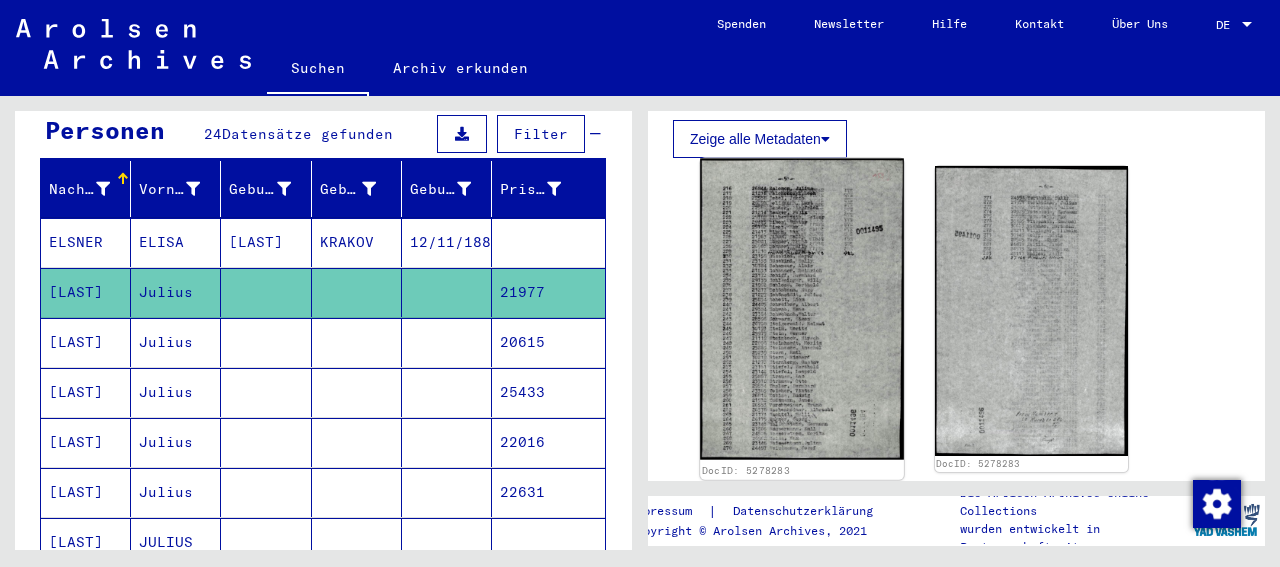 click 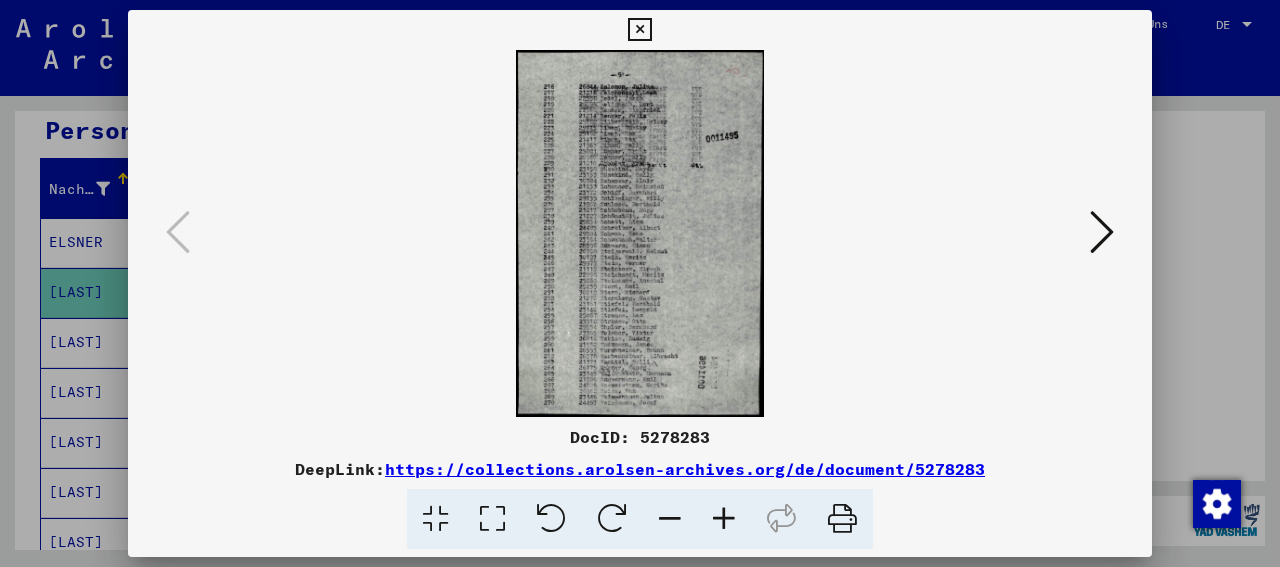 scroll, scrollTop: 520, scrollLeft: 0, axis: vertical 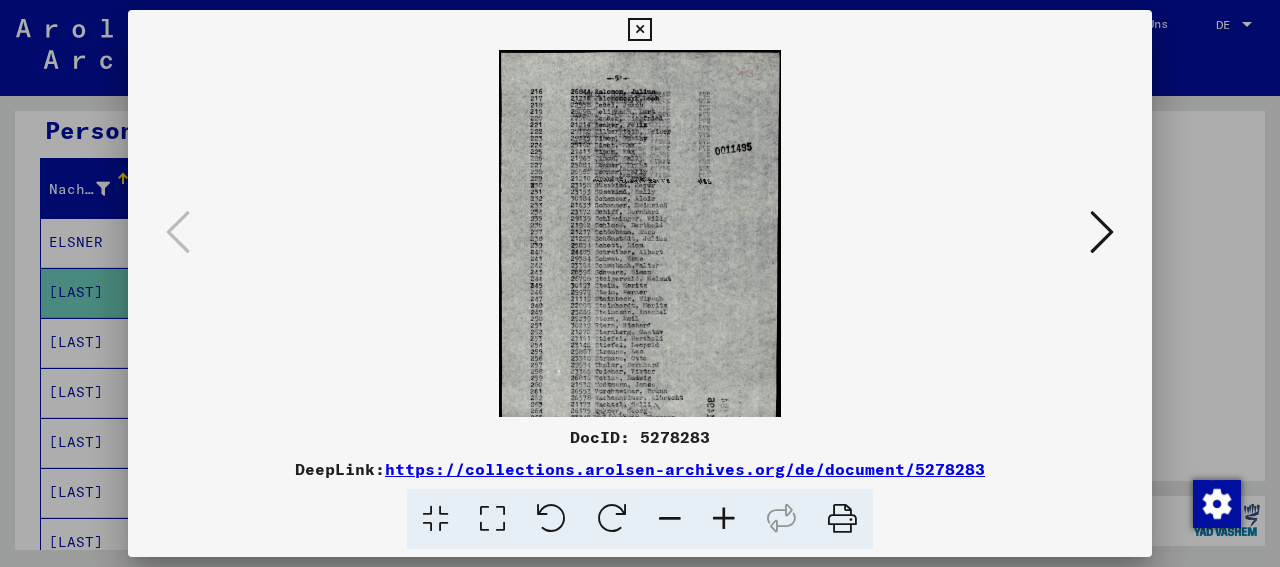 click at bounding box center (724, 519) 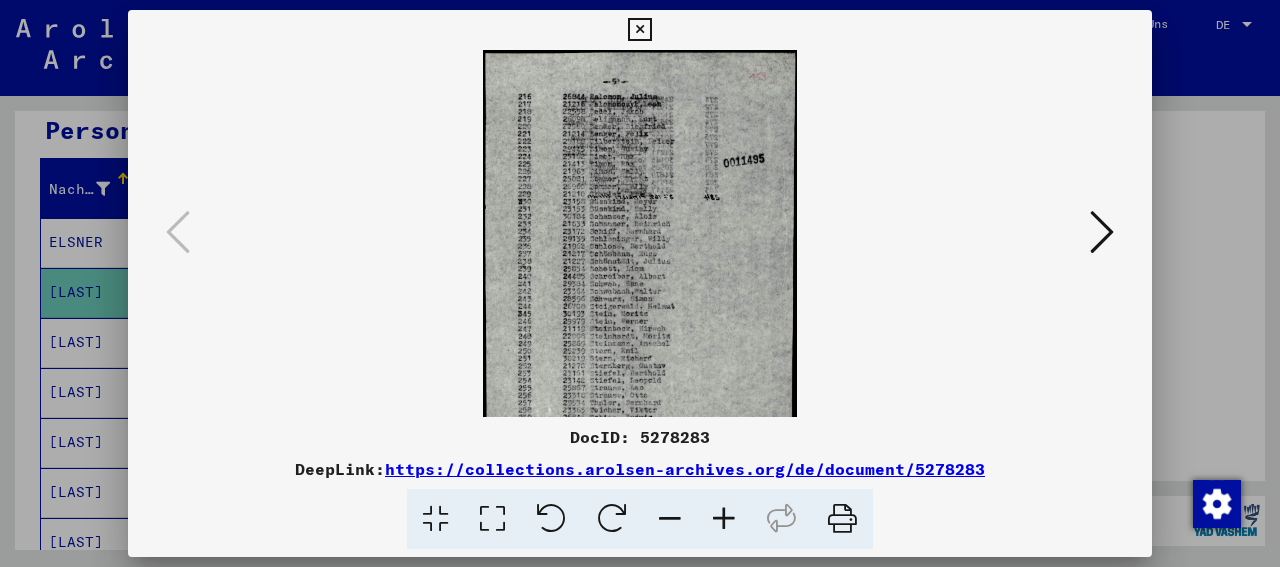 click at bounding box center (724, 519) 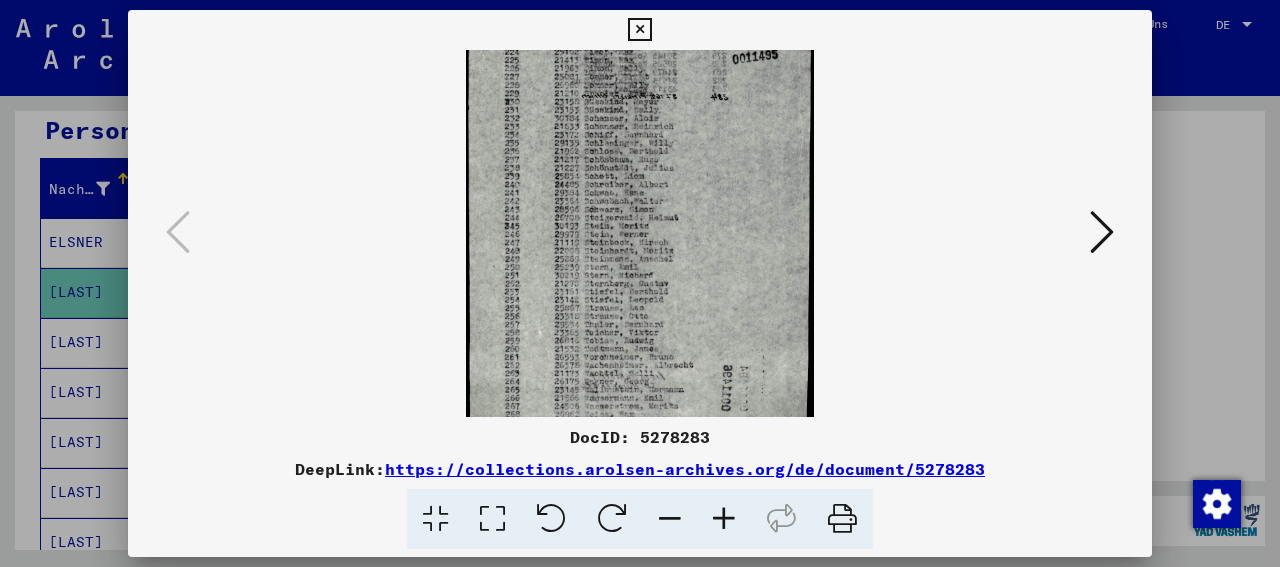 scroll, scrollTop: 150, scrollLeft: 0, axis: vertical 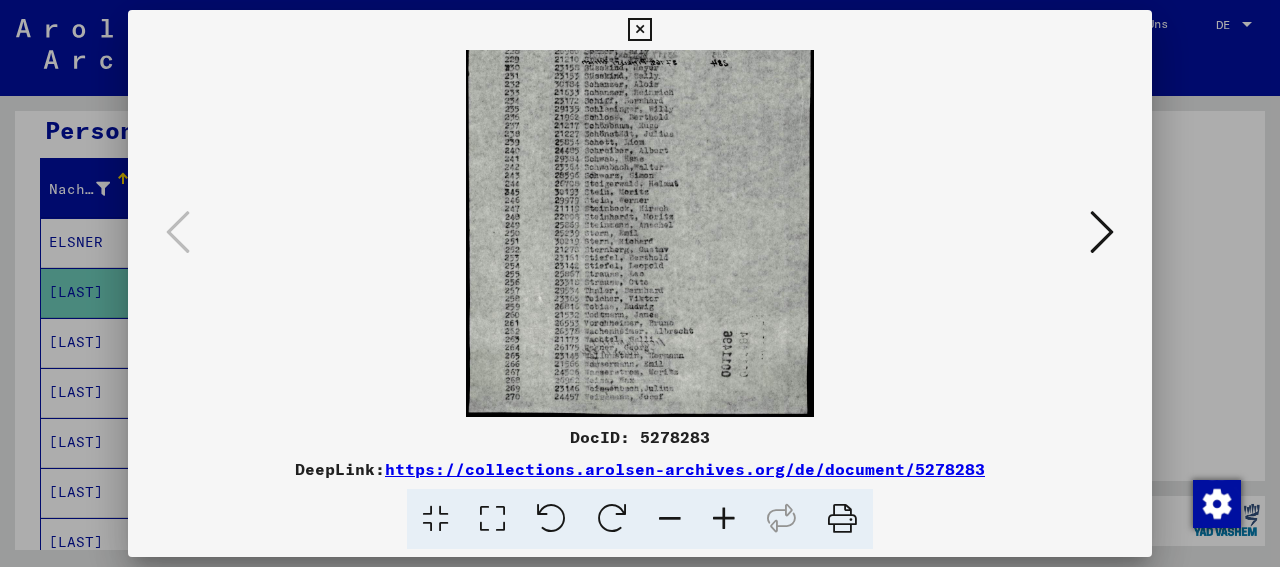 drag, startPoint x: 760, startPoint y: 308, endPoint x: 768, endPoint y: 153, distance: 155.20631 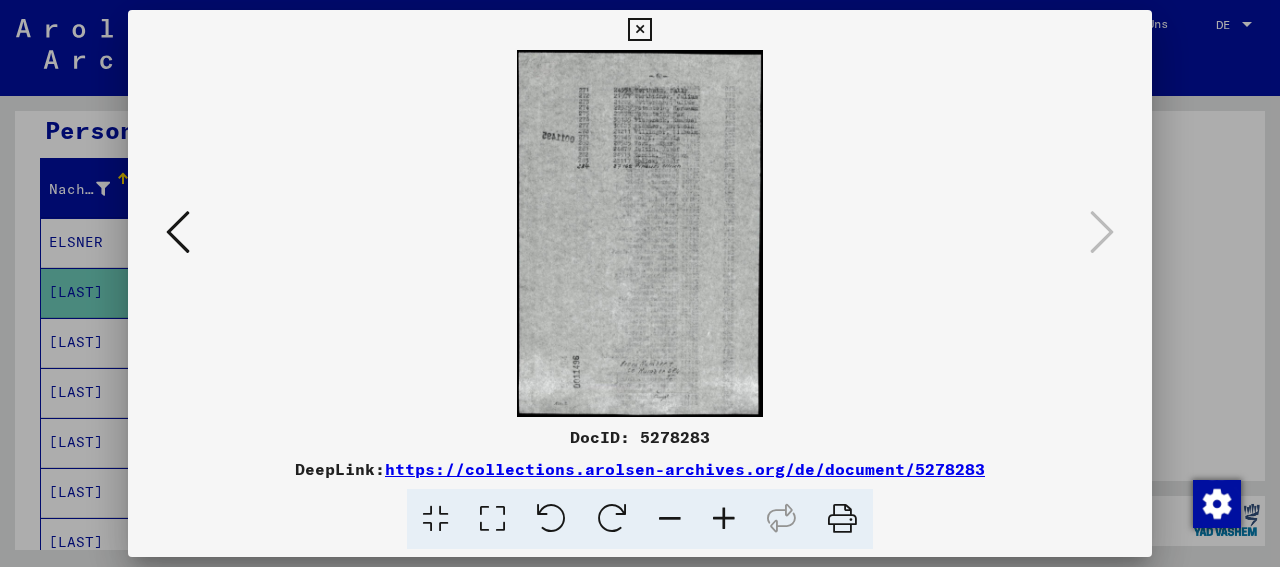 scroll, scrollTop: 0, scrollLeft: 0, axis: both 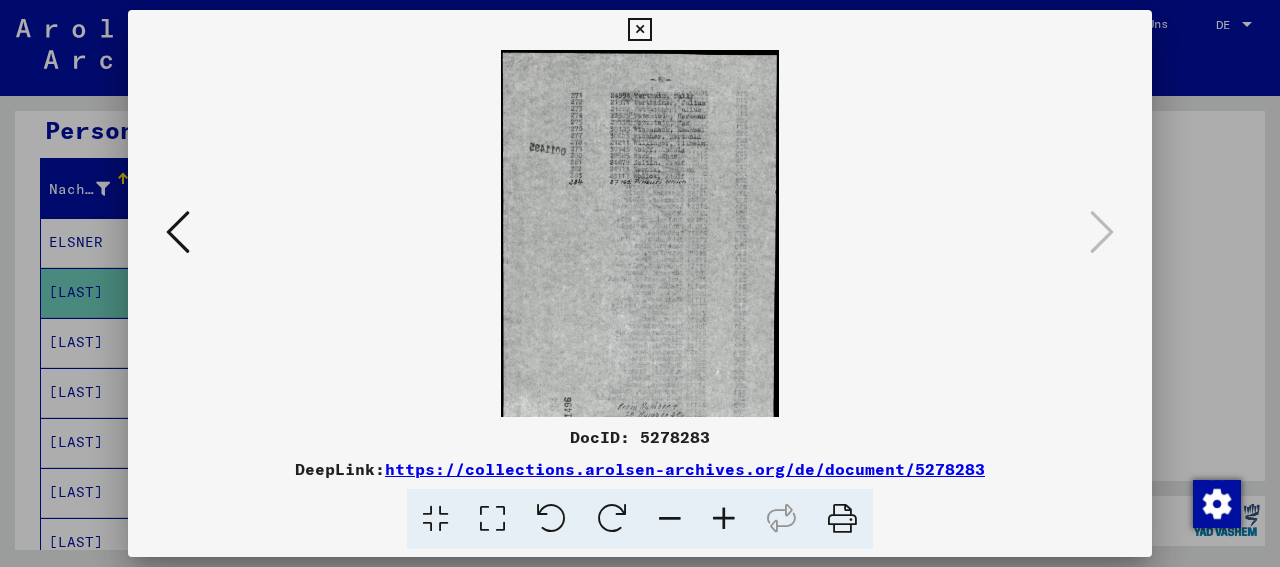 click at bounding box center (724, 519) 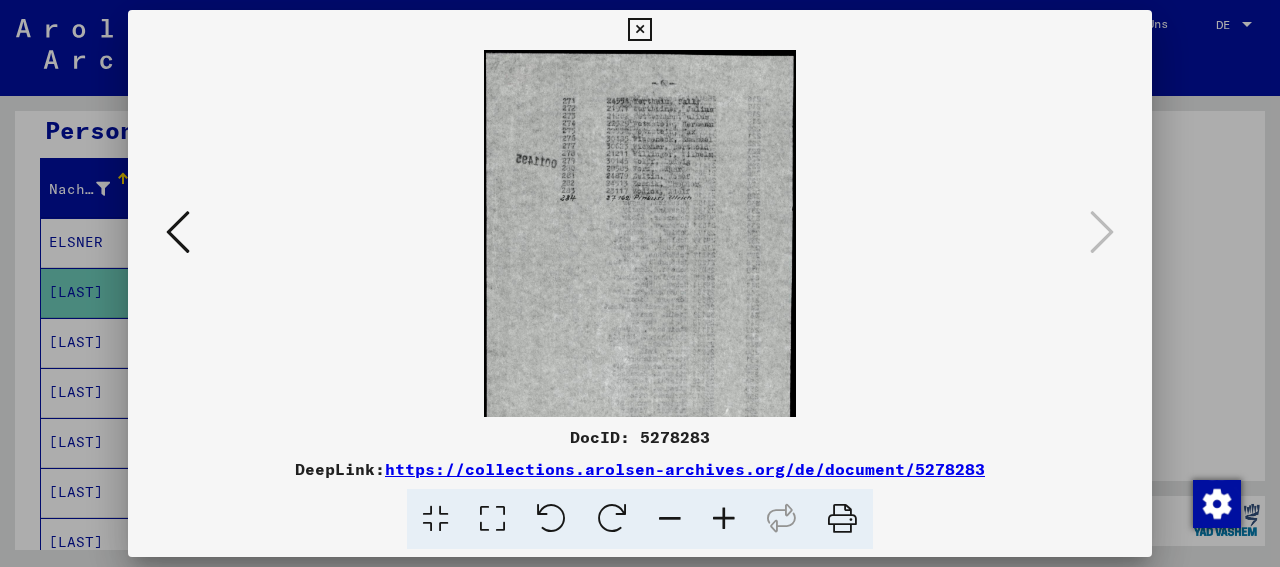 click at bounding box center [724, 519] 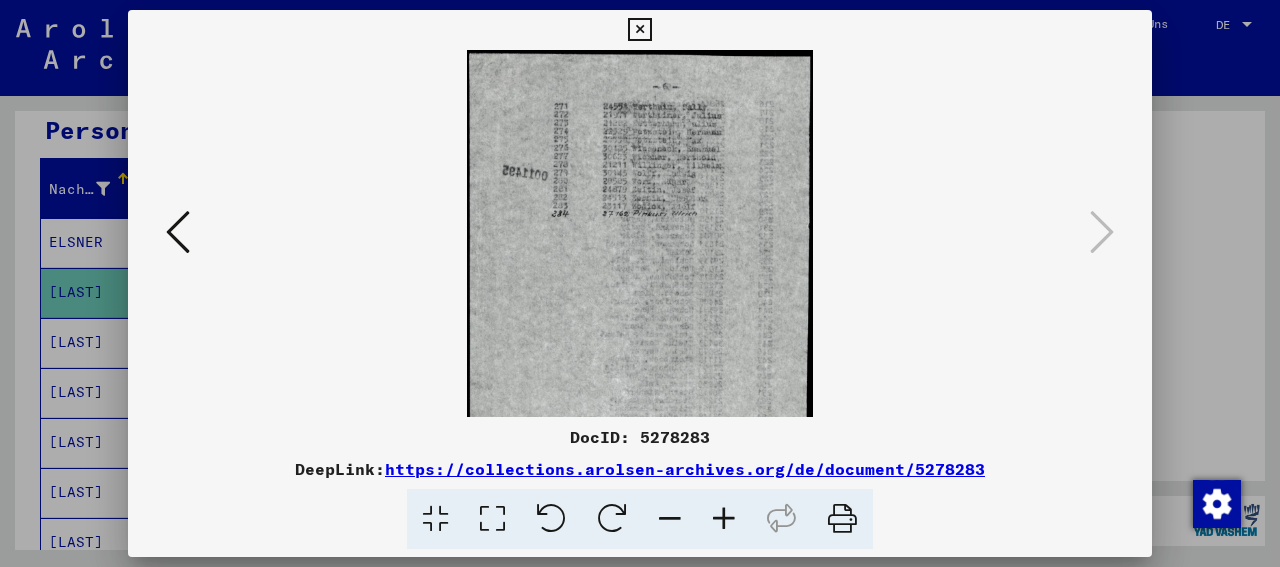click at bounding box center [724, 519] 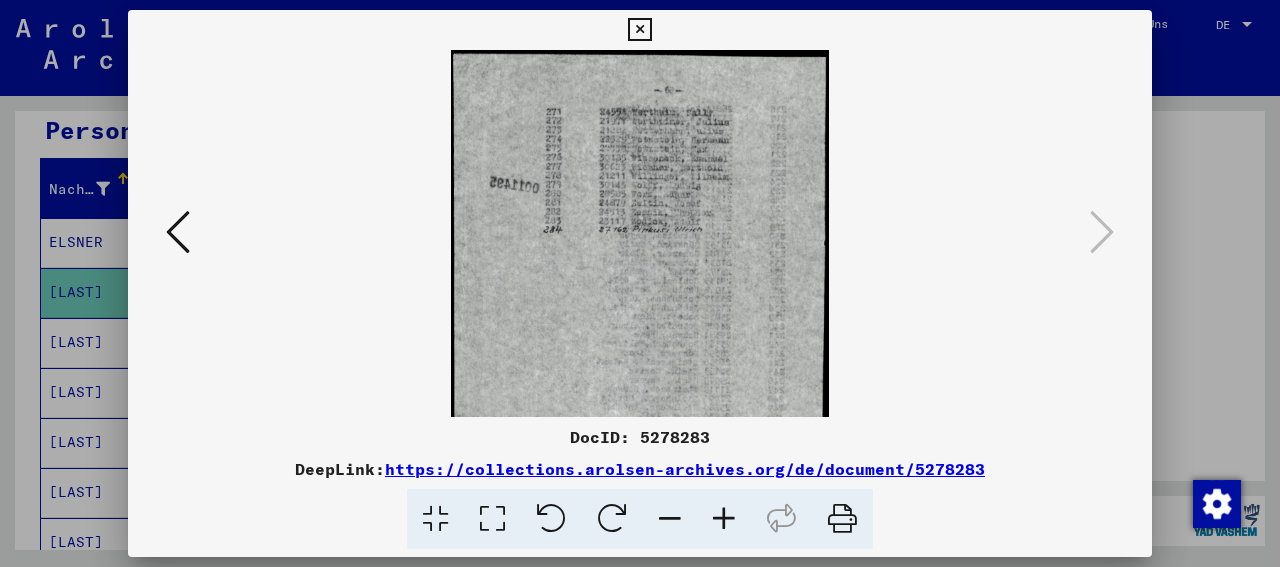 click at bounding box center (724, 519) 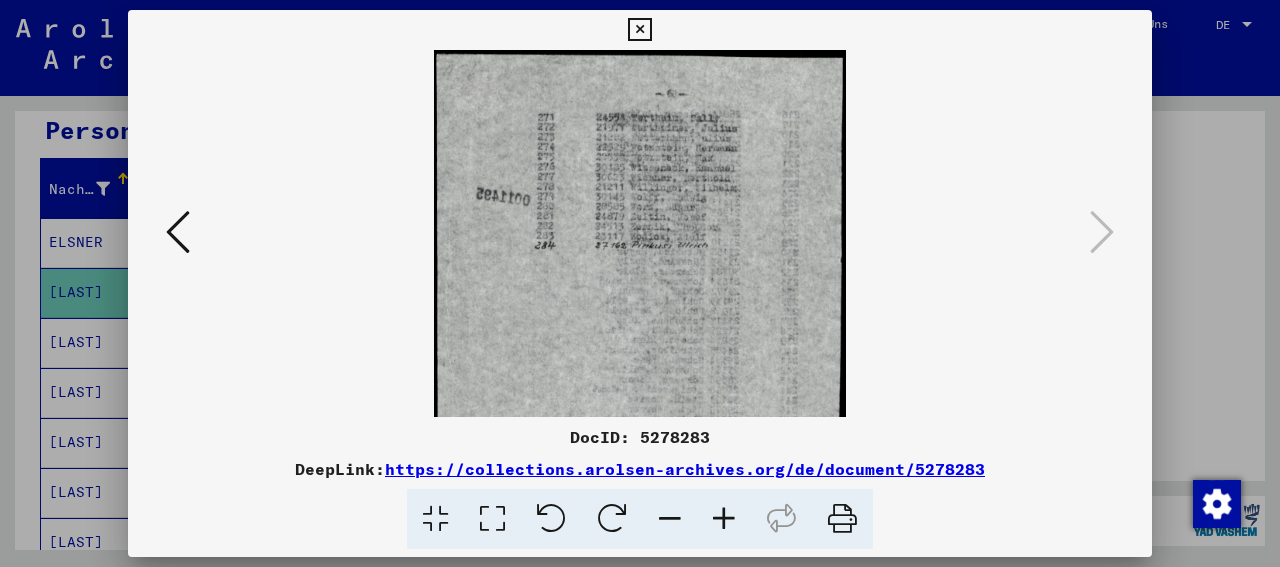 click at bounding box center [724, 519] 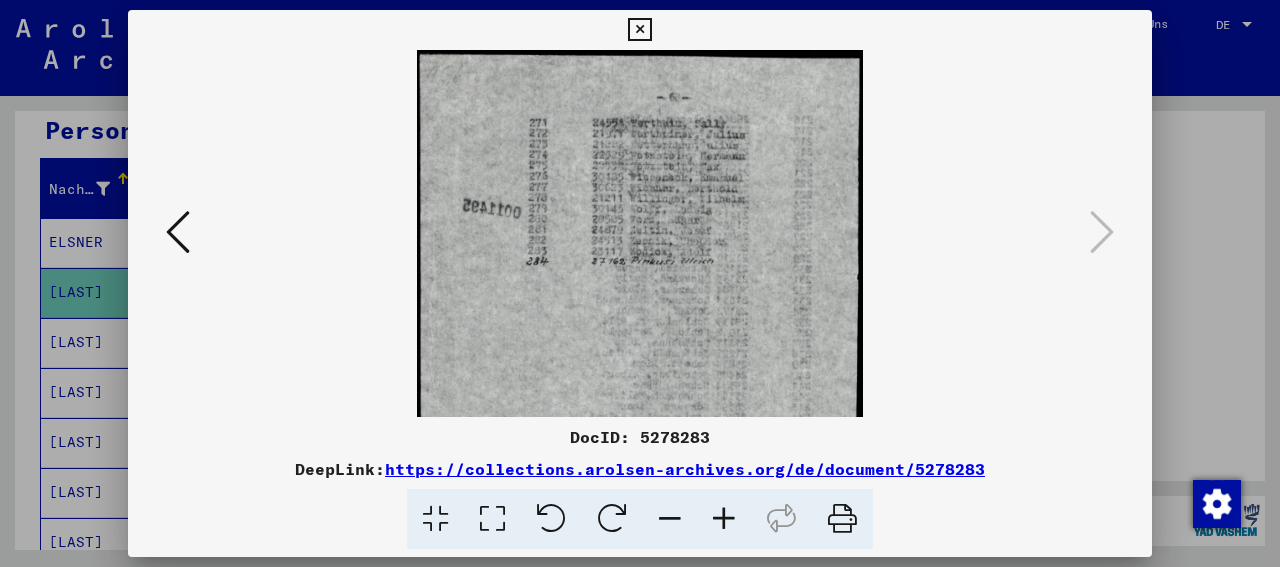 click at bounding box center (724, 519) 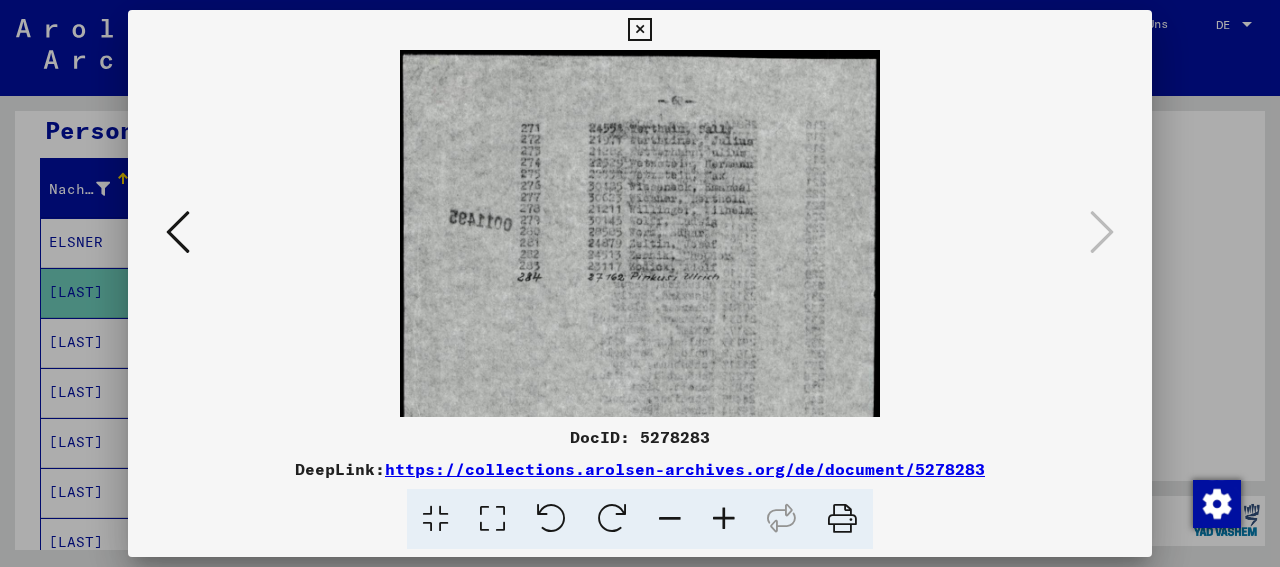 click at bounding box center [640, 233] 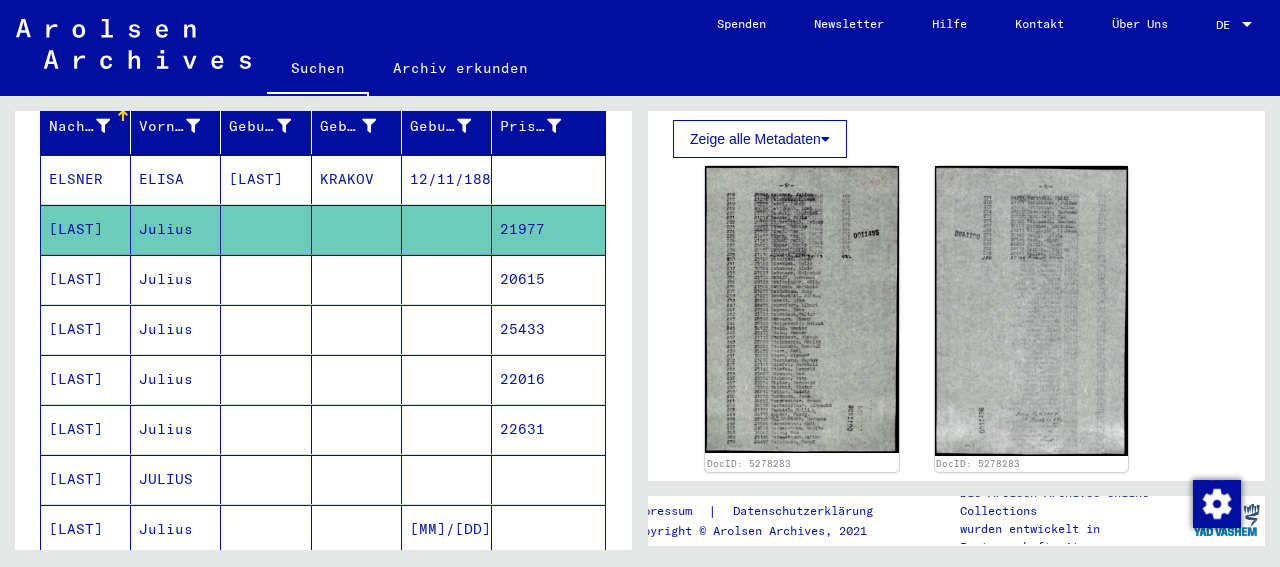scroll, scrollTop: 416, scrollLeft: 0, axis: vertical 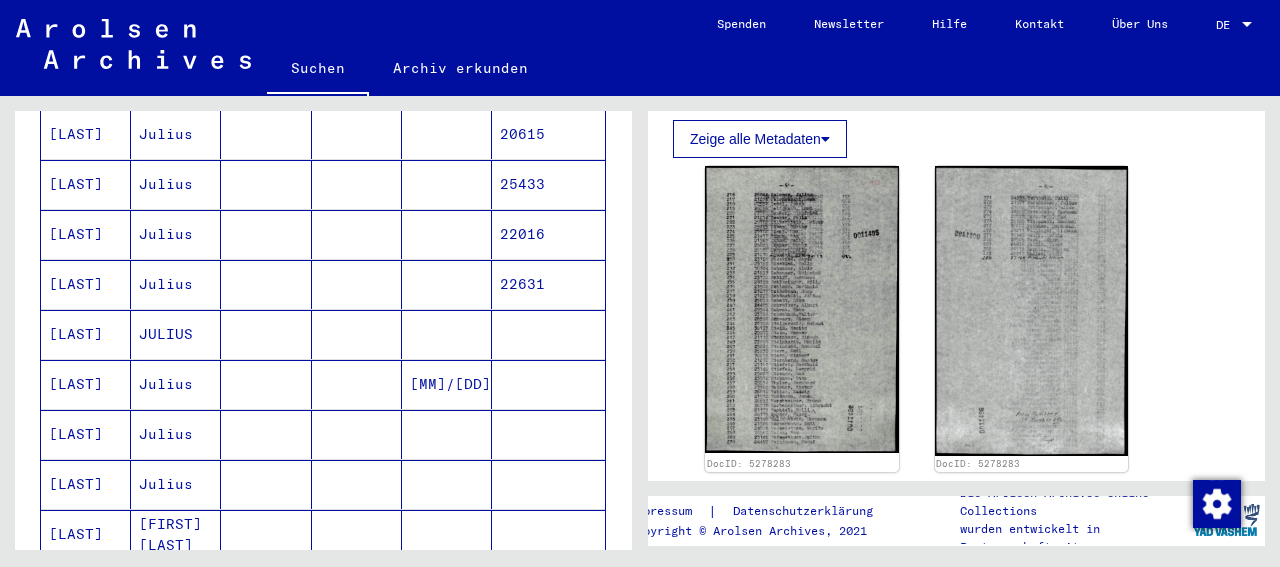 click on "[LAST]" at bounding box center (86, 434) 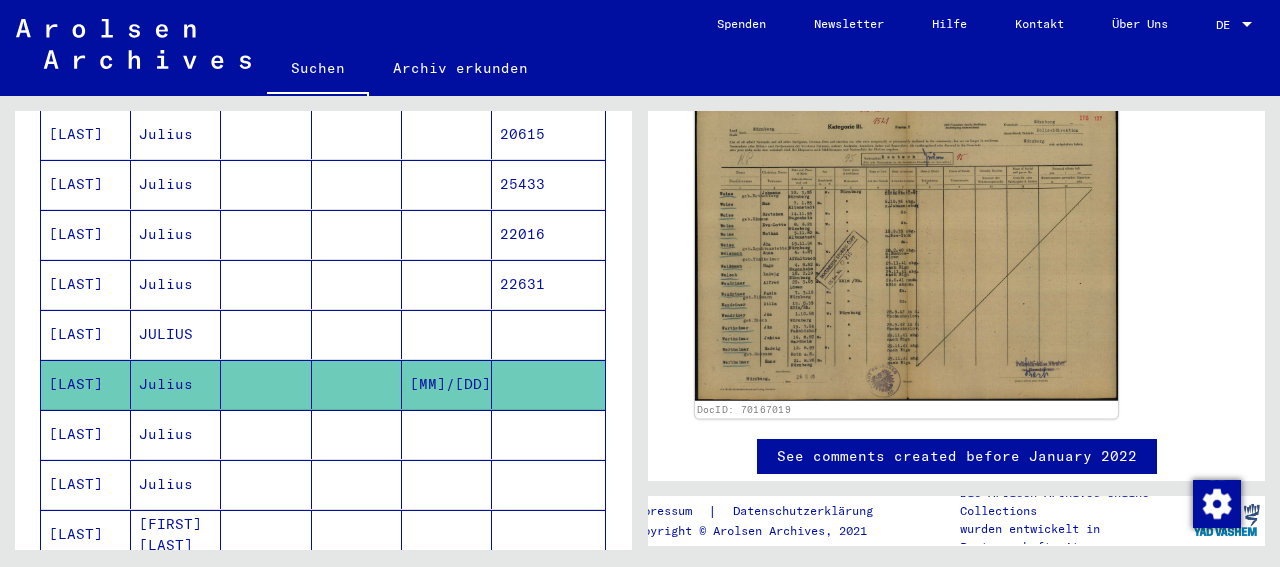 scroll, scrollTop: 416, scrollLeft: 0, axis: vertical 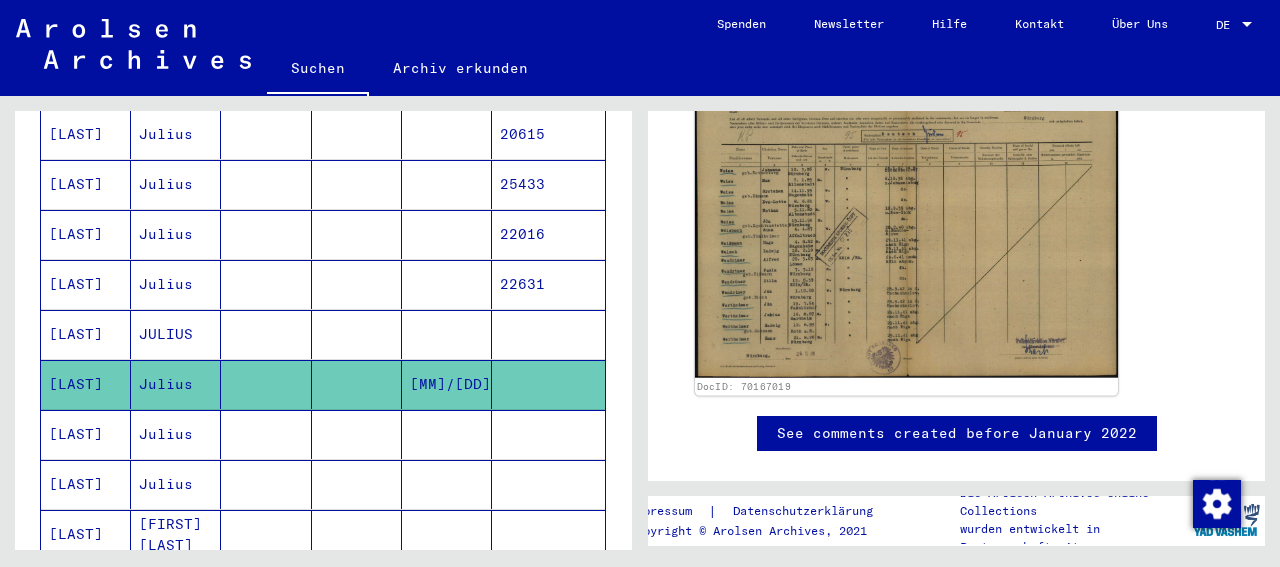 click 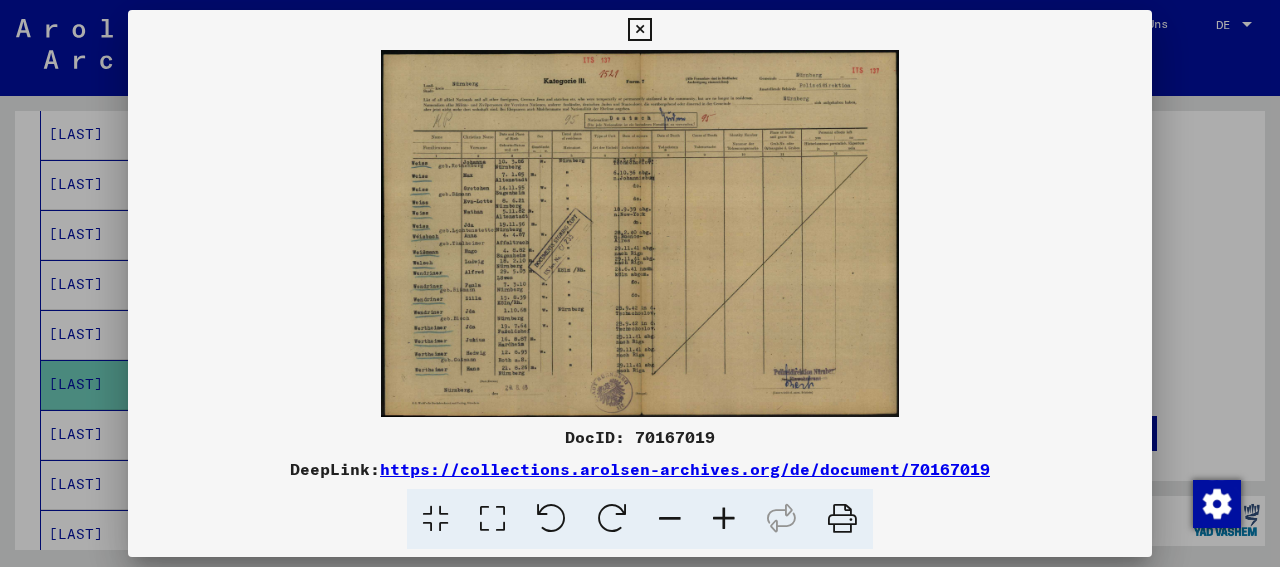 click at bounding box center [724, 519] 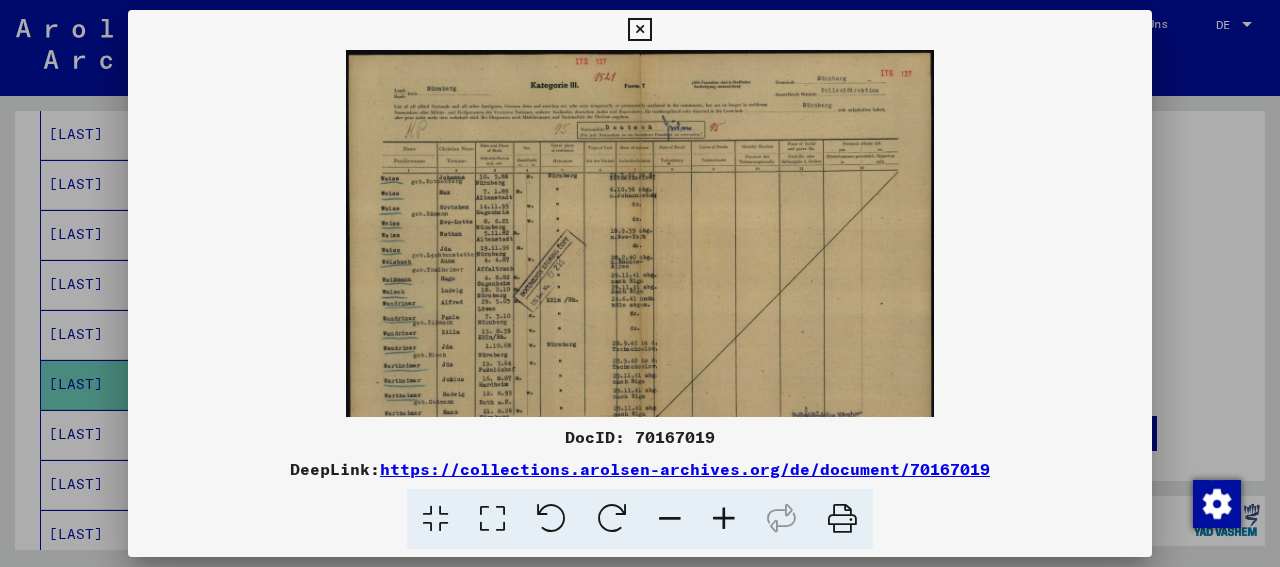 click at bounding box center (724, 519) 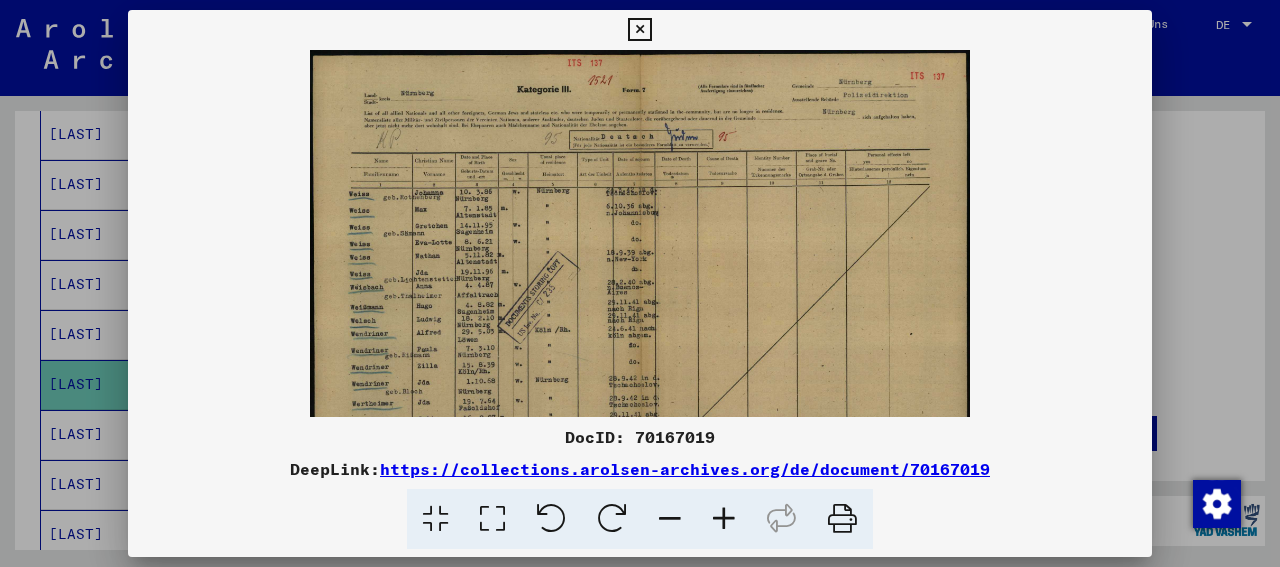 click at bounding box center (724, 519) 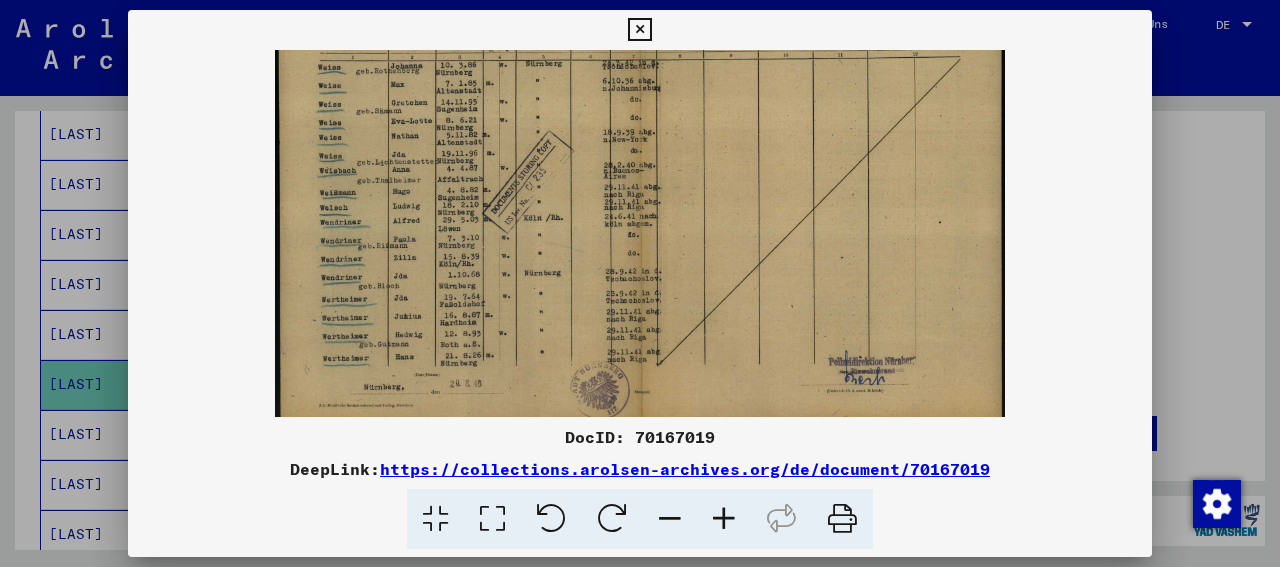 scroll, scrollTop: 150, scrollLeft: 0, axis: vertical 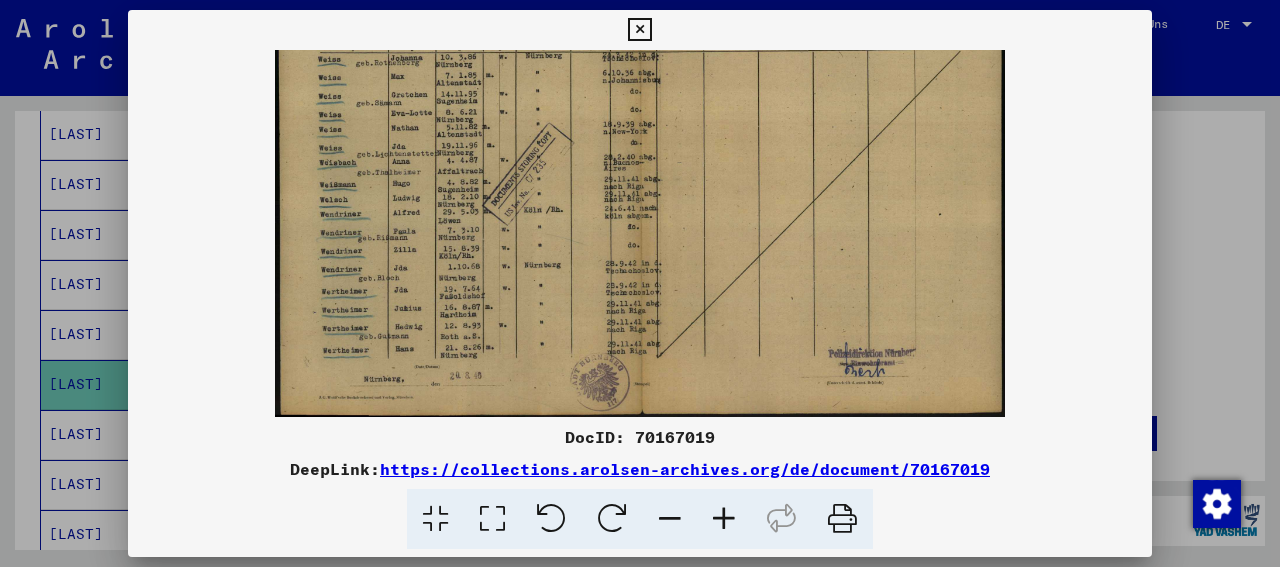 drag, startPoint x: 703, startPoint y: 384, endPoint x: 716, endPoint y: 202, distance: 182.4637 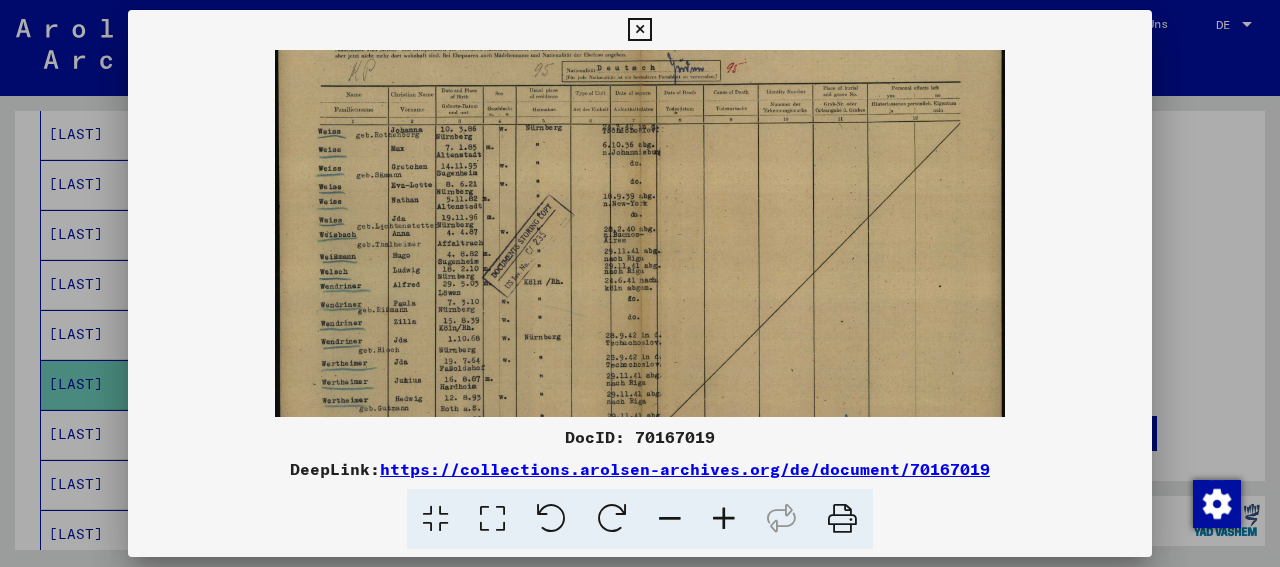 scroll, scrollTop: 0, scrollLeft: 0, axis: both 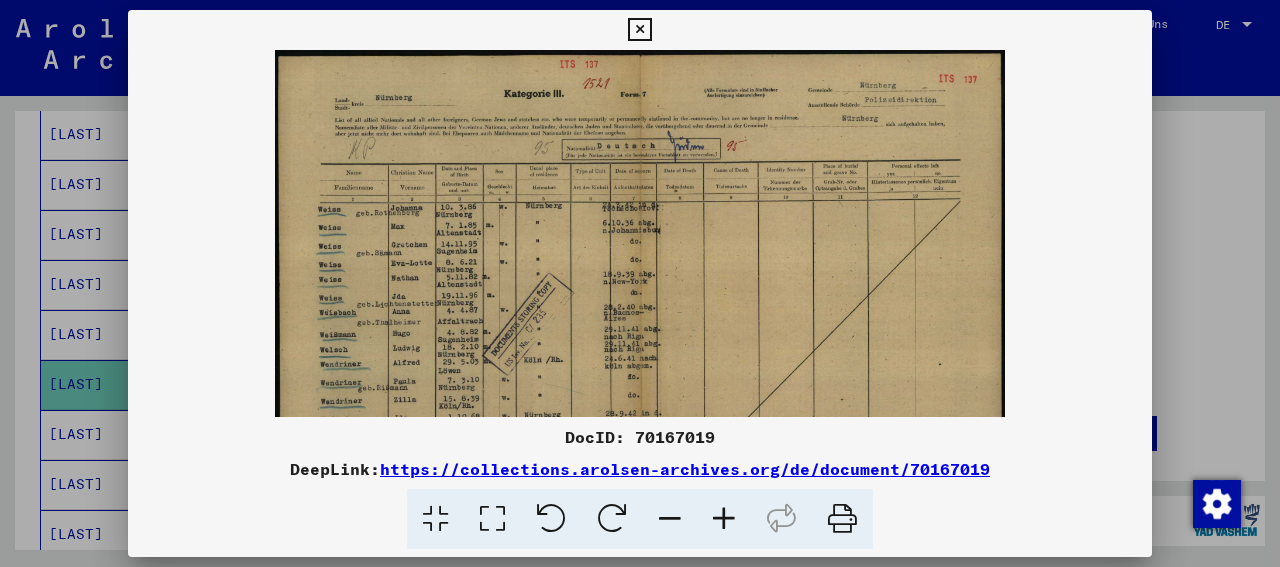 drag, startPoint x: 670, startPoint y: 241, endPoint x: 667, endPoint y: 415, distance: 174.02586 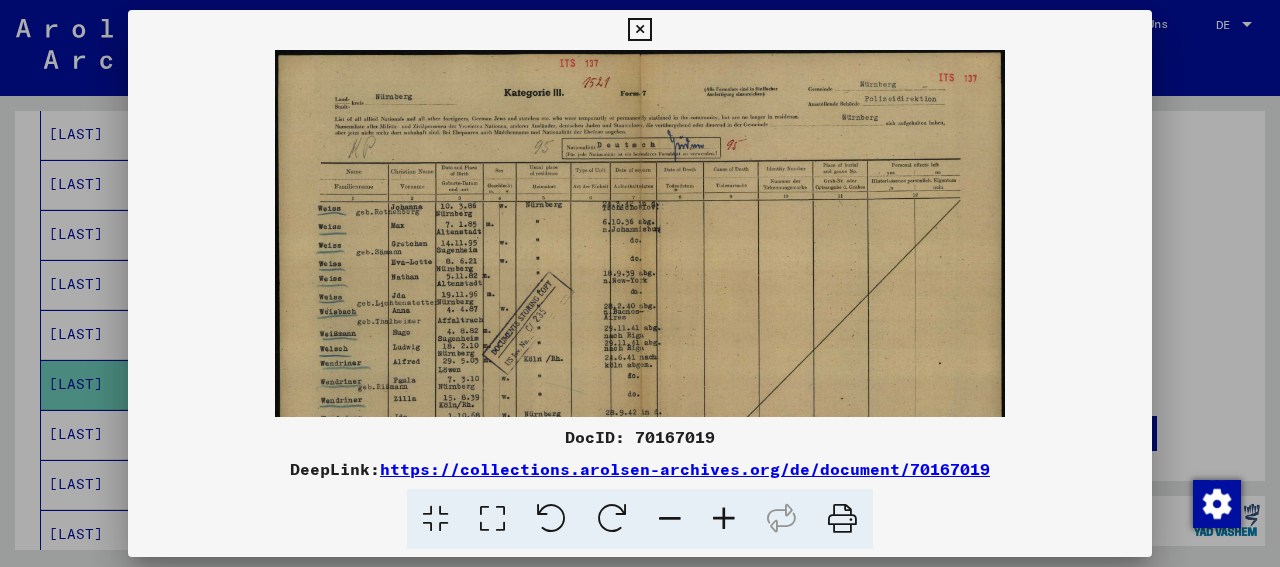 scroll, scrollTop: 0, scrollLeft: 0, axis: both 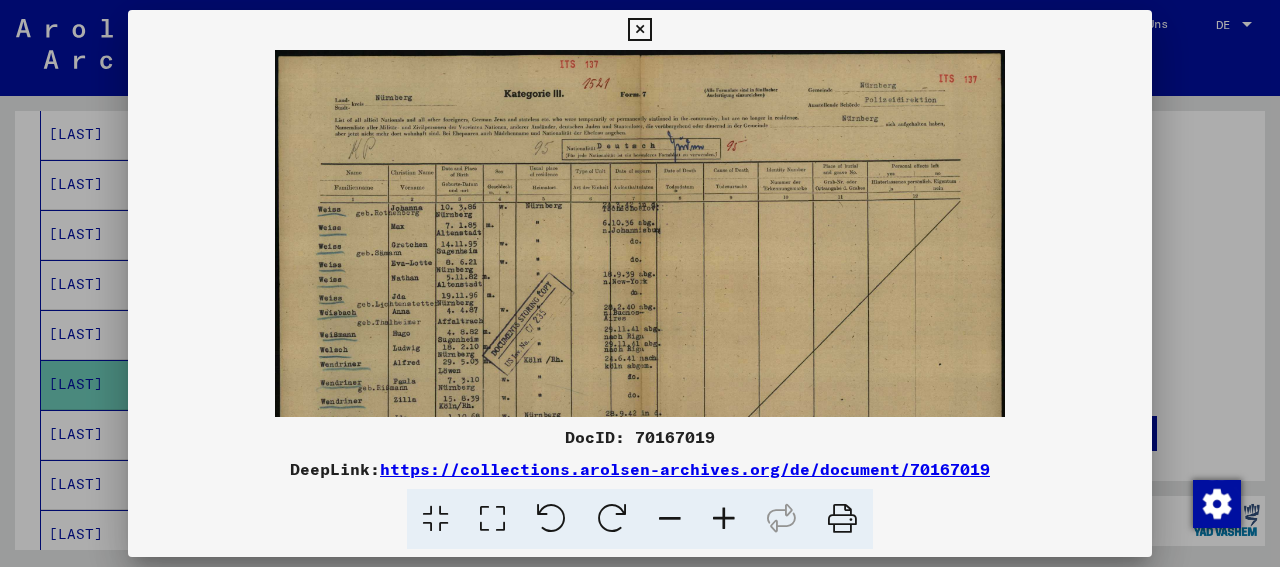 drag, startPoint x: 763, startPoint y: 285, endPoint x: 756, endPoint y: 353, distance: 68.359344 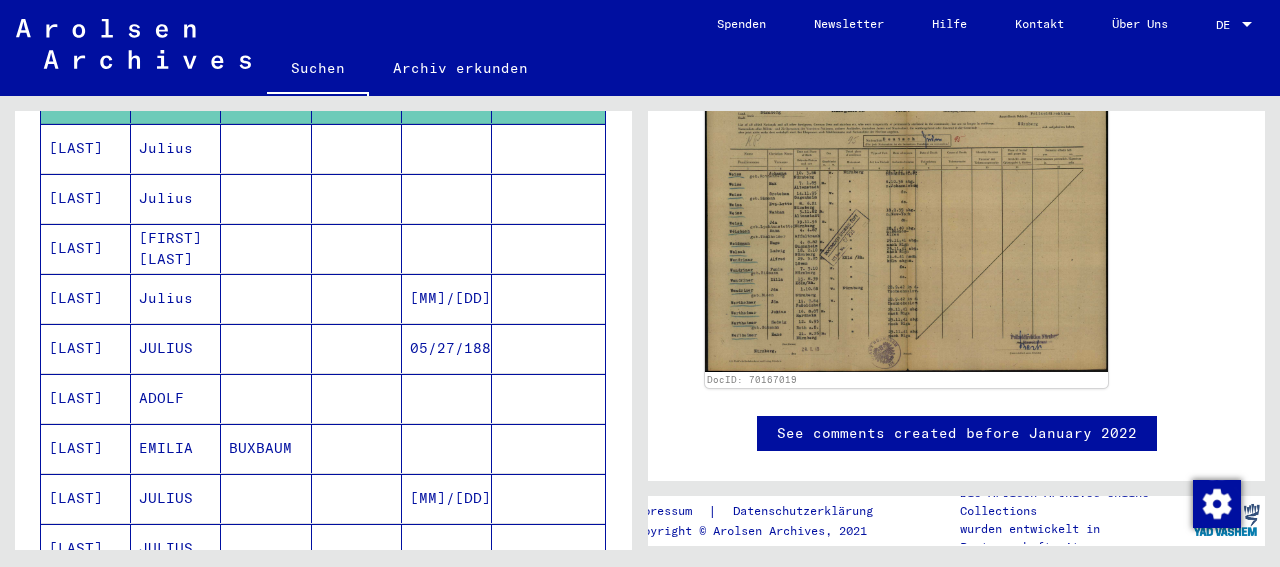 scroll, scrollTop: 728, scrollLeft: 0, axis: vertical 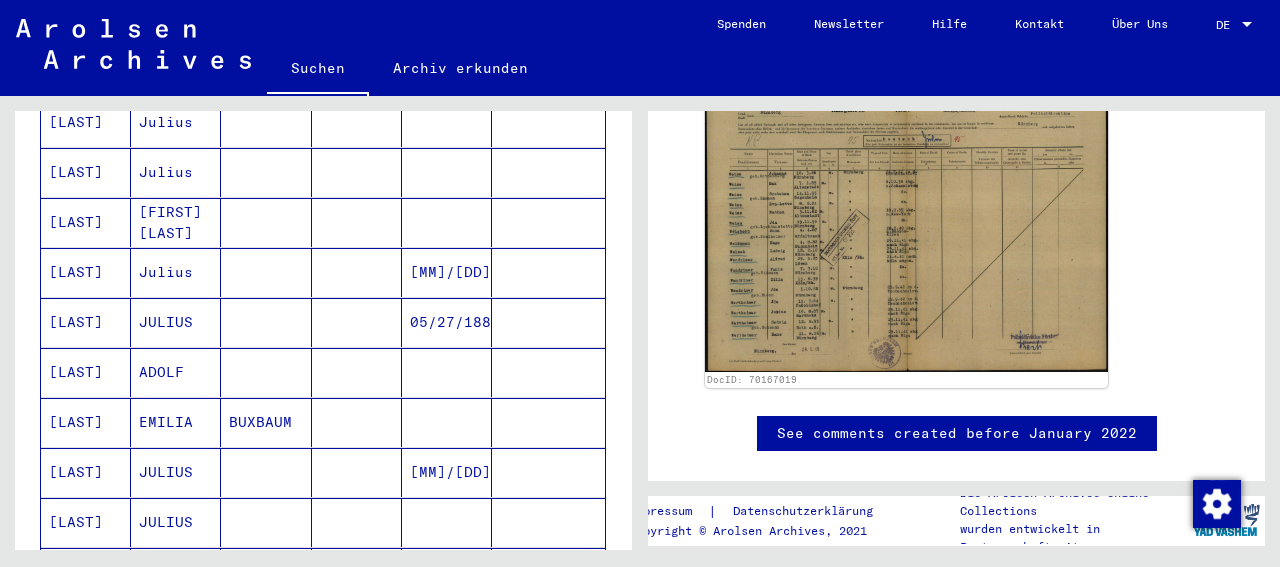 click on "JULIUS" at bounding box center (176, 522) 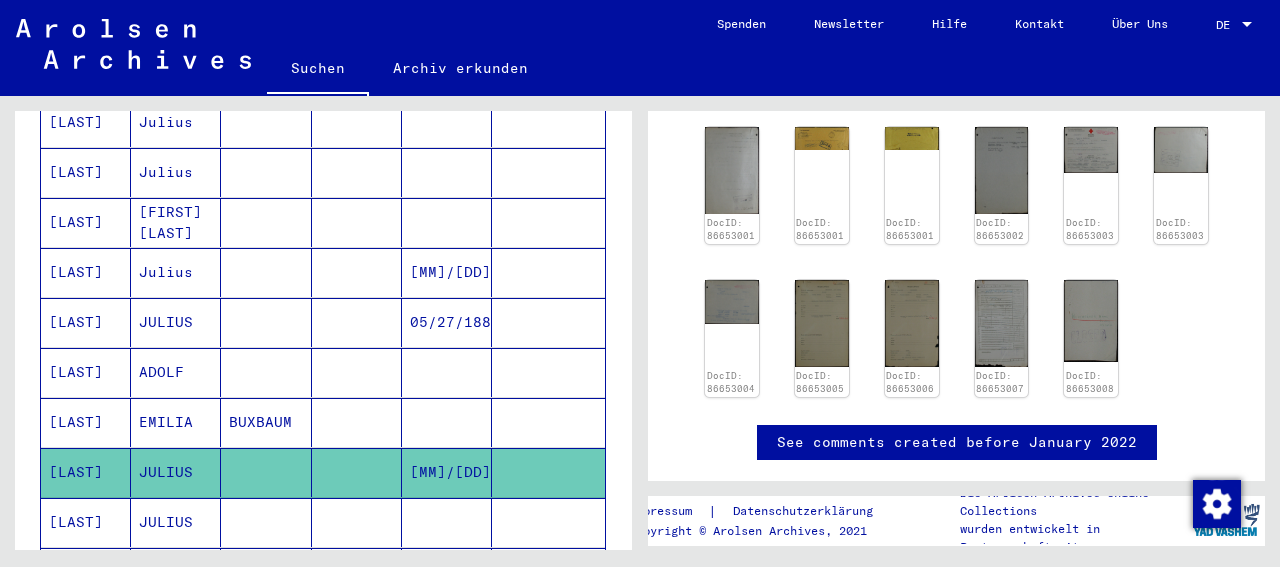 scroll, scrollTop: 373, scrollLeft: 0, axis: vertical 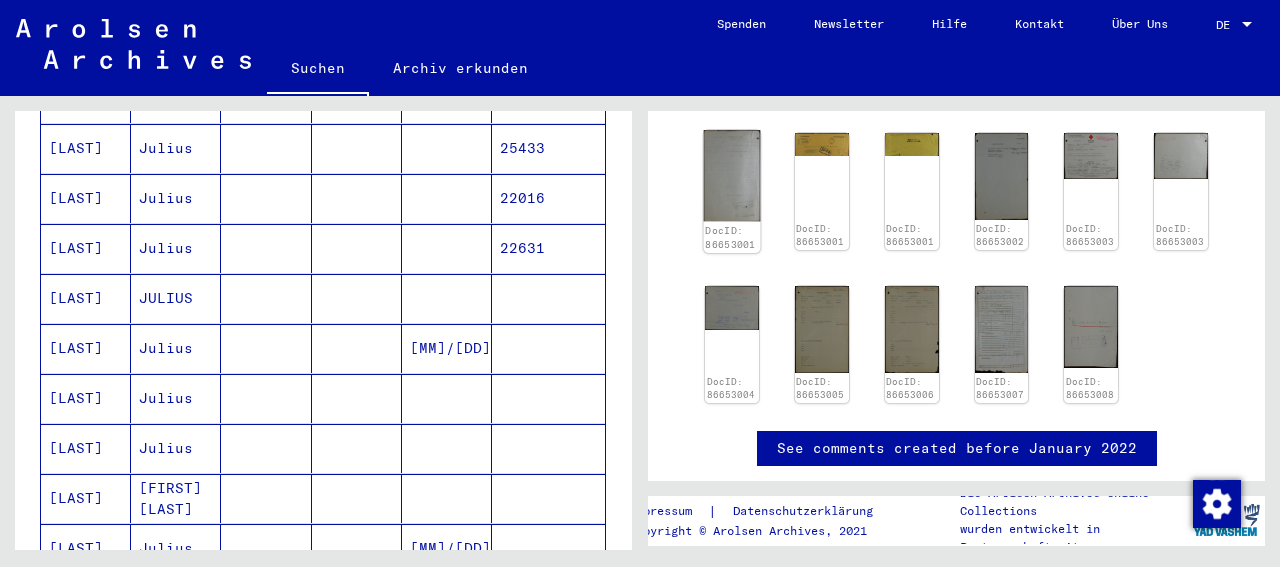click 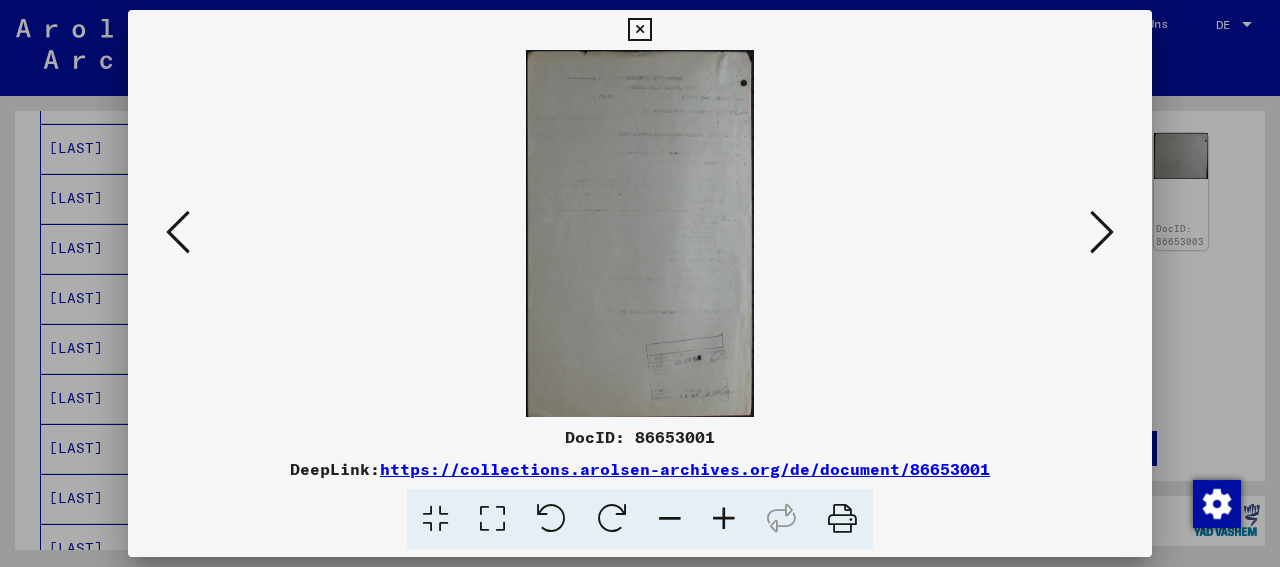 scroll, scrollTop: 376, scrollLeft: 0, axis: vertical 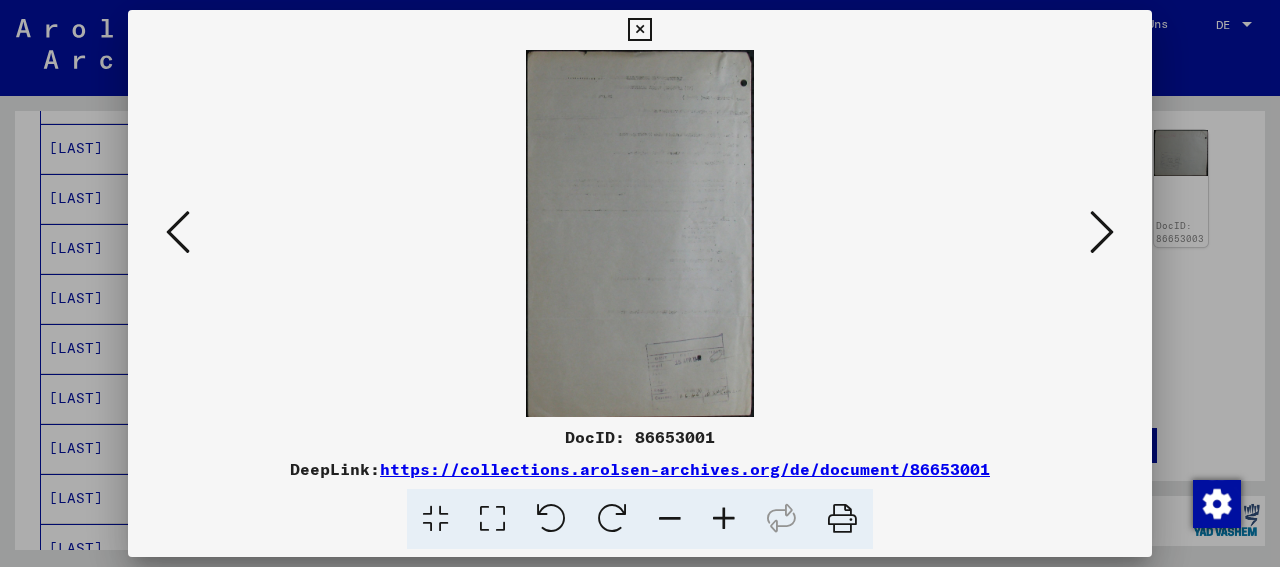 click at bounding box center (724, 519) 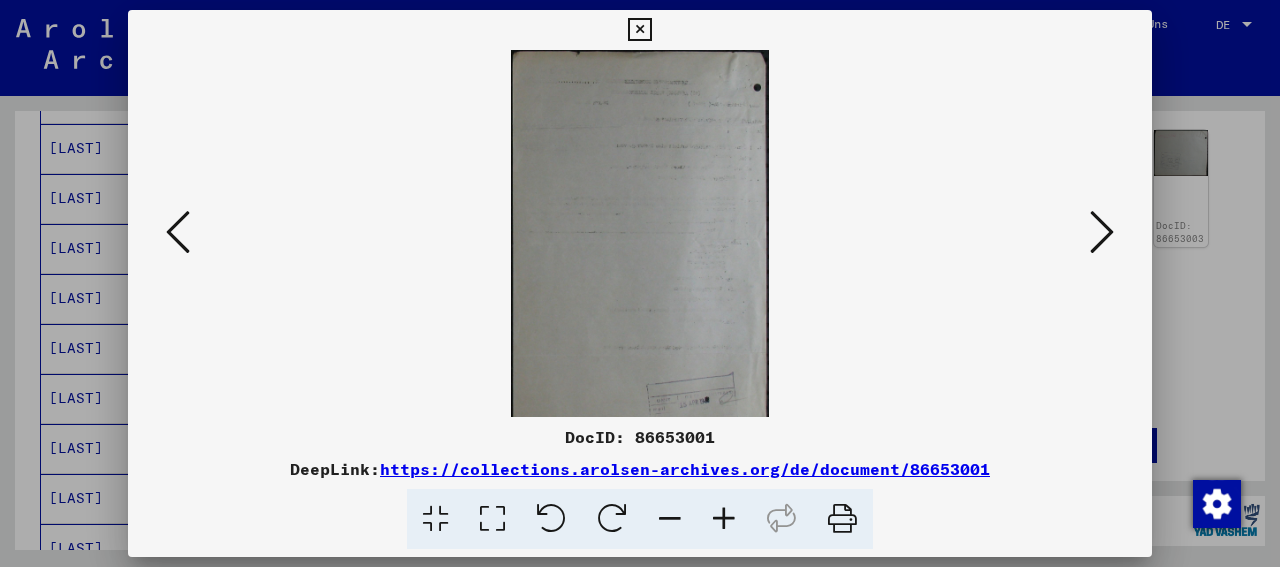 click at bounding box center (724, 519) 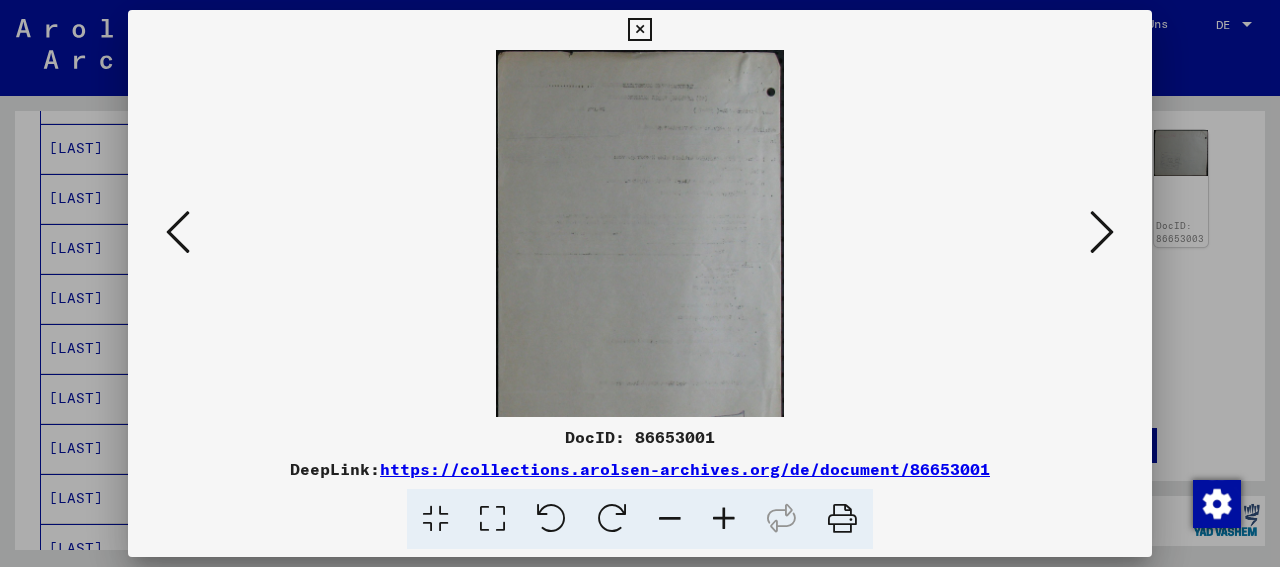 click at bounding box center [724, 519] 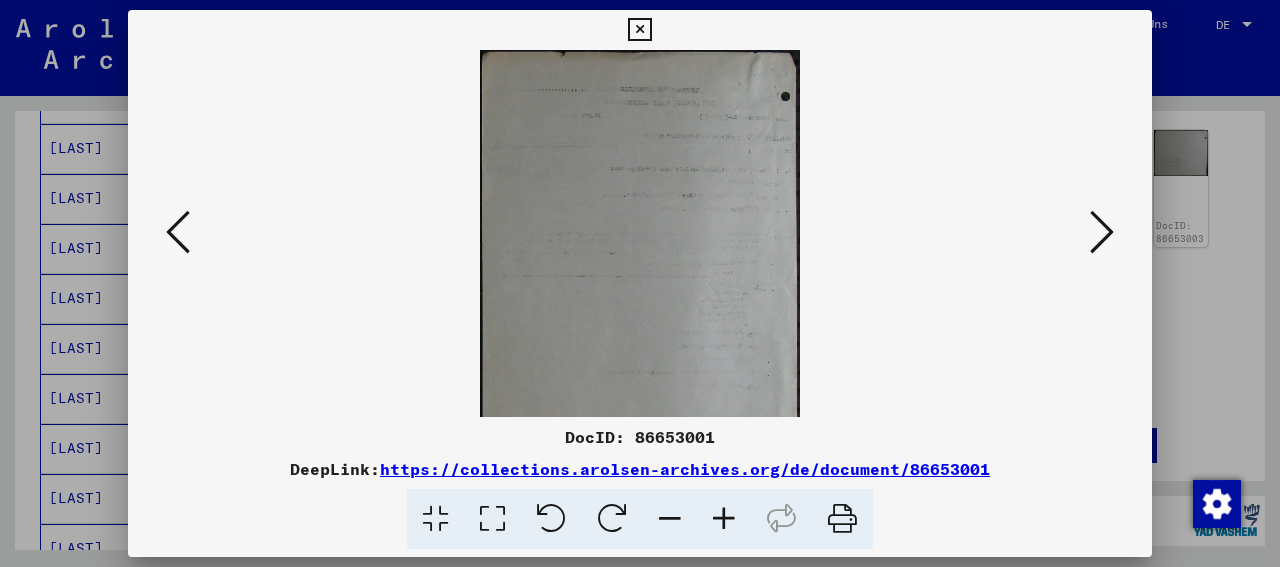 click at bounding box center [724, 519] 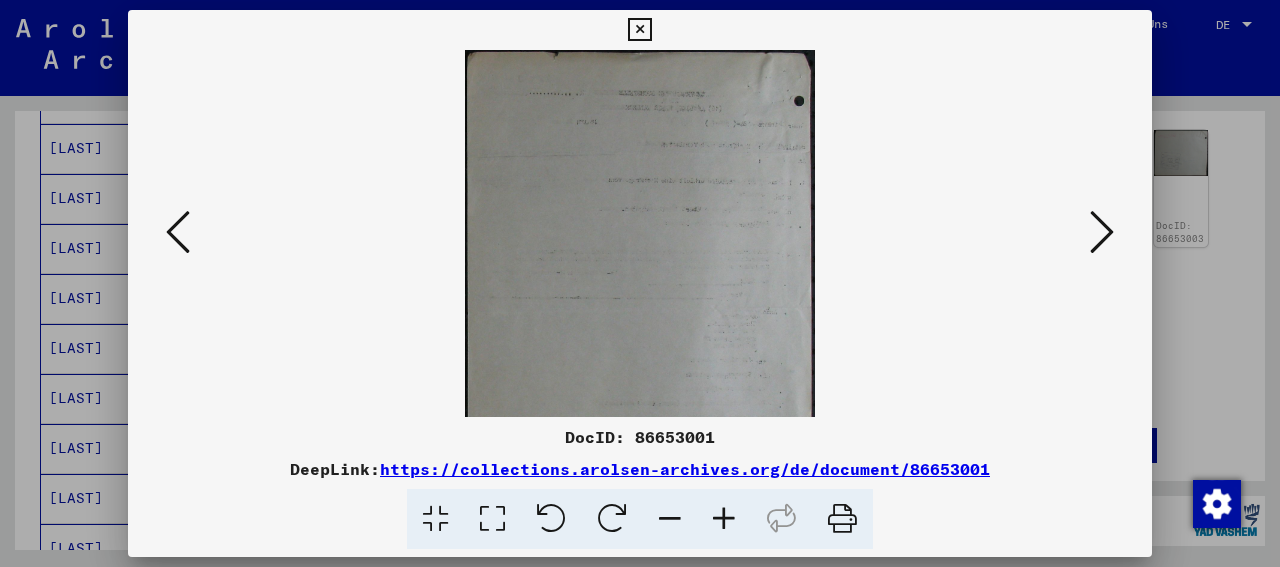 click at bounding box center (724, 519) 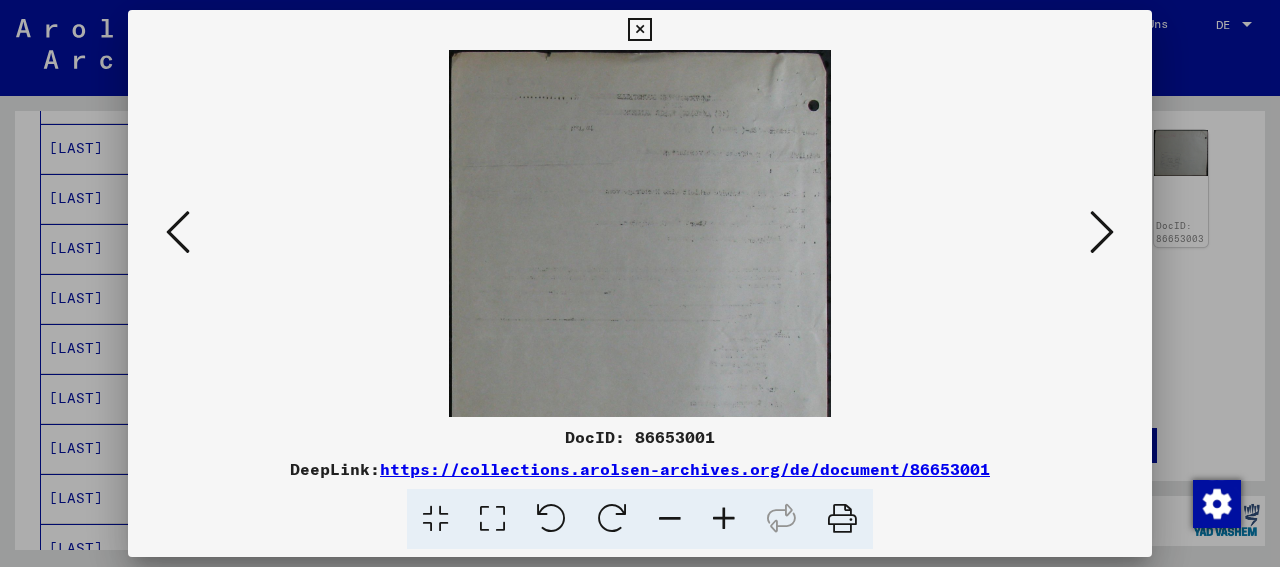 click at bounding box center [724, 519] 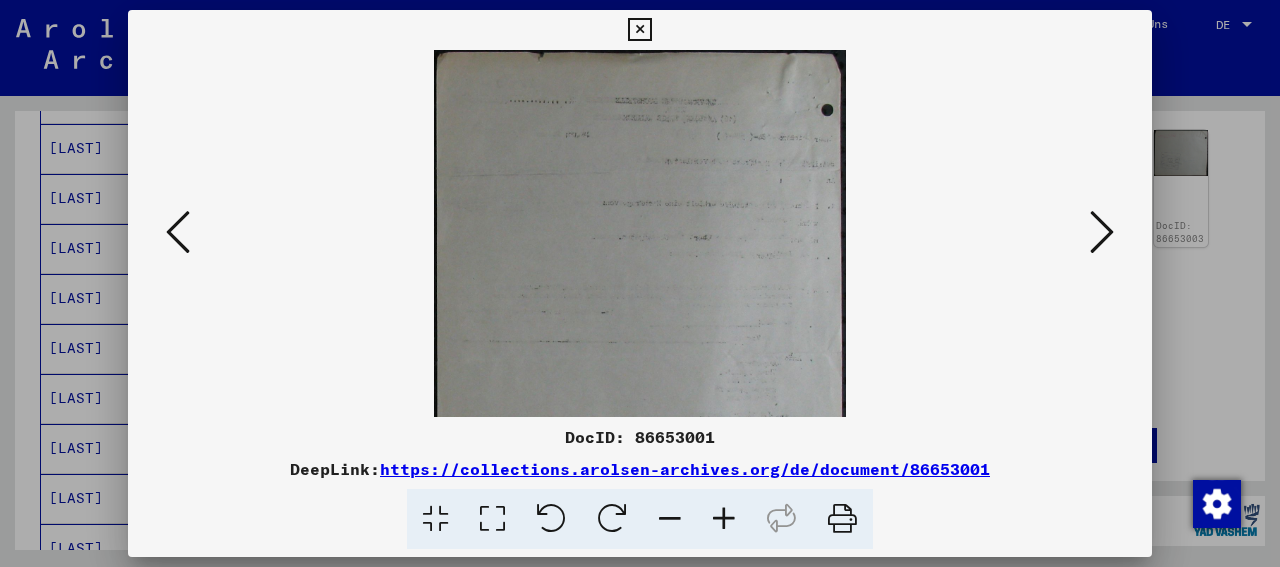 click at bounding box center [724, 519] 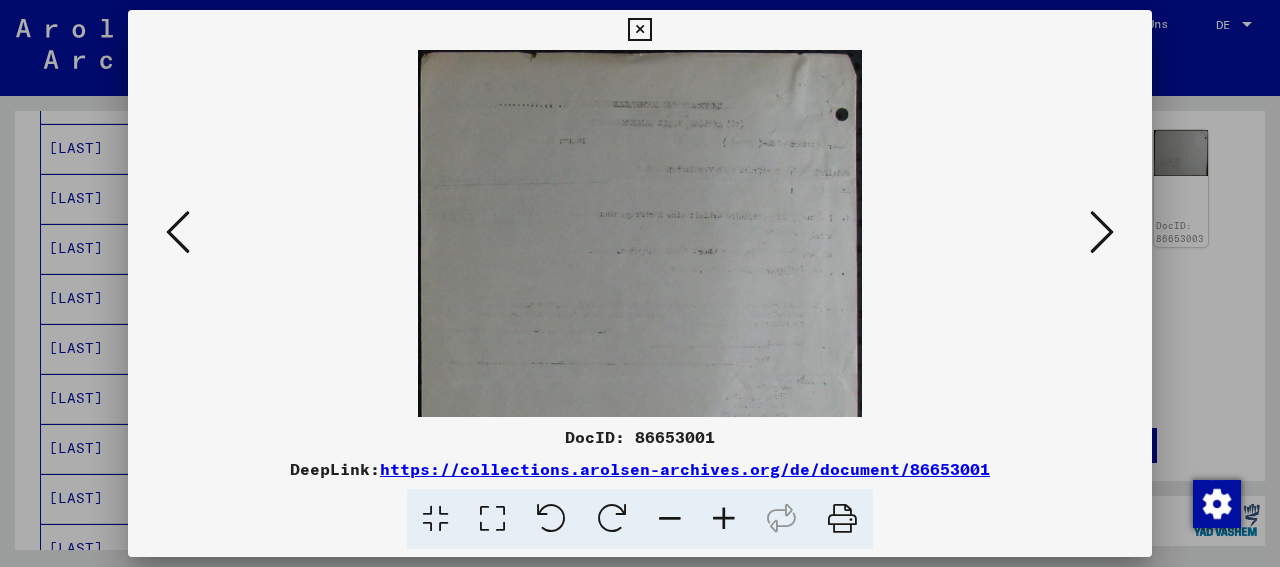 drag, startPoint x: 702, startPoint y: 395, endPoint x: 702, endPoint y: 409, distance: 14 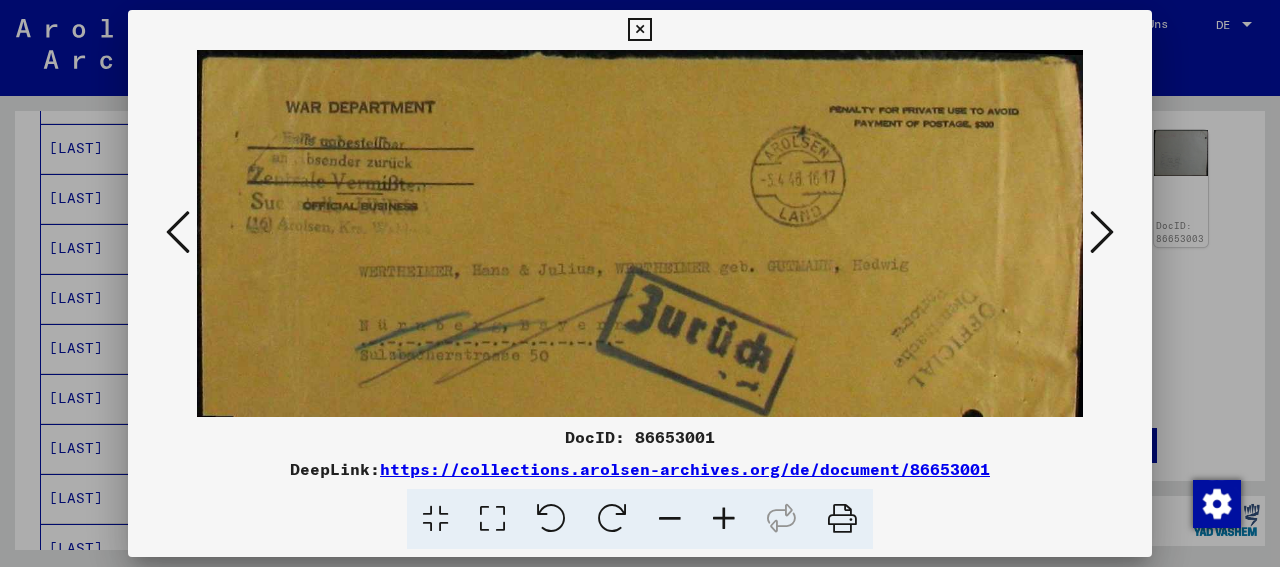 click at bounding box center [1102, 232] 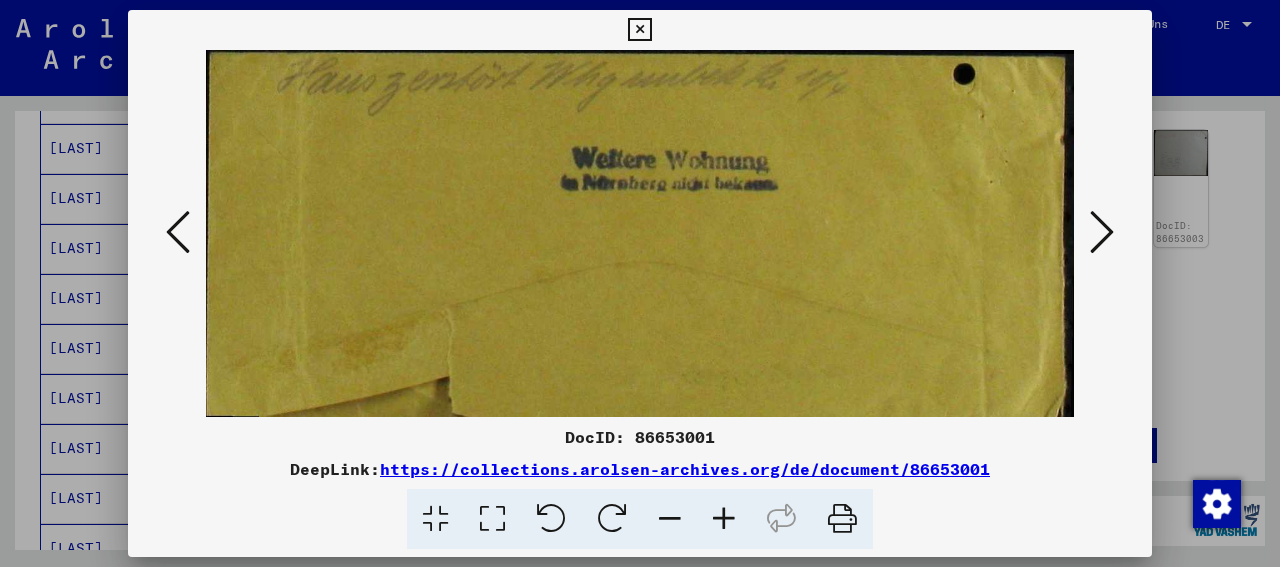 click at bounding box center [1102, 232] 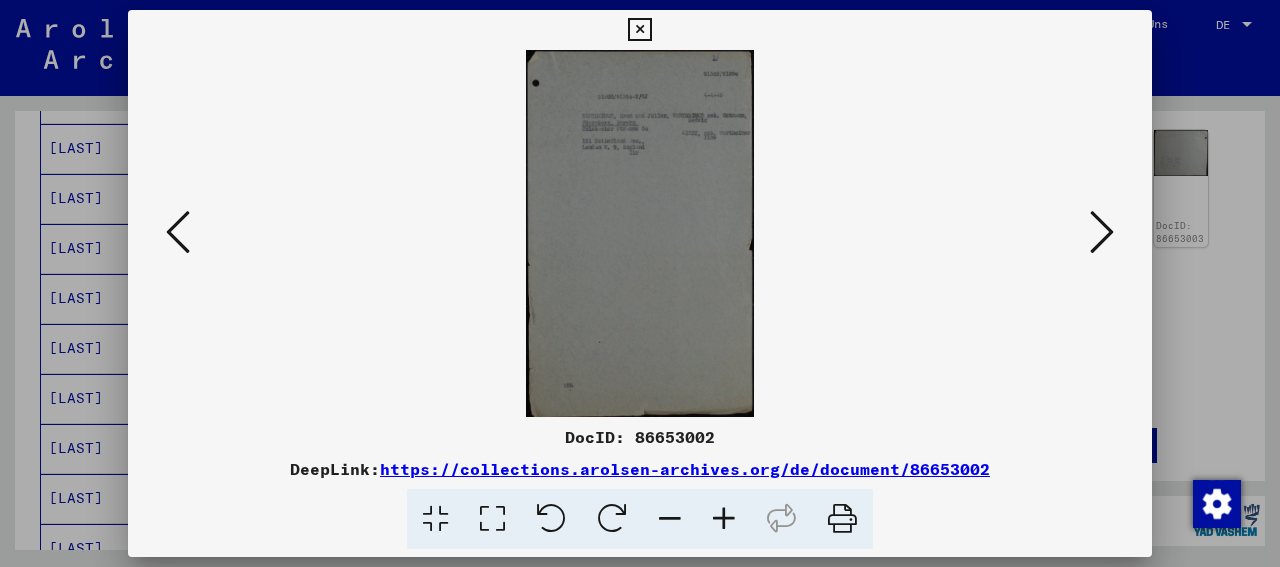 click at bounding box center (724, 519) 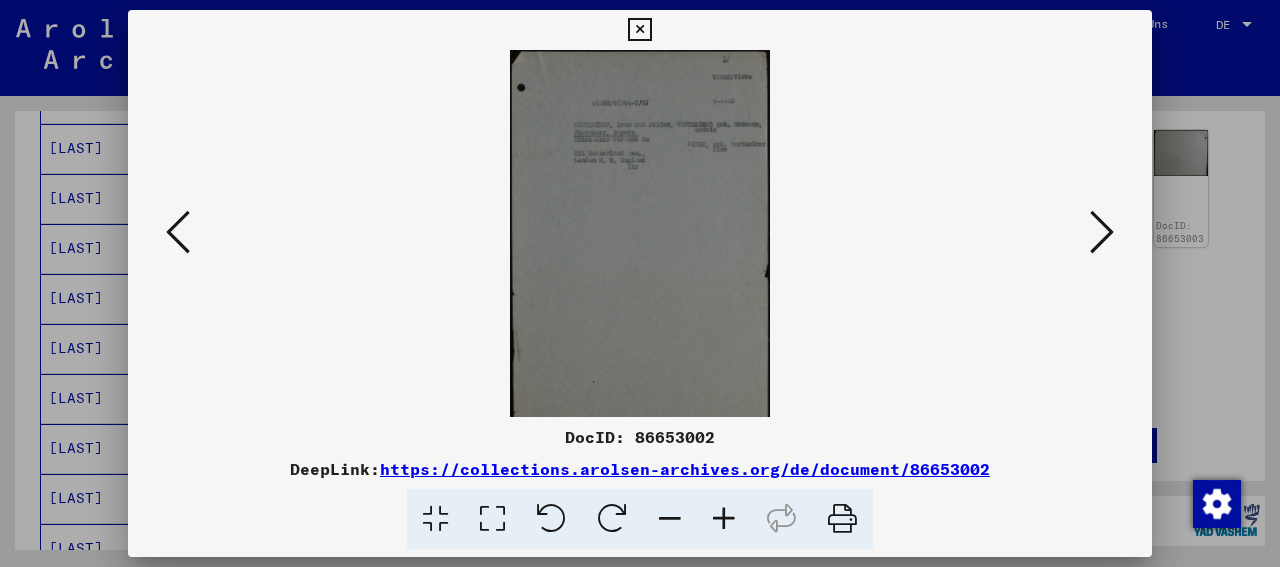 click at bounding box center [724, 519] 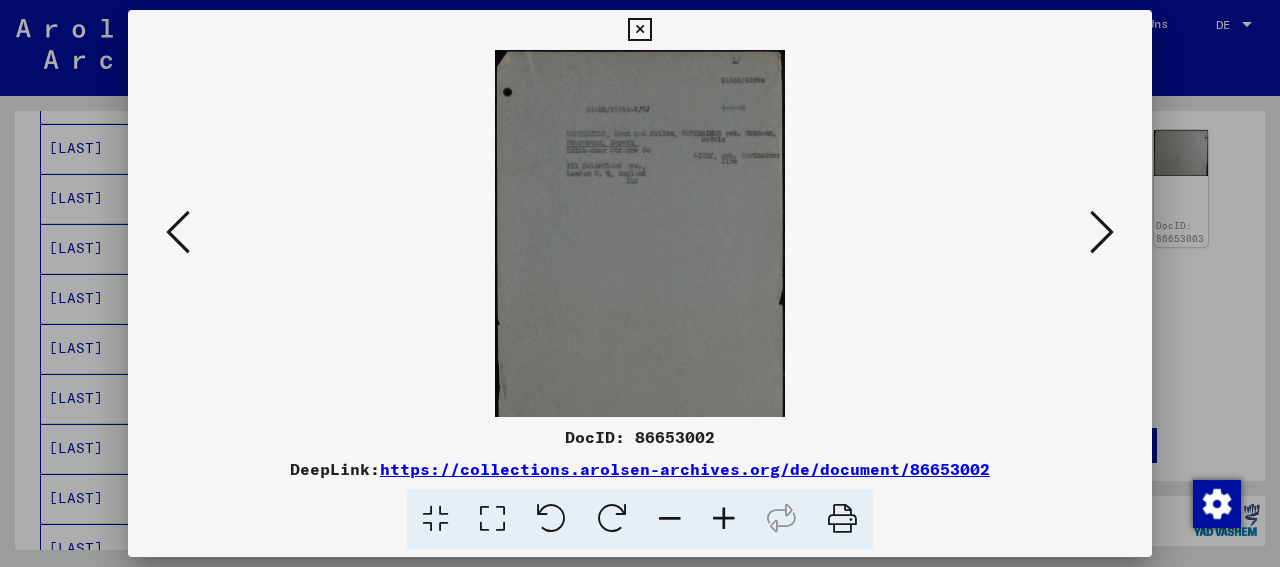click at bounding box center (724, 519) 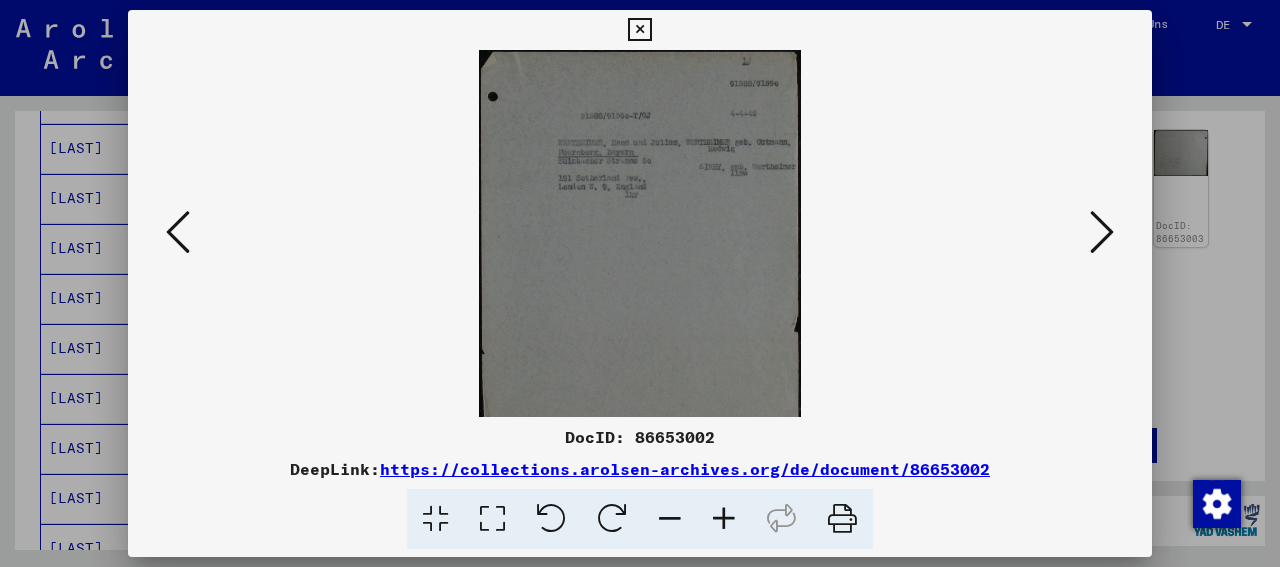 click at bounding box center (724, 519) 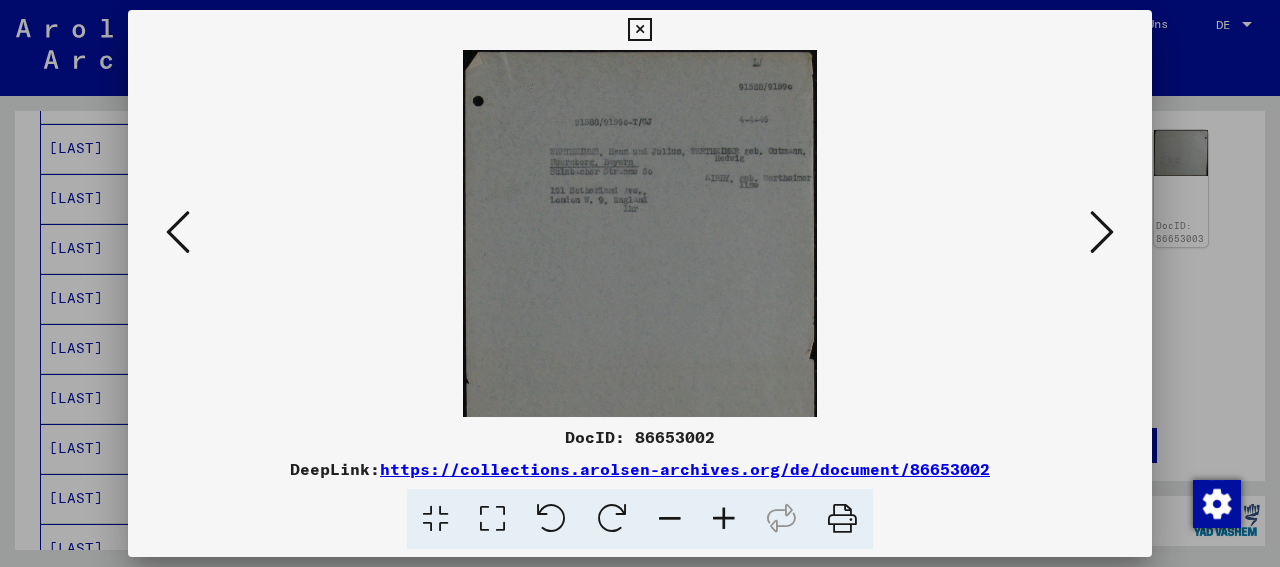 click at bounding box center (724, 519) 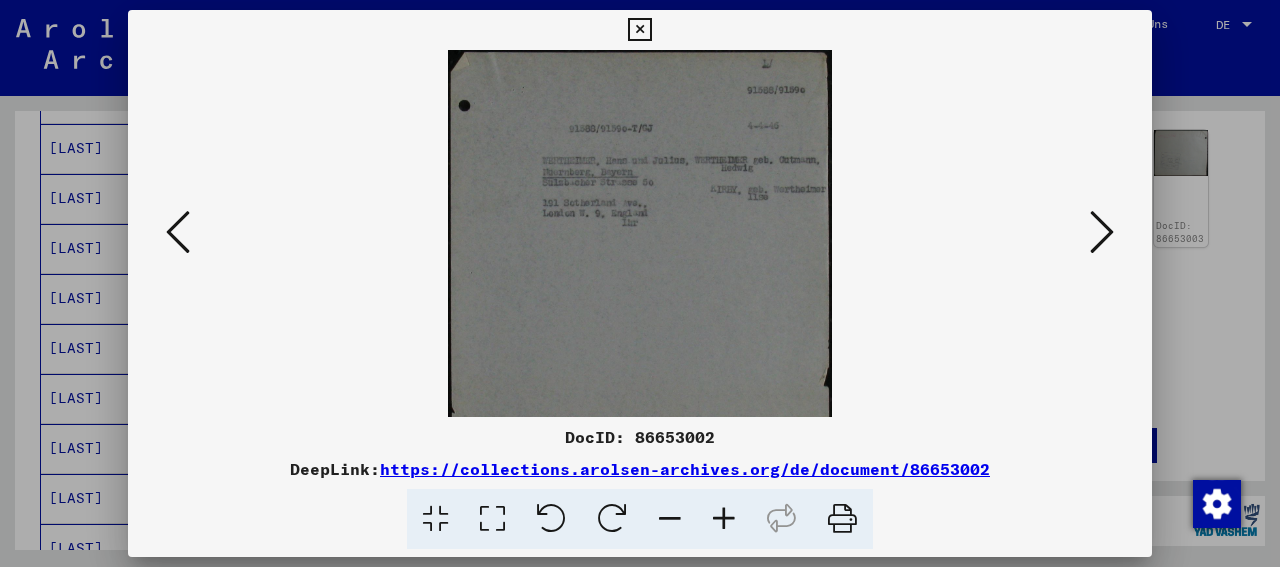 click at bounding box center [724, 519] 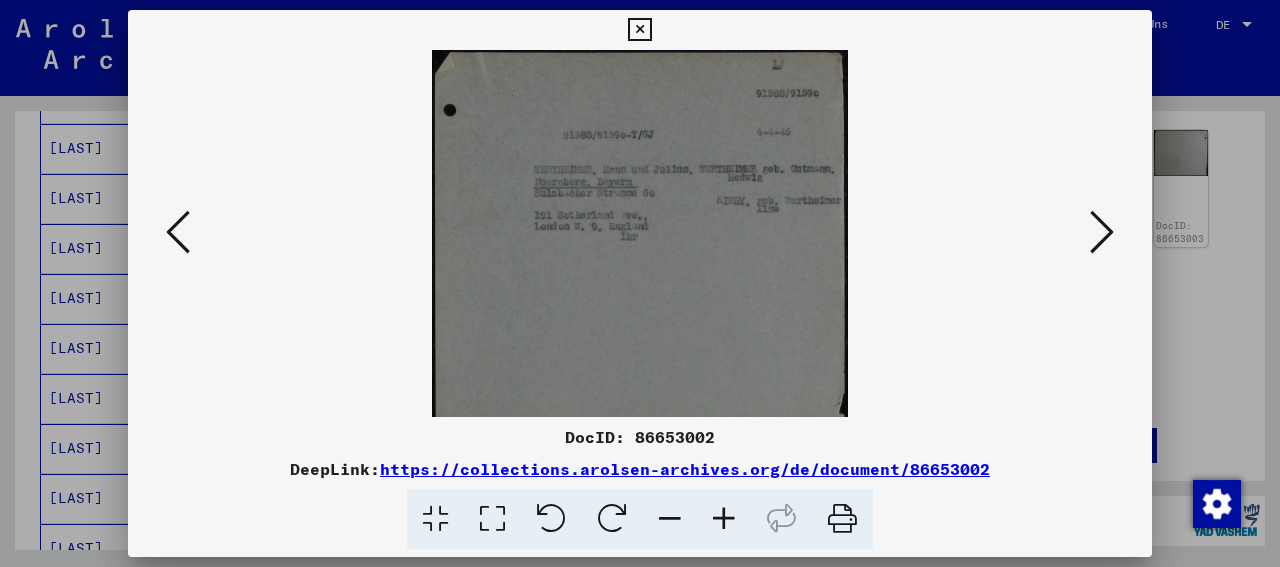 click at bounding box center (724, 519) 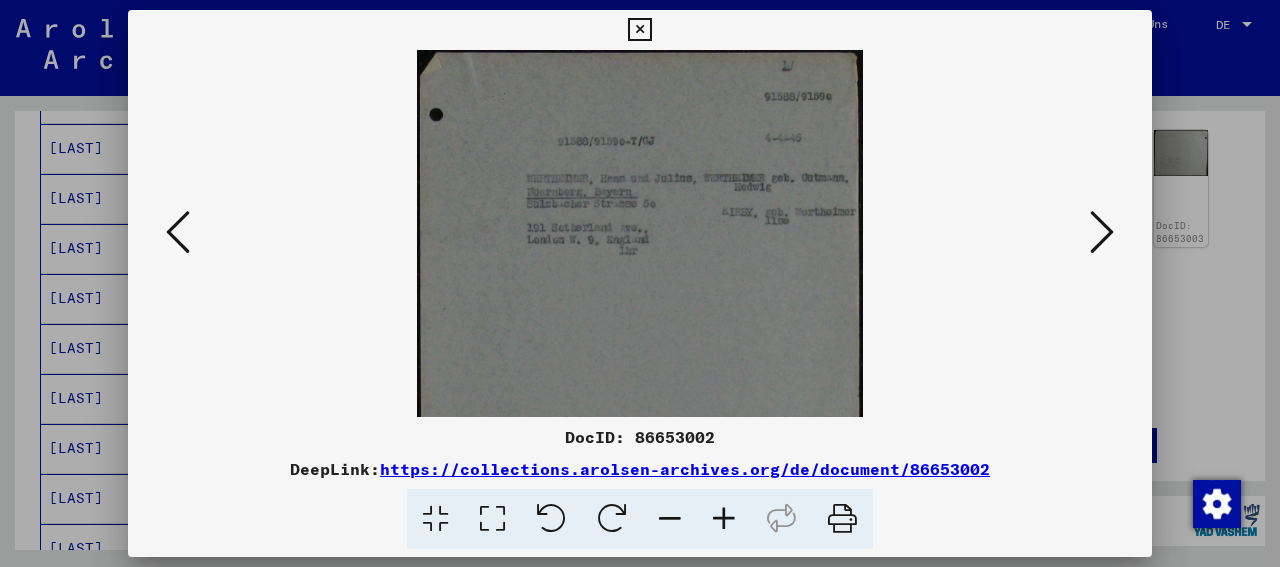 click at bounding box center [724, 519] 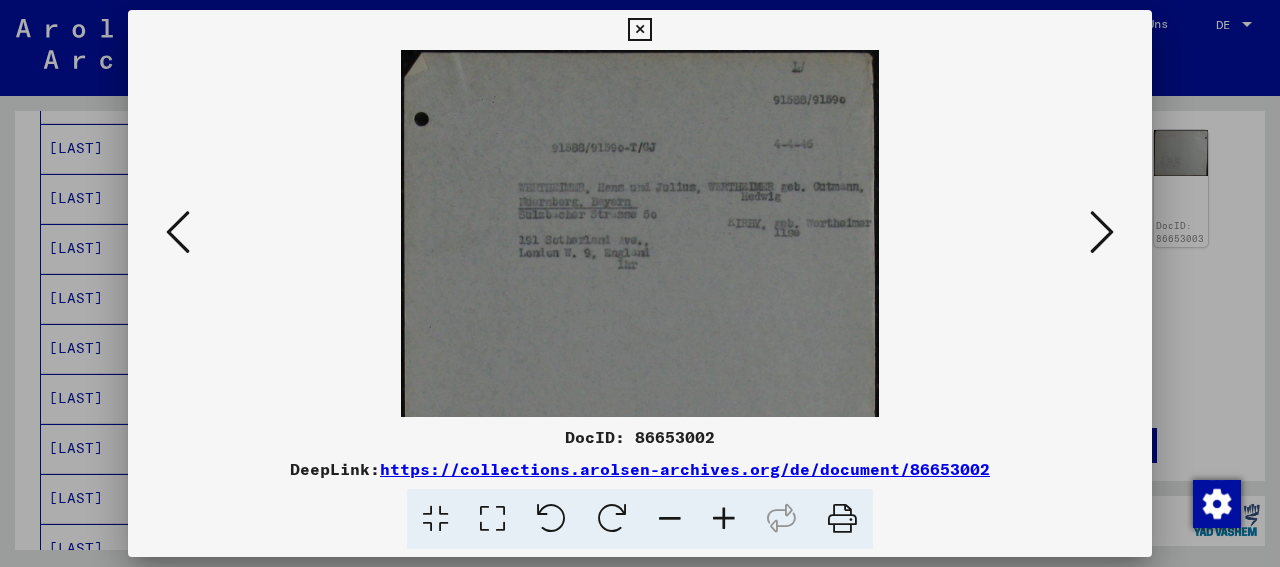 click at bounding box center [1102, 232] 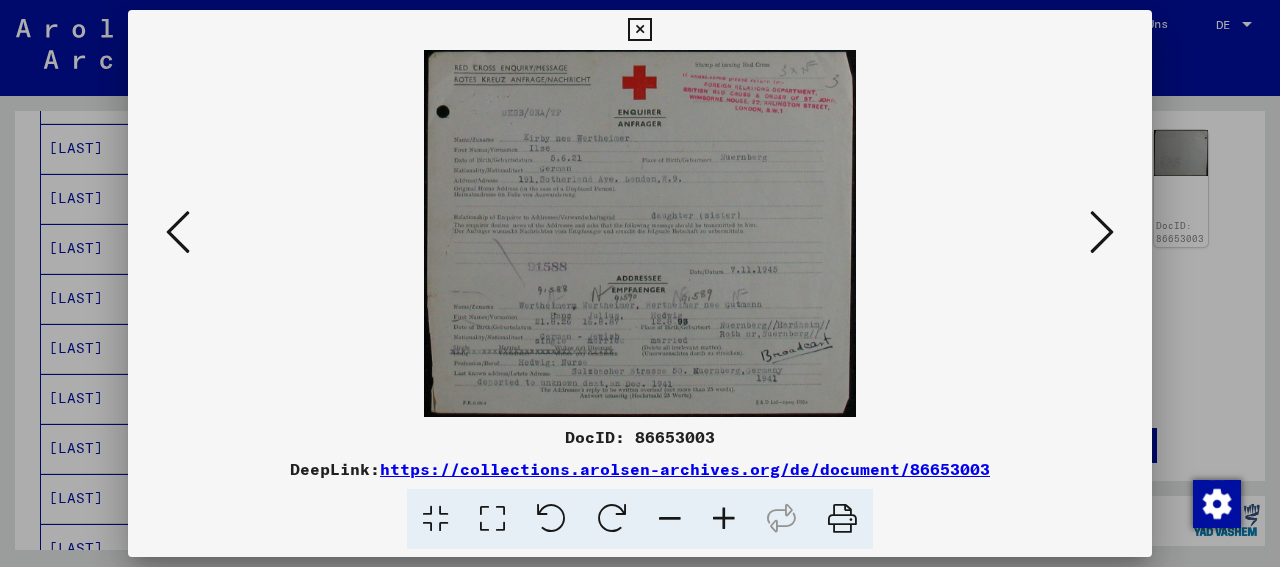 click at bounding box center [640, 233] 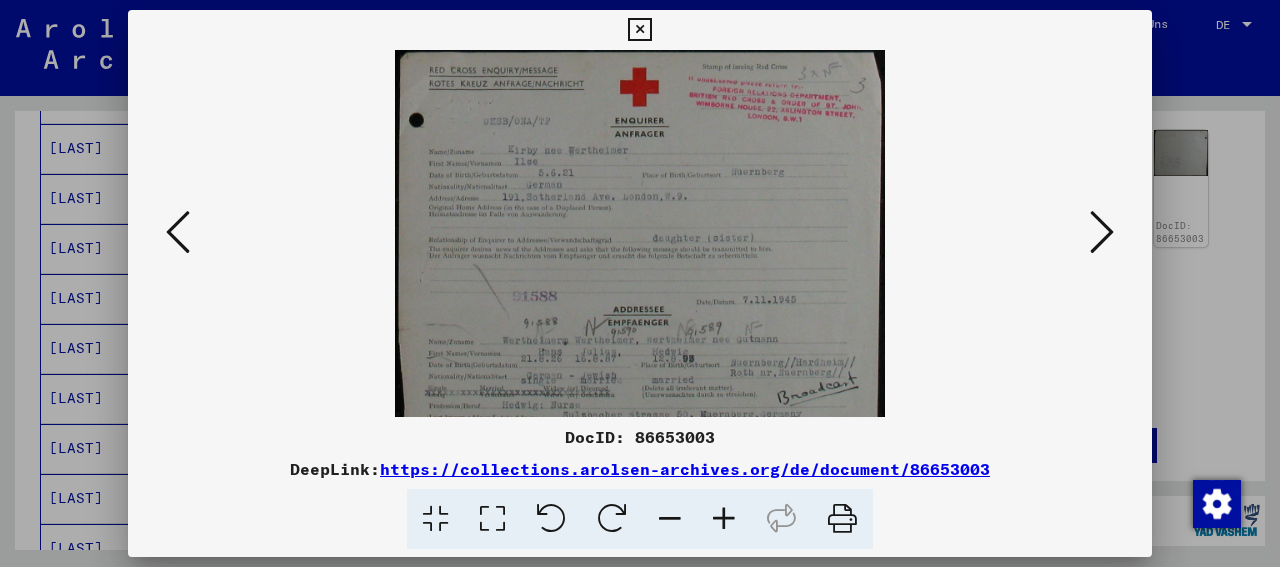 click at bounding box center [724, 519] 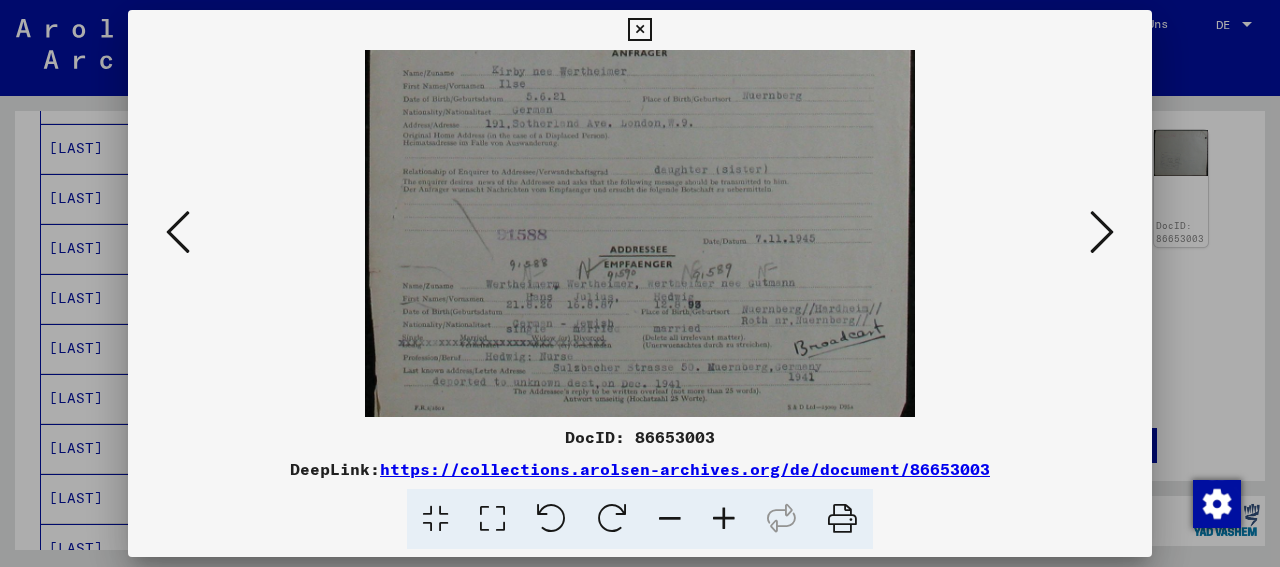 scroll, scrollTop: 100, scrollLeft: 0, axis: vertical 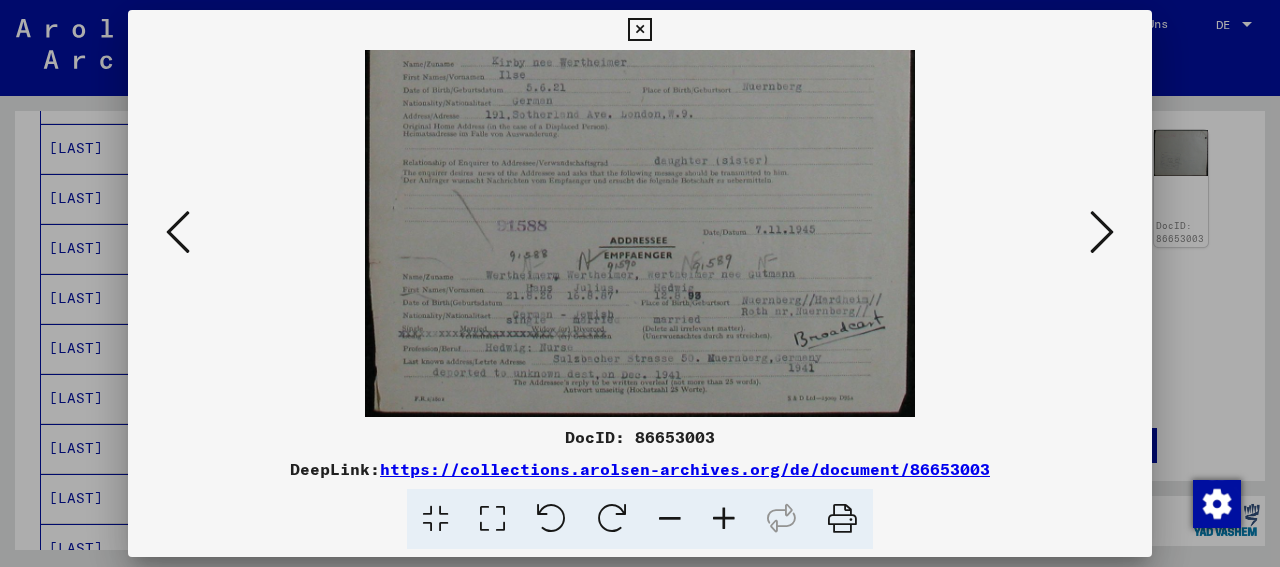drag, startPoint x: 852, startPoint y: 288, endPoint x: 809, endPoint y: 141, distance: 153.16005 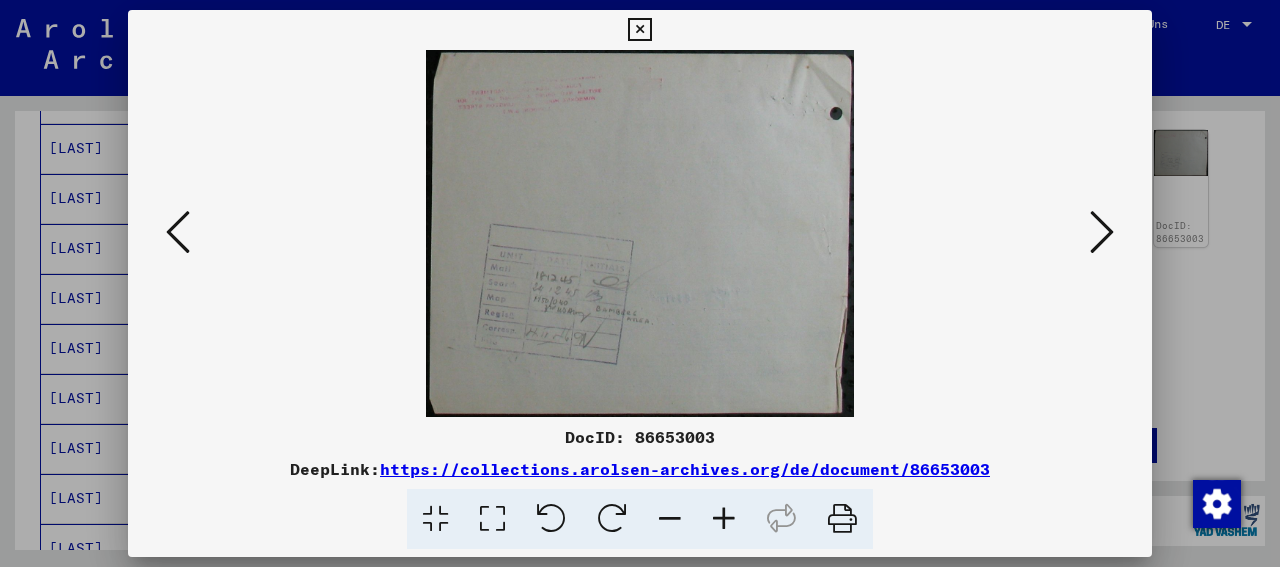 click at bounding box center [1102, 232] 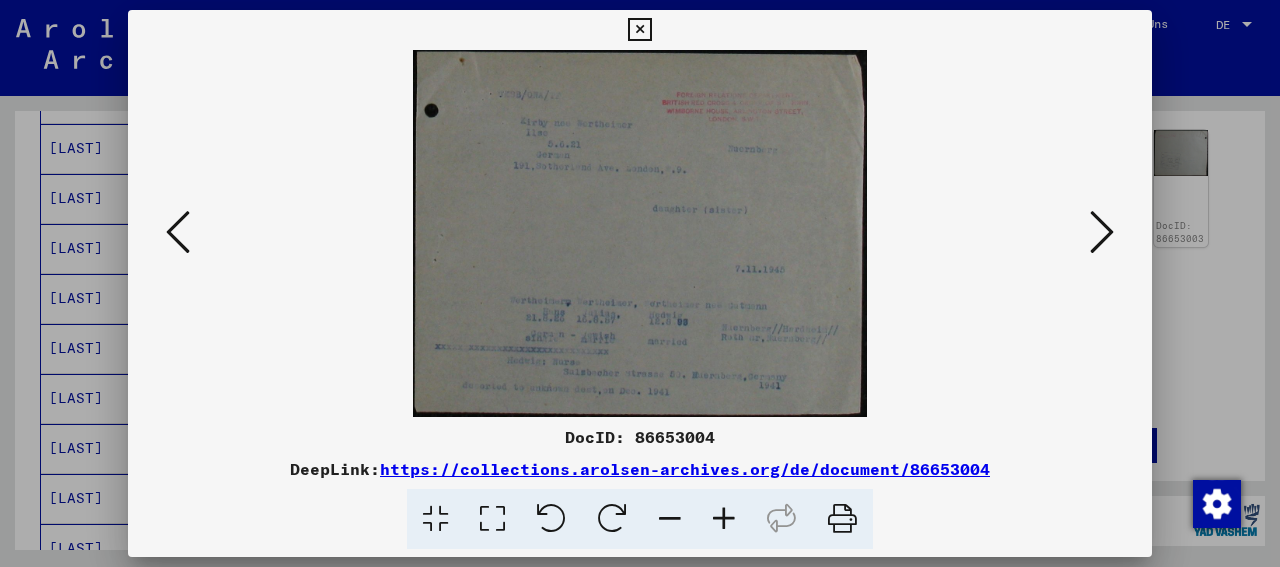 click at bounding box center (724, 519) 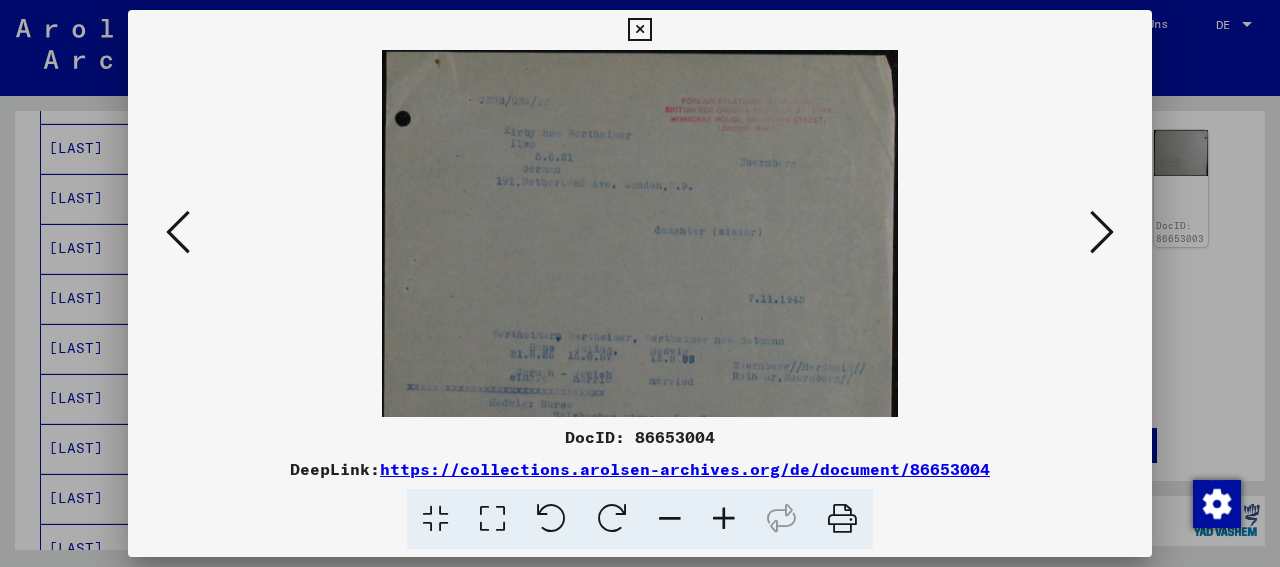 click at bounding box center [724, 519] 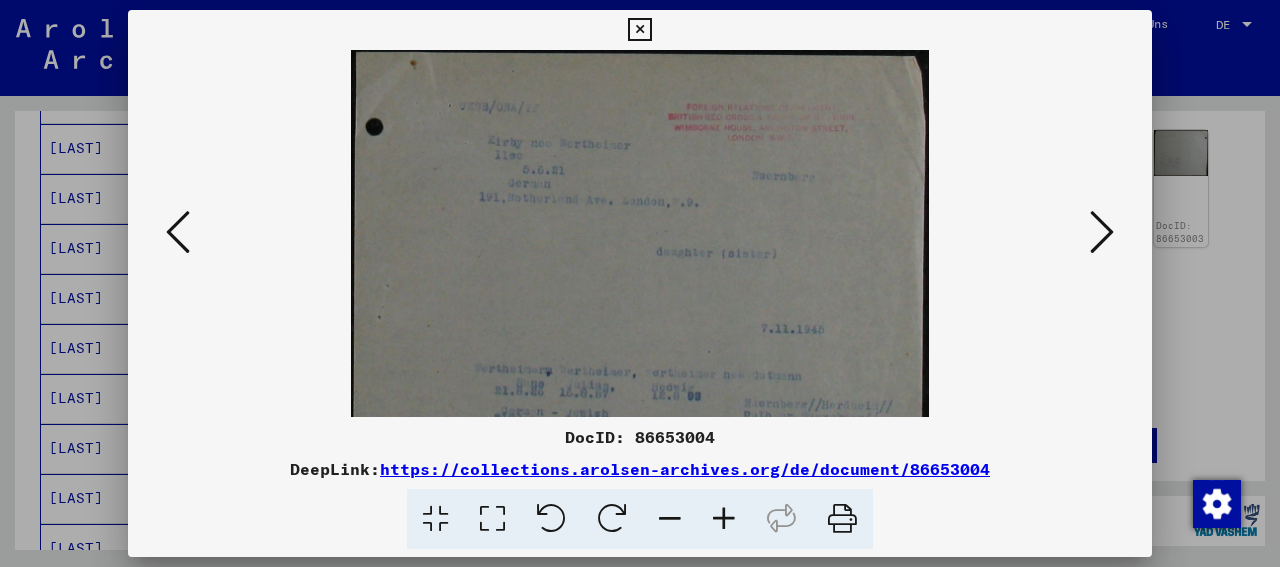 click at bounding box center (724, 519) 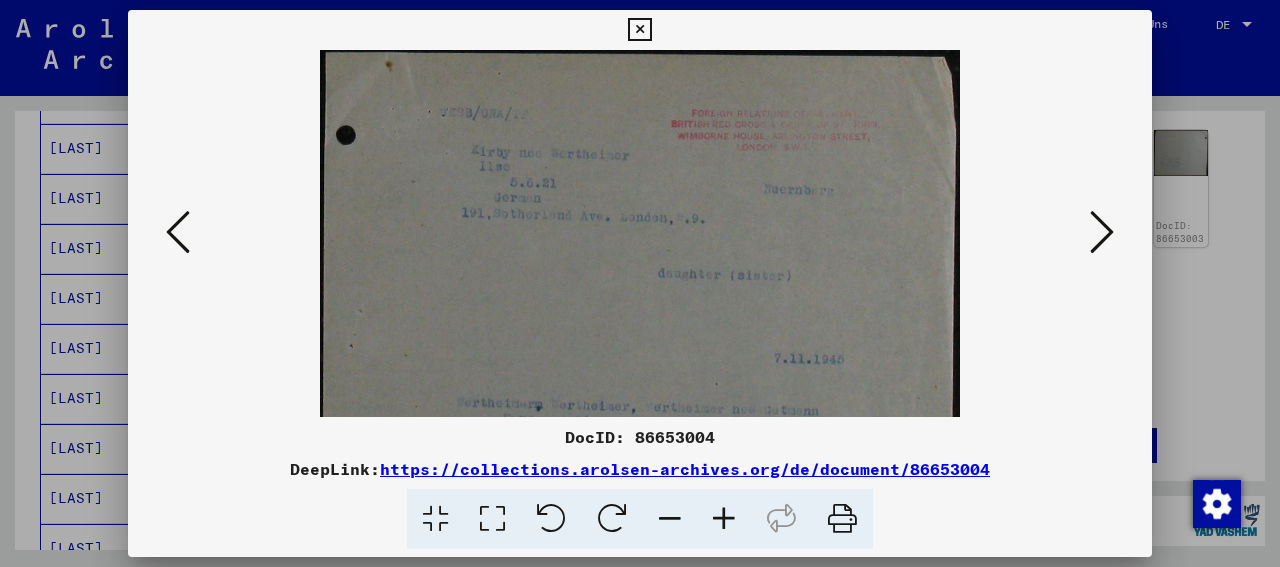 click at bounding box center [724, 519] 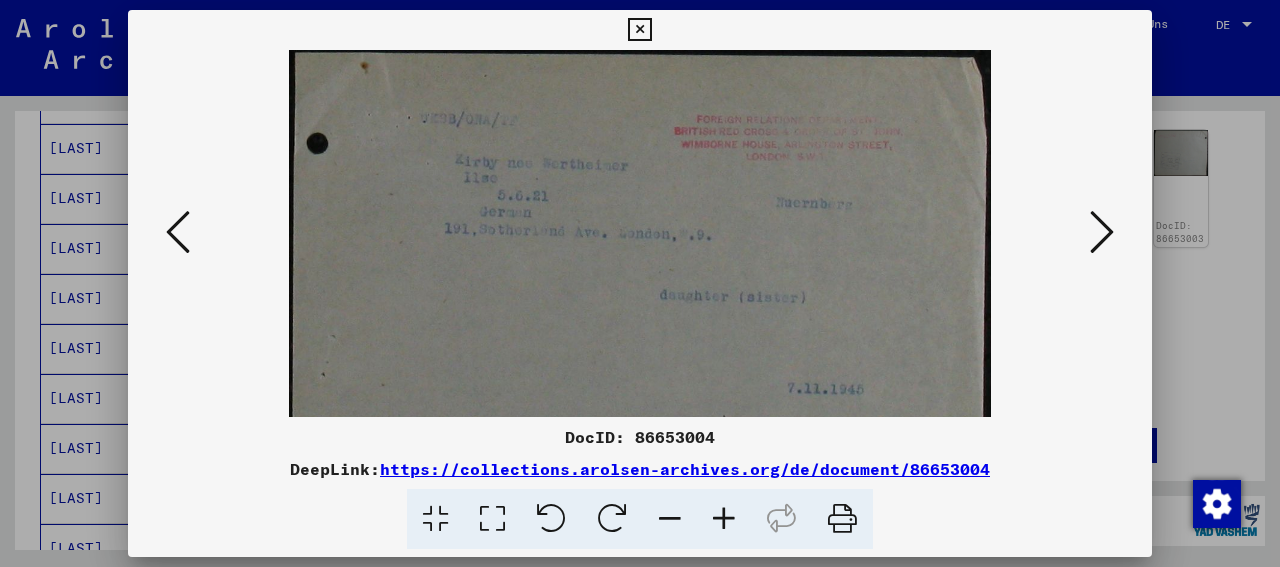 click at bounding box center [724, 519] 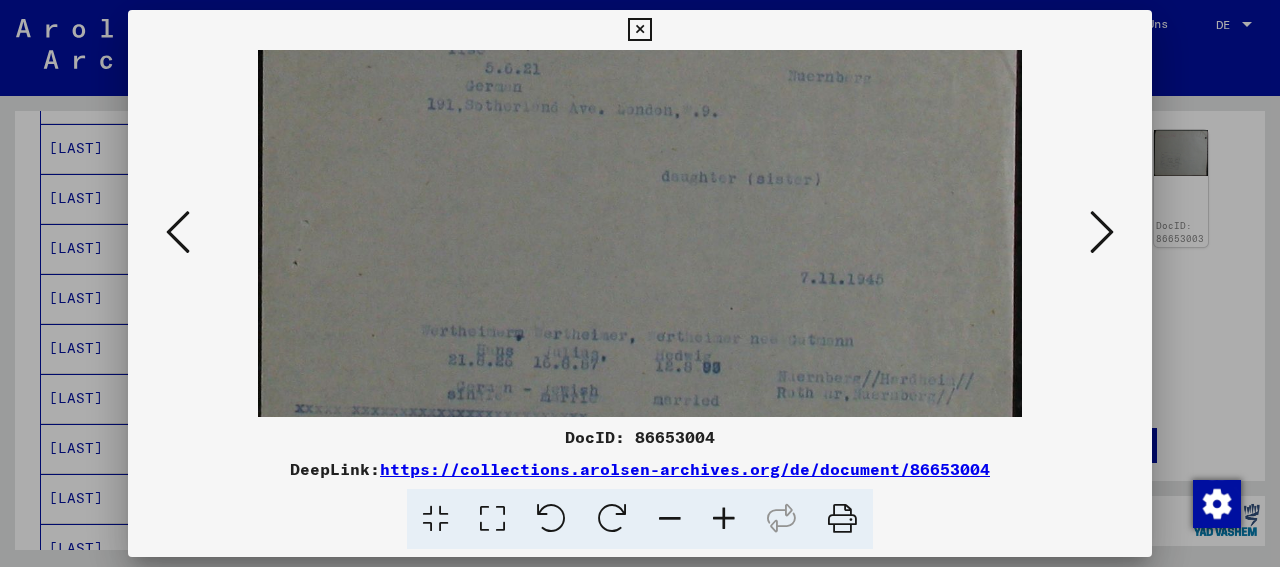 scroll, scrollTop: 164, scrollLeft: 0, axis: vertical 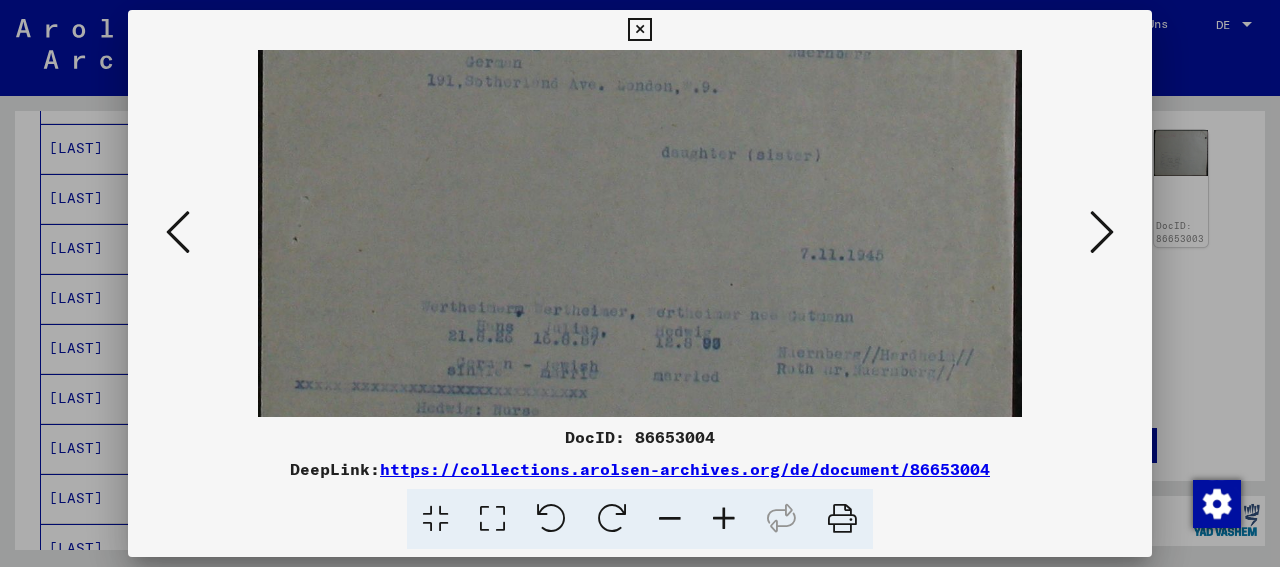 drag, startPoint x: 632, startPoint y: 287, endPoint x: 618, endPoint y: 123, distance: 164.59648 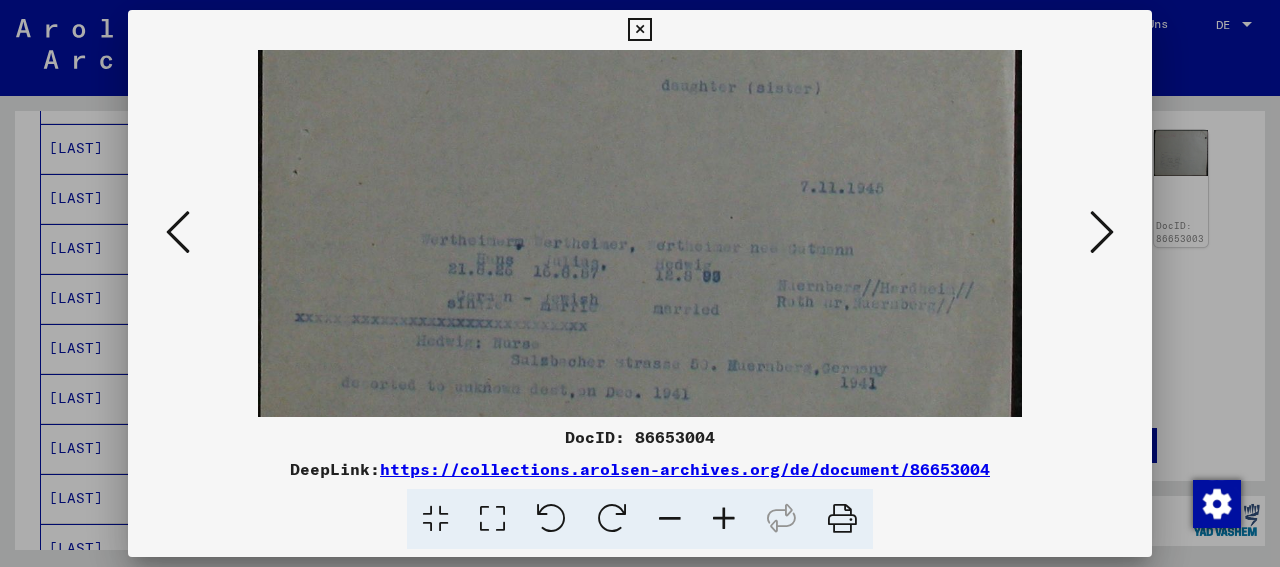 scroll, scrollTop: 250, scrollLeft: 0, axis: vertical 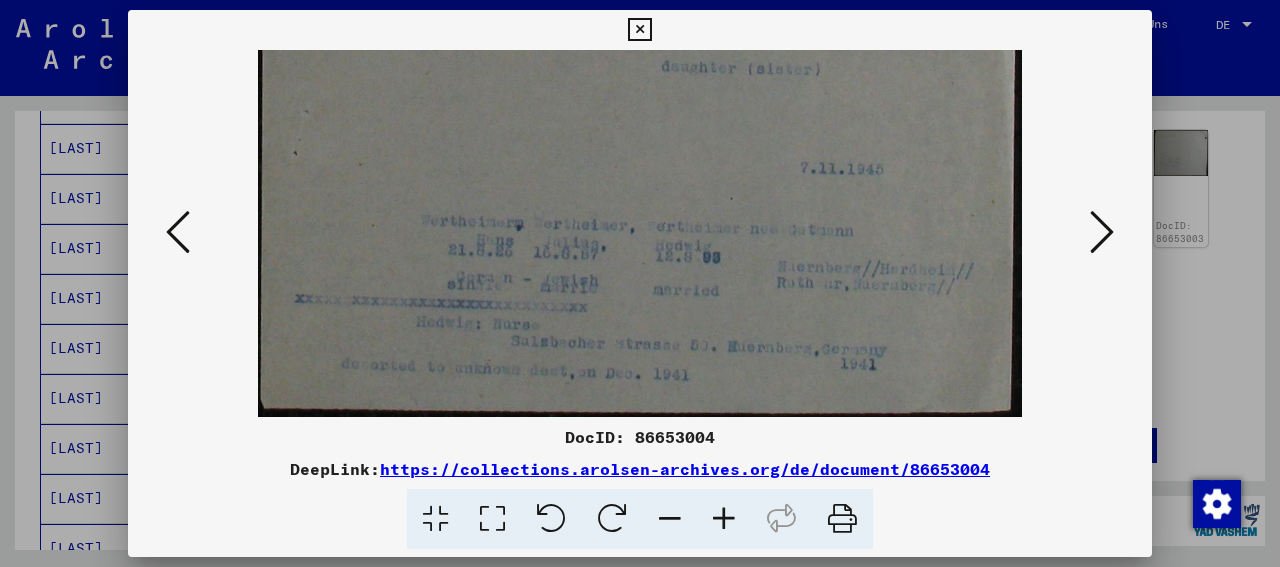 drag, startPoint x: 769, startPoint y: 370, endPoint x: 745, endPoint y: 213, distance: 158.8238 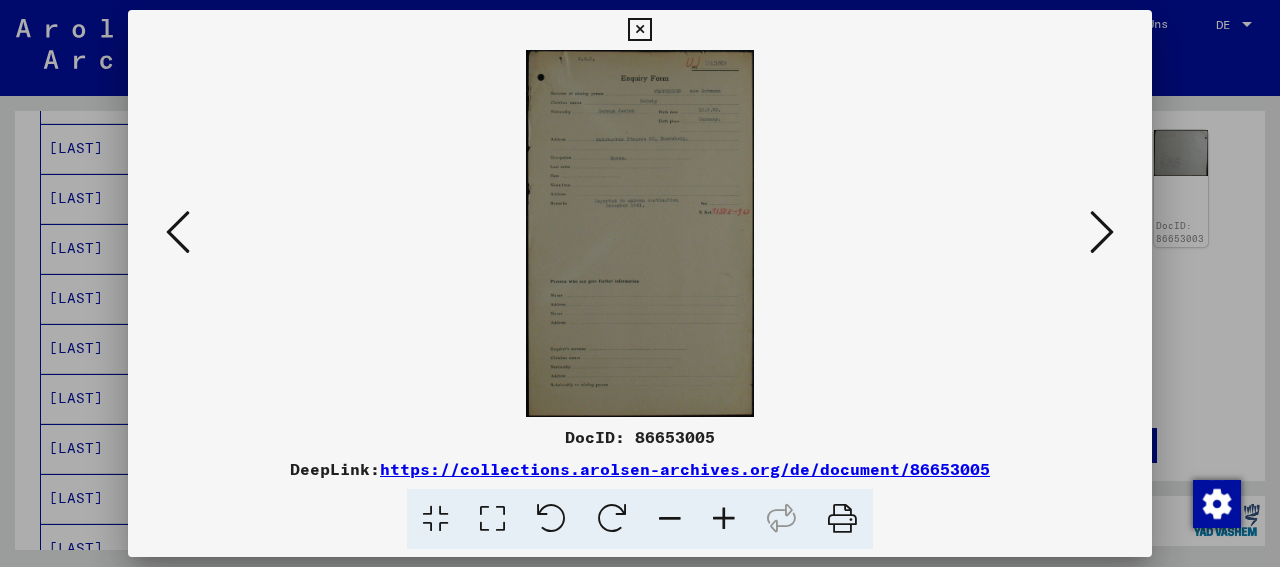 scroll, scrollTop: 0, scrollLeft: 0, axis: both 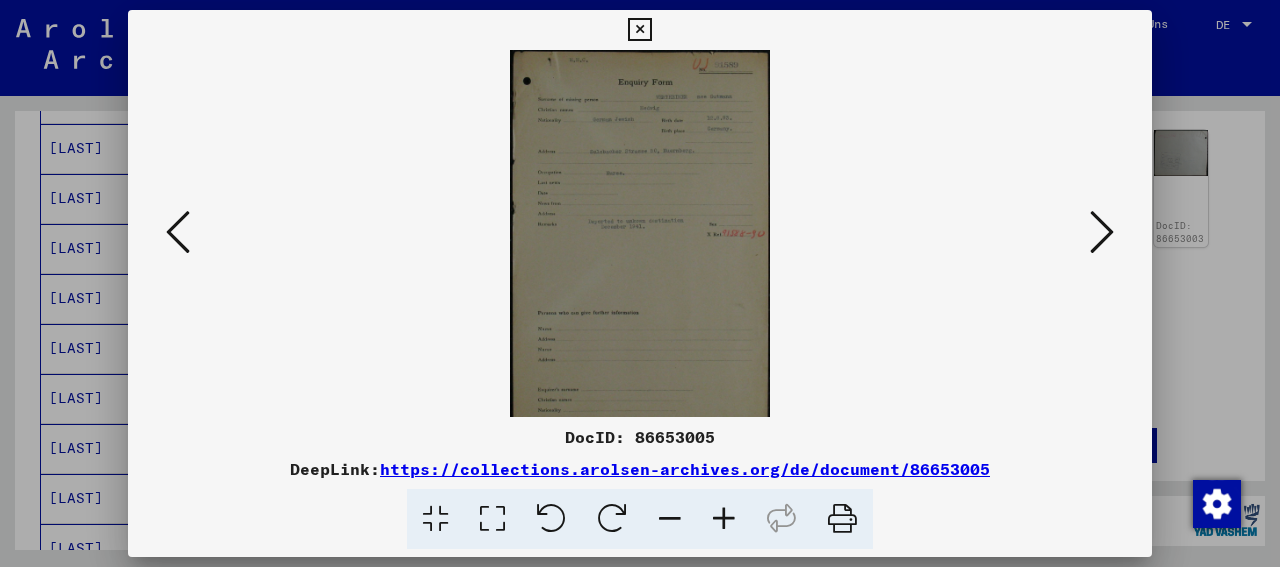 click at bounding box center [724, 519] 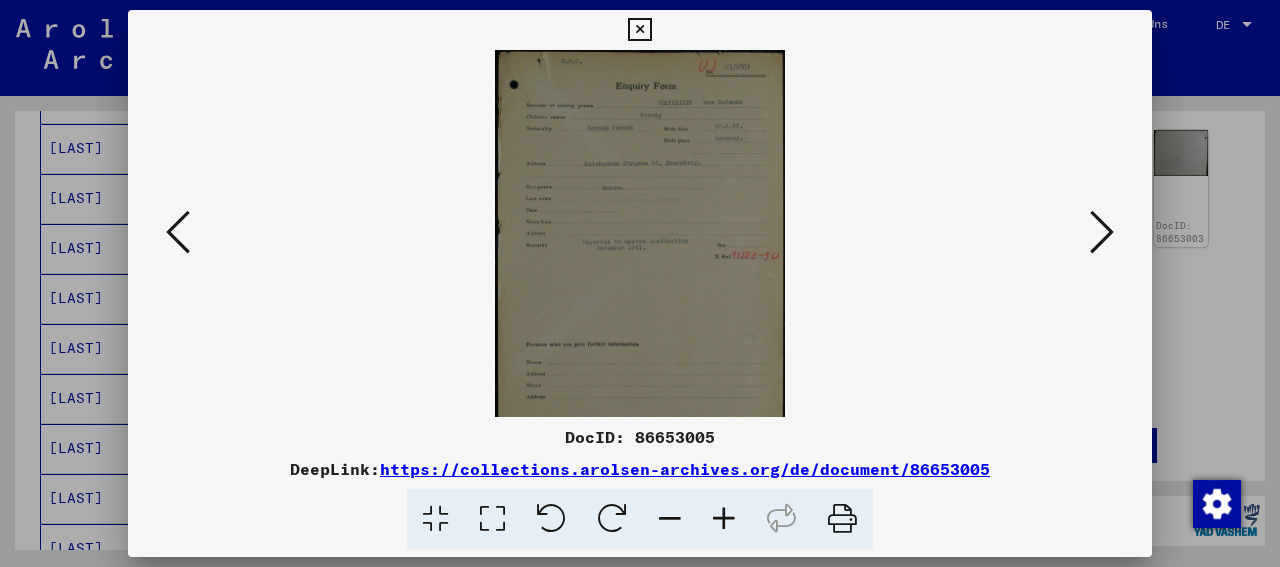 click at bounding box center [724, 519] 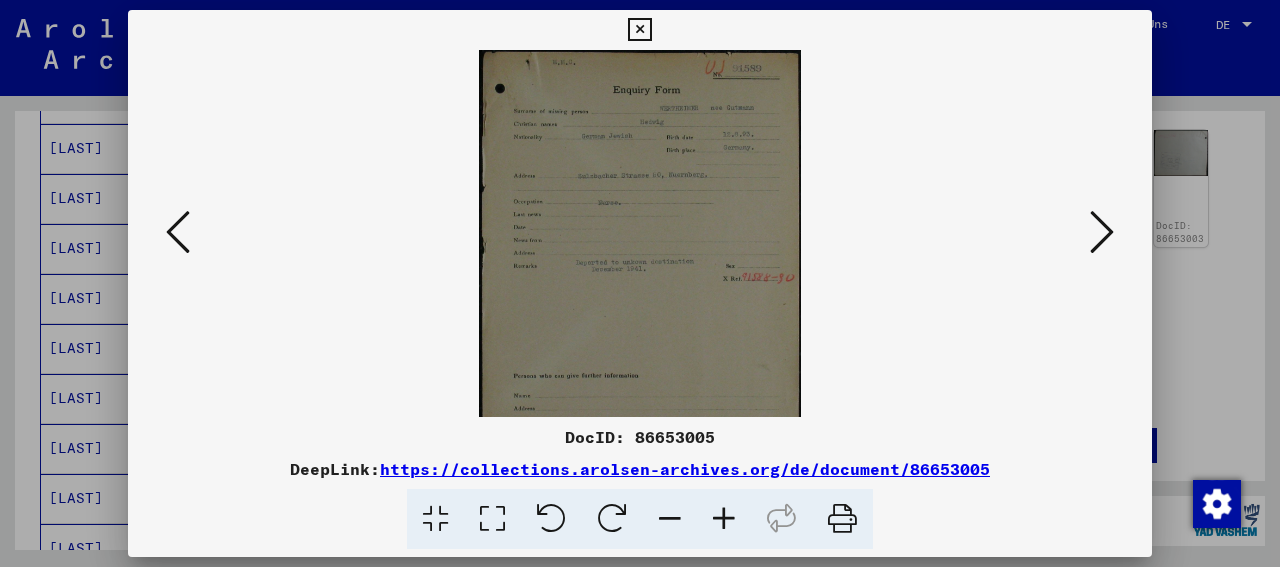 click at bounding box center [724, 519] 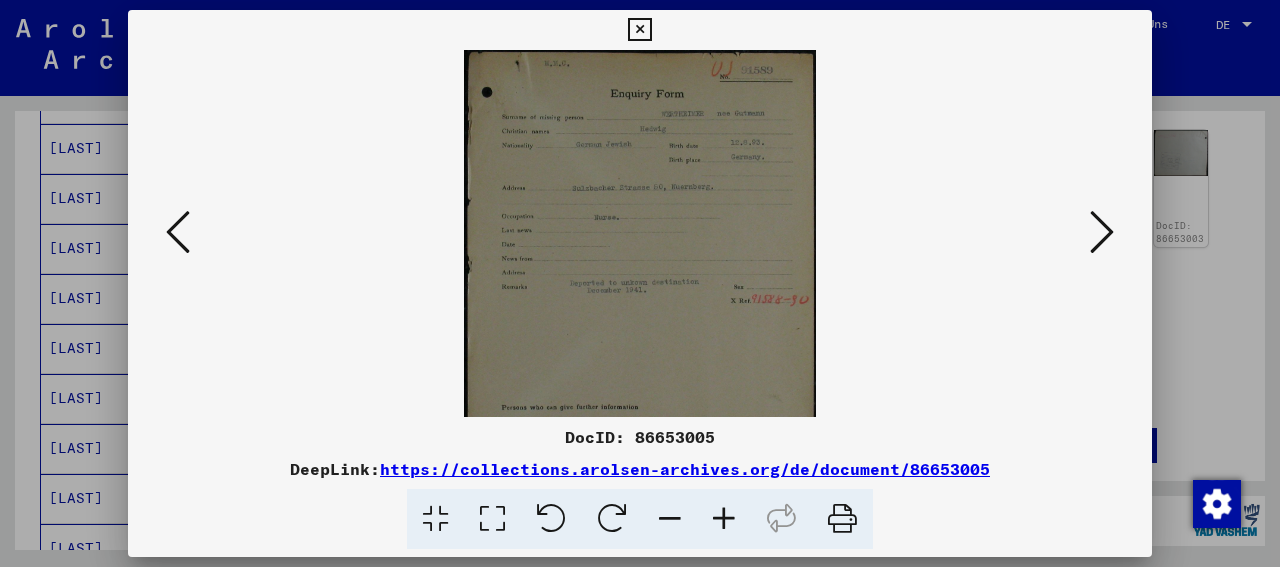 click at bounding box center (724, 519) 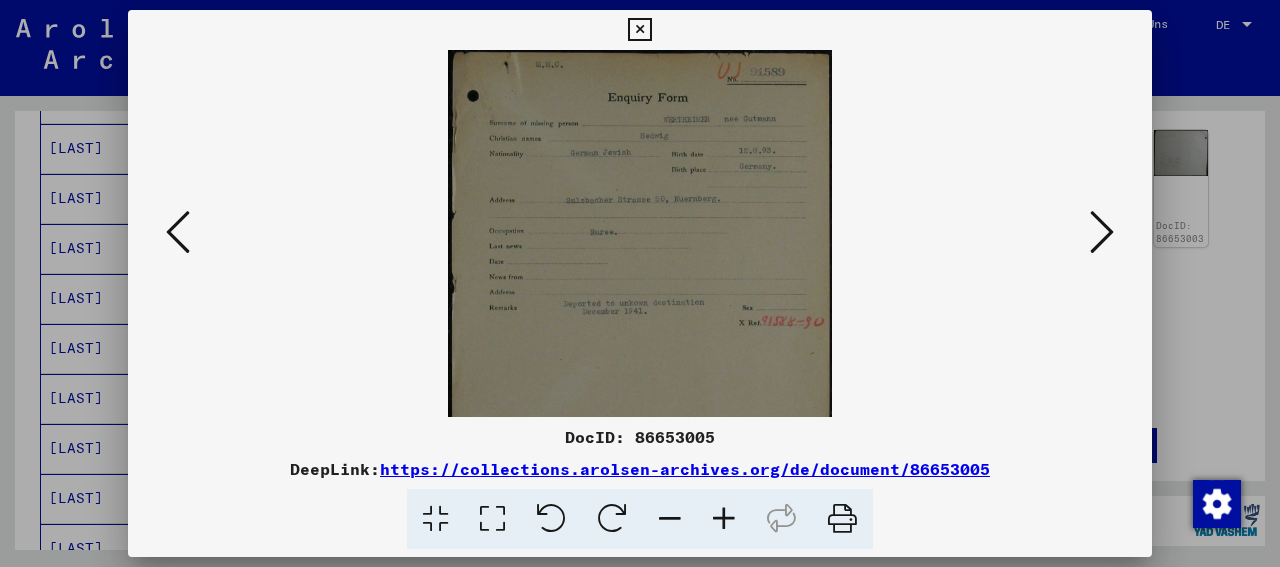 click at bounding box center (724, 519) 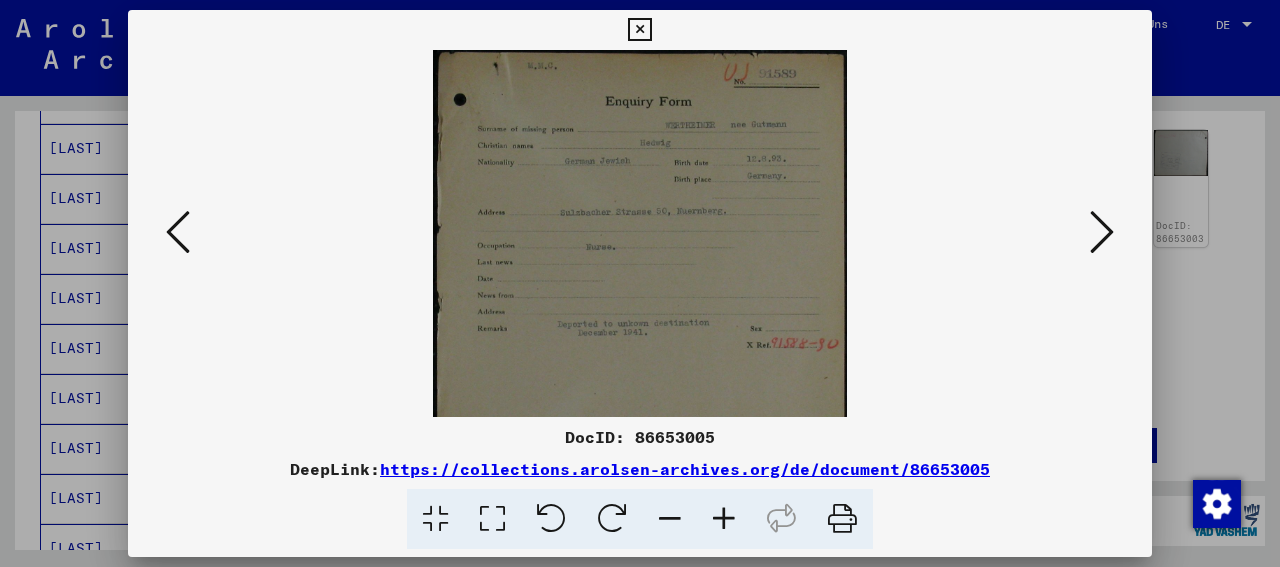 drag, startPoint x: 679, startPoint y: 289, endPoint x: 679, endPoint y: 379, distance: 90 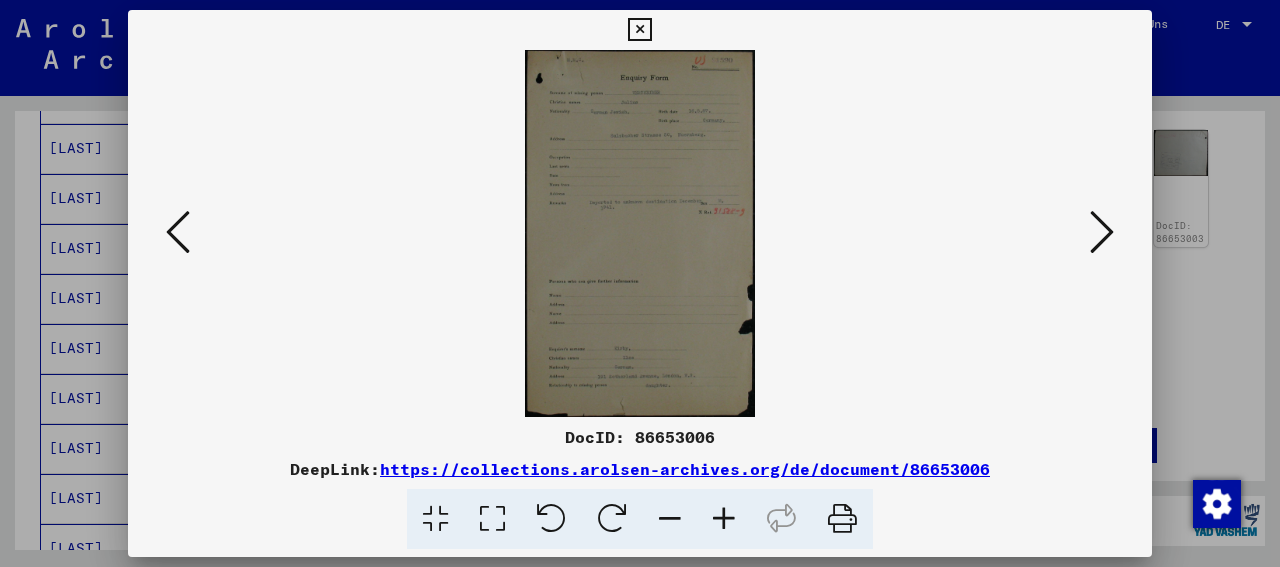 click at bounding box center (724, 519) 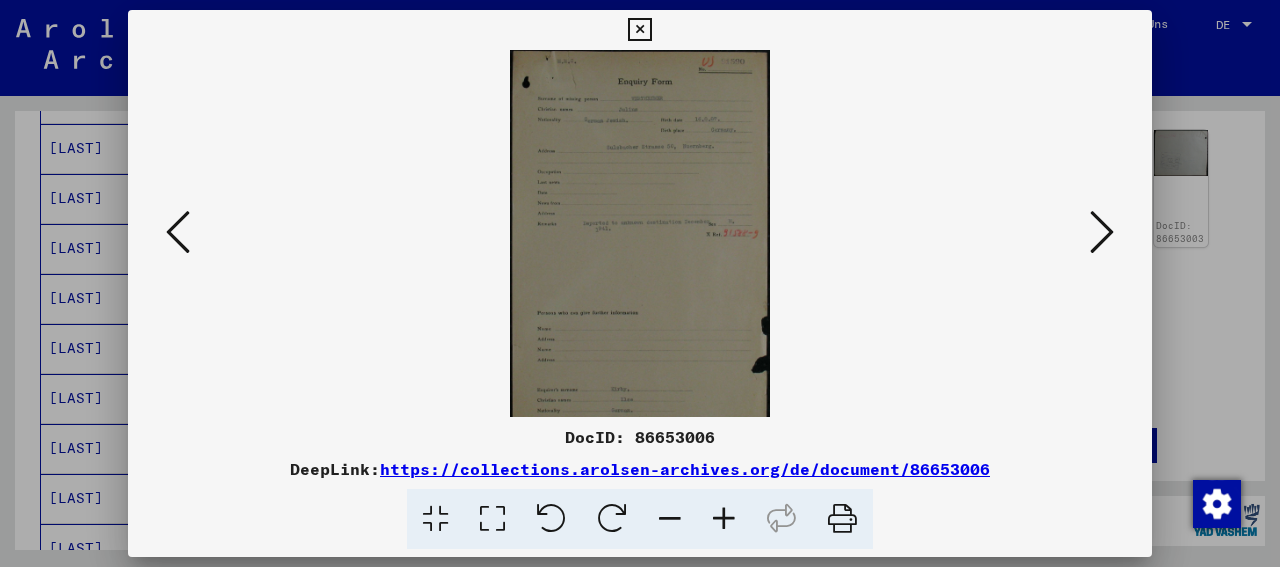 click at bounding box center [724, 519] 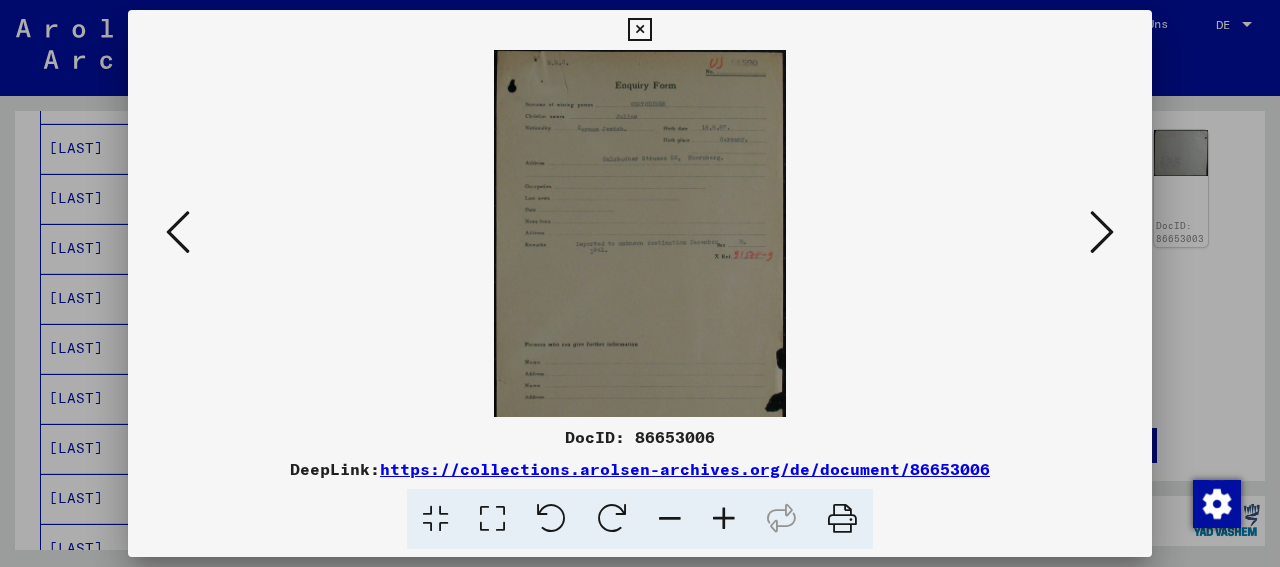 click at bounding box center (724, 519) 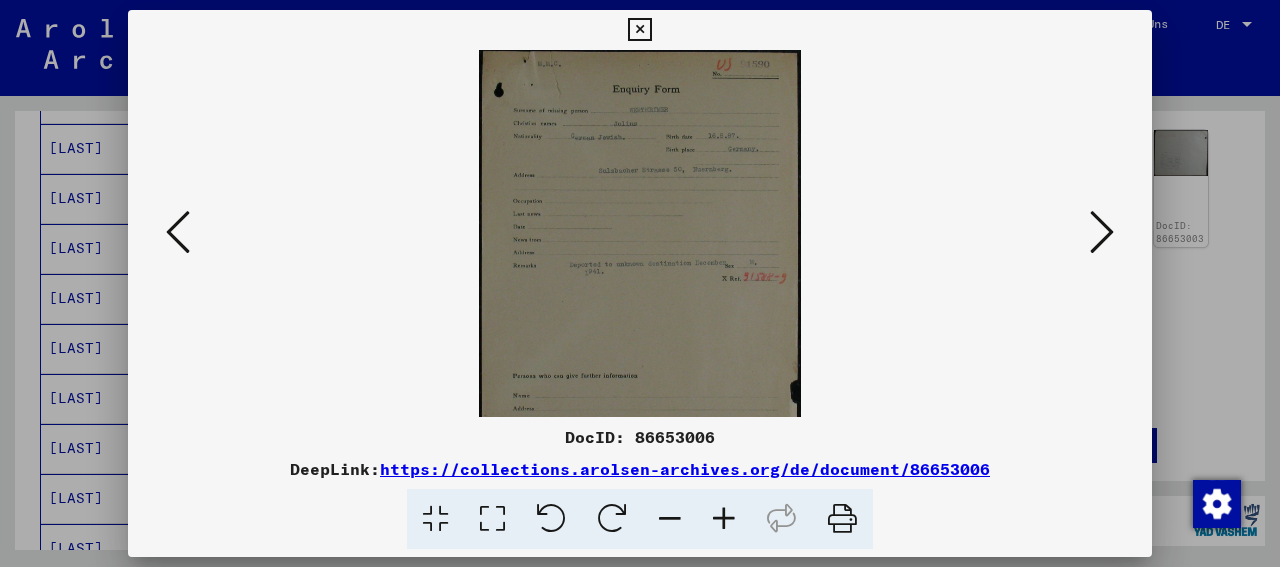 click at bounding box center (724, 519) 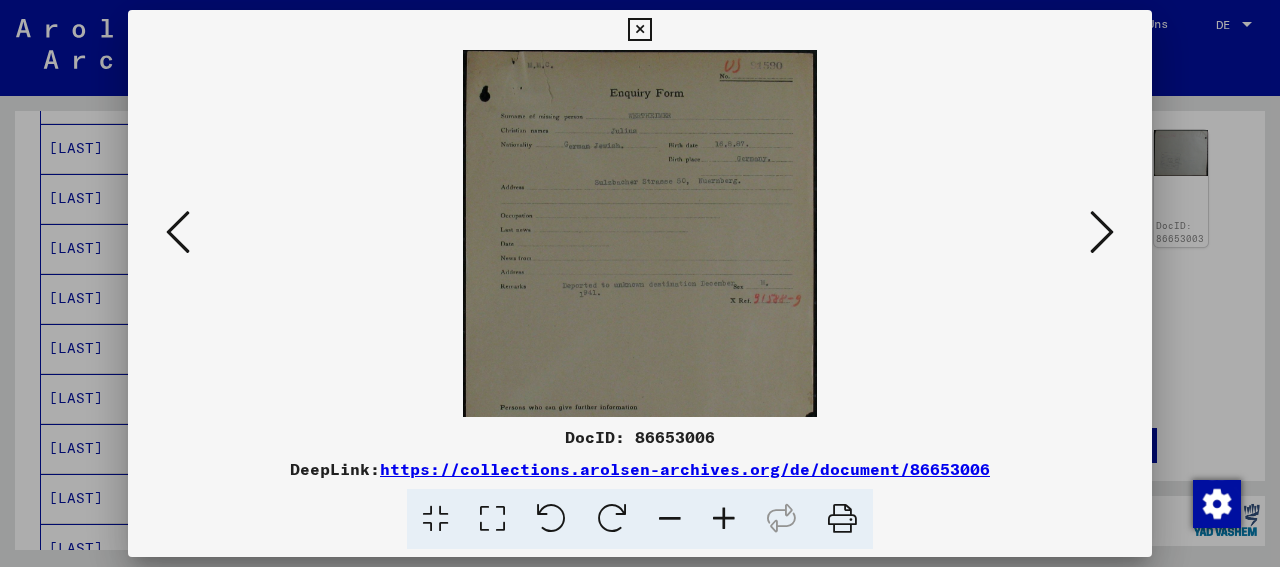 click at bounding box center [724, 519] 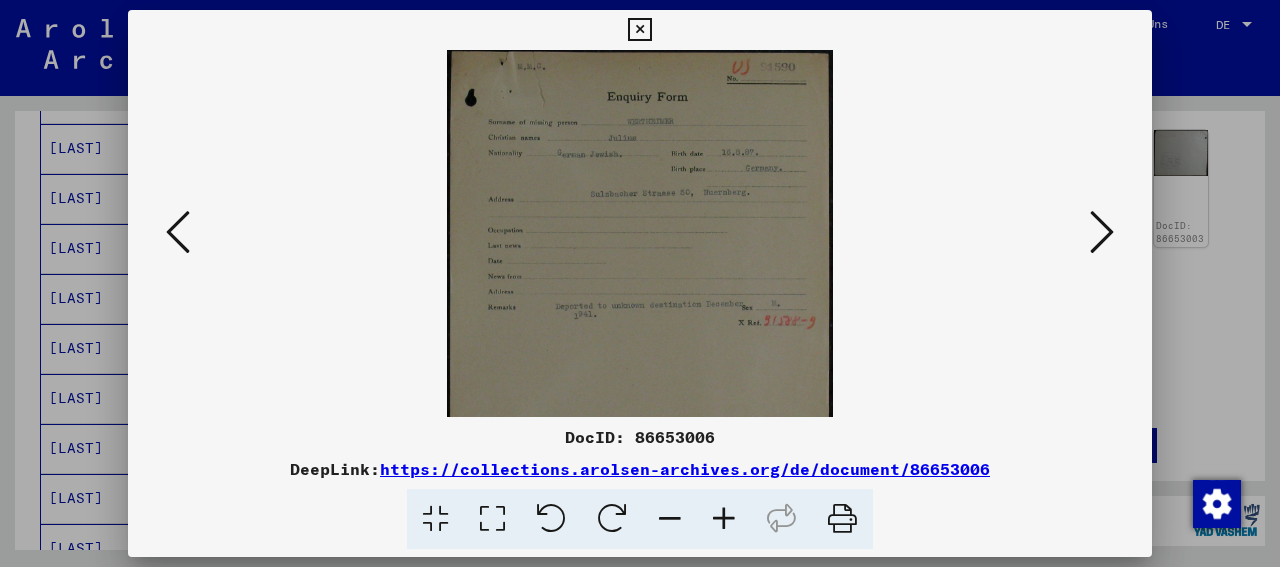 click at bounding box center (724, 519) 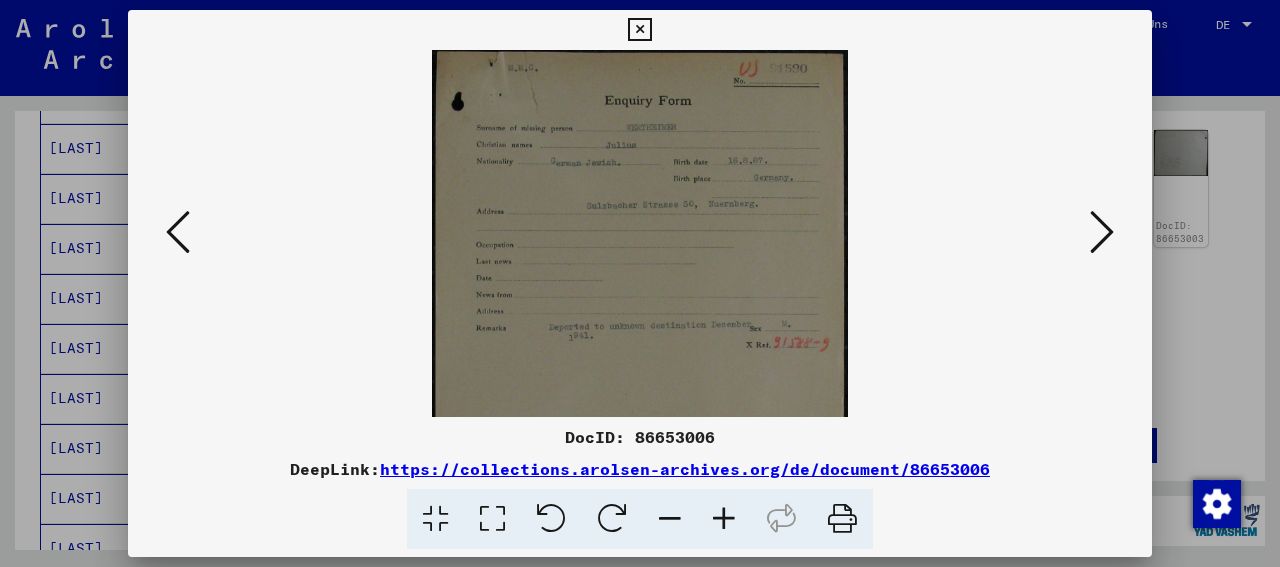click at bounding box center [640, 233] 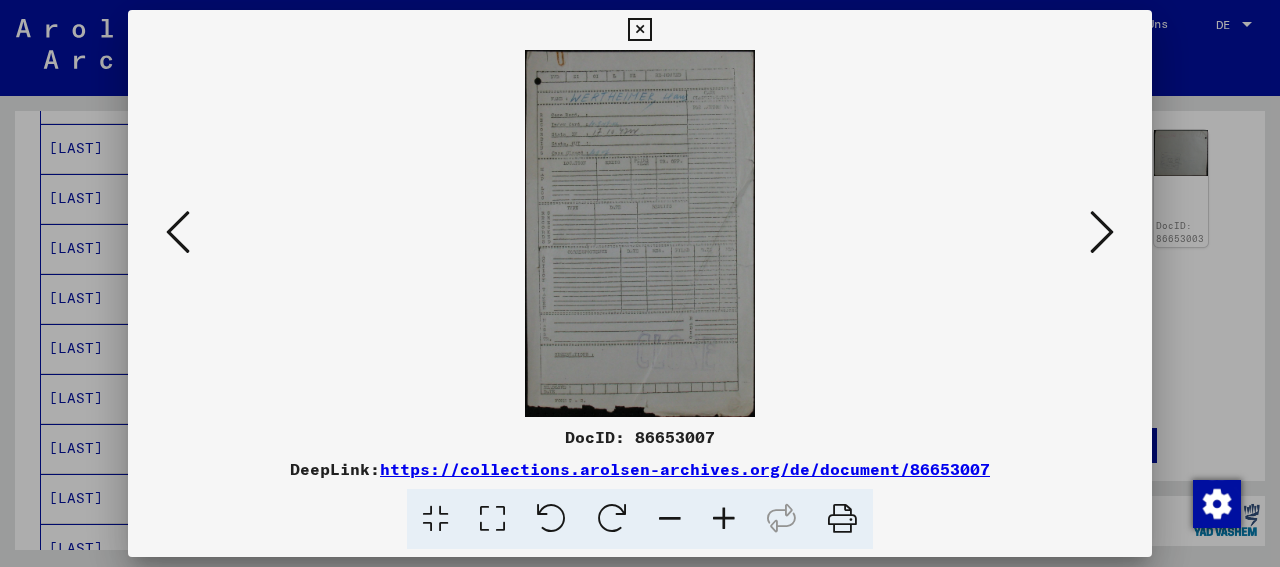 click at bounding box center [724, 519] 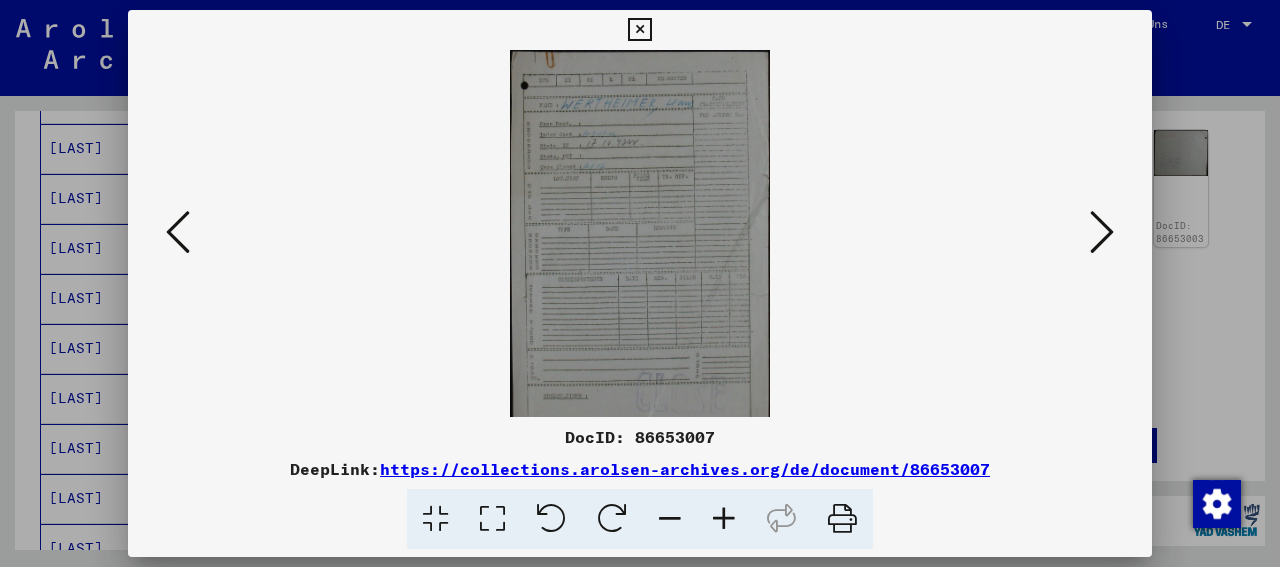 click at bounding box center [724, 519] 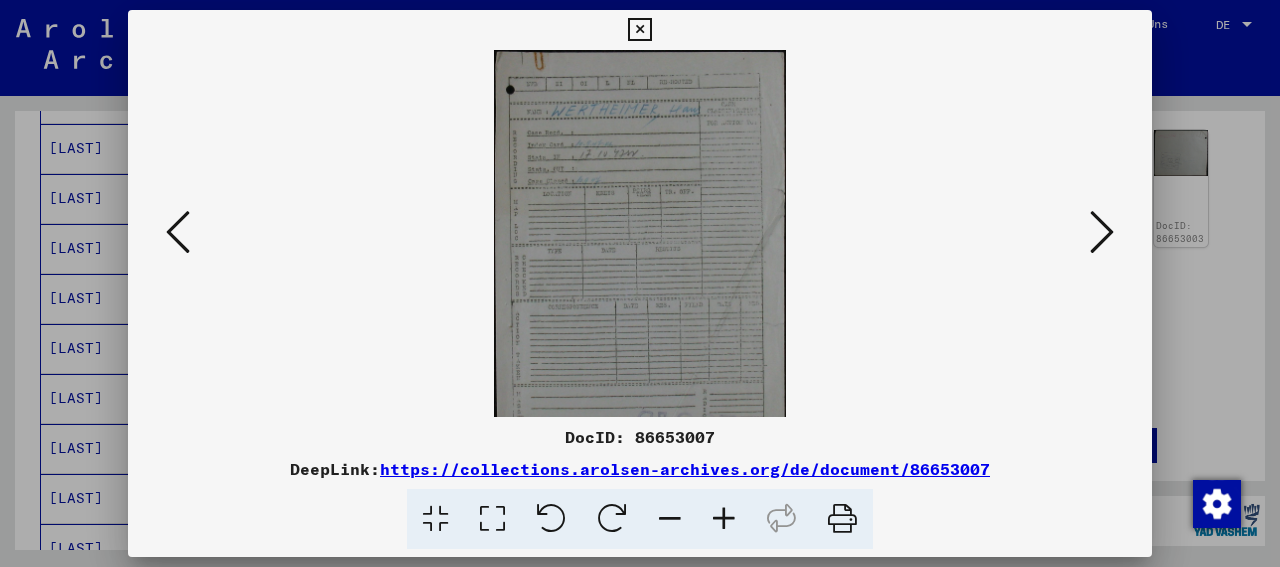 click at bounding box center [724, 519] 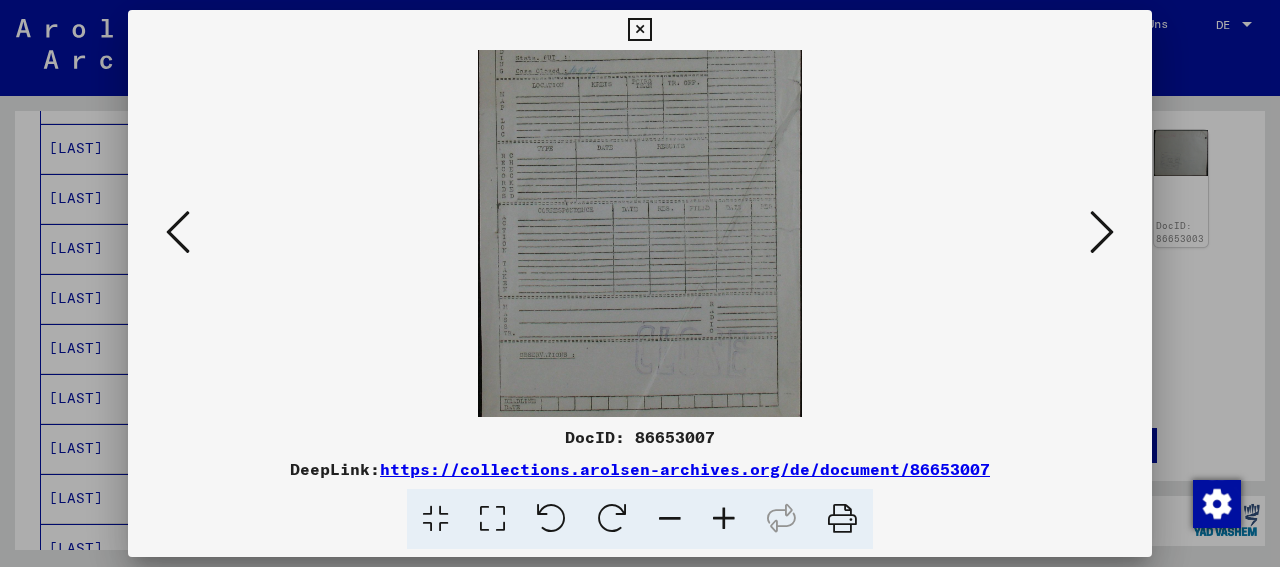 scroll, scrollTop: 150, scrollLeft: 0, axis: vertical 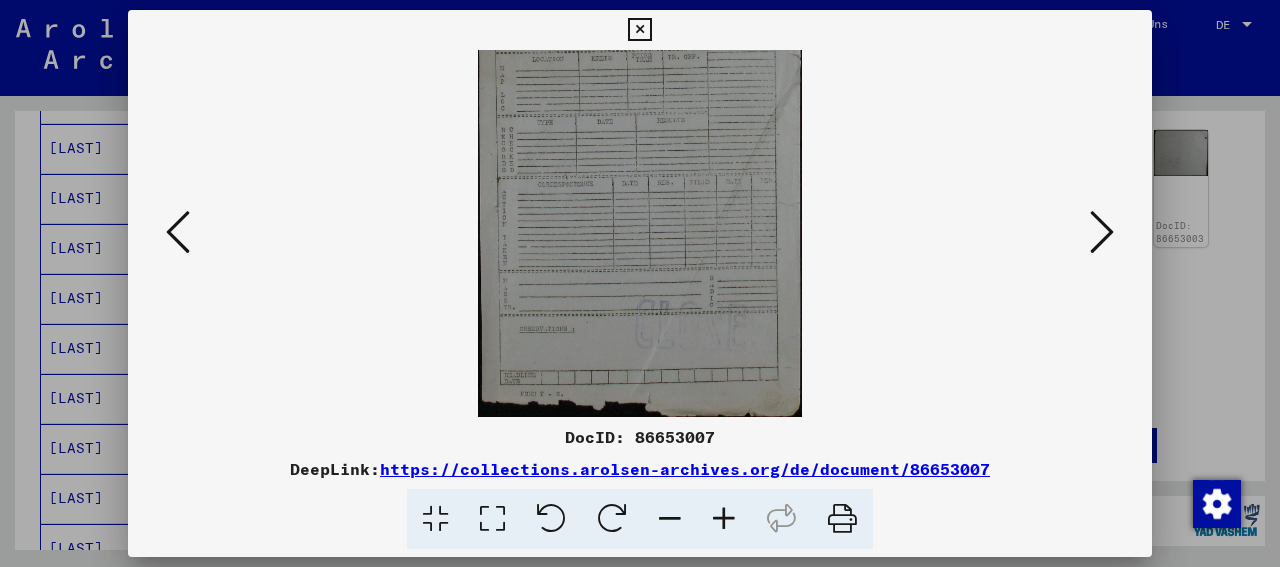 drag, startPoint x: 727, startPoint y: 363, endPoint x: 722, endPoint y: 151, distance: 212.05896 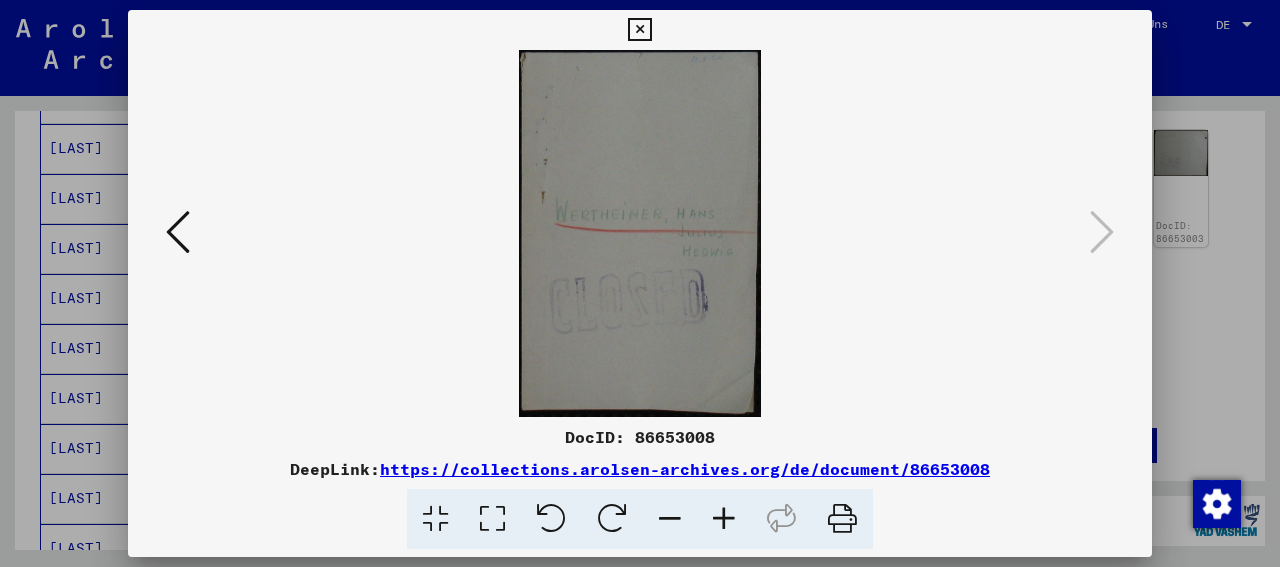 click at bounding box center [639, 30] 